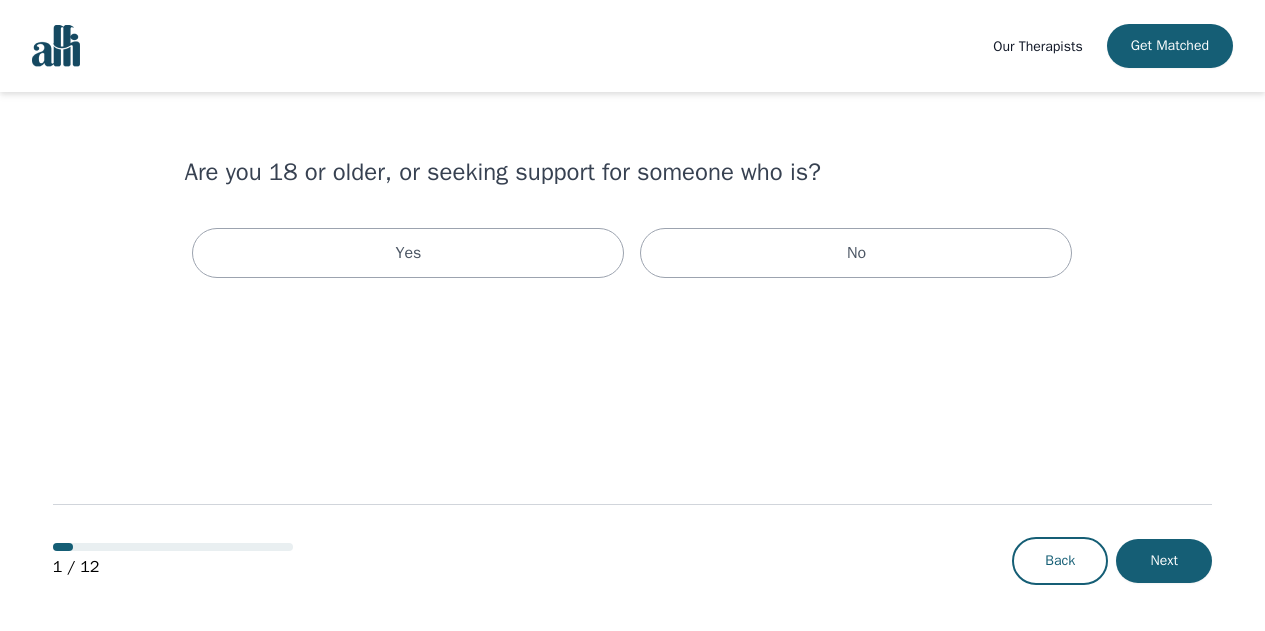 scroll, scrollTop: 0, scrollLeft: 0, axis: both 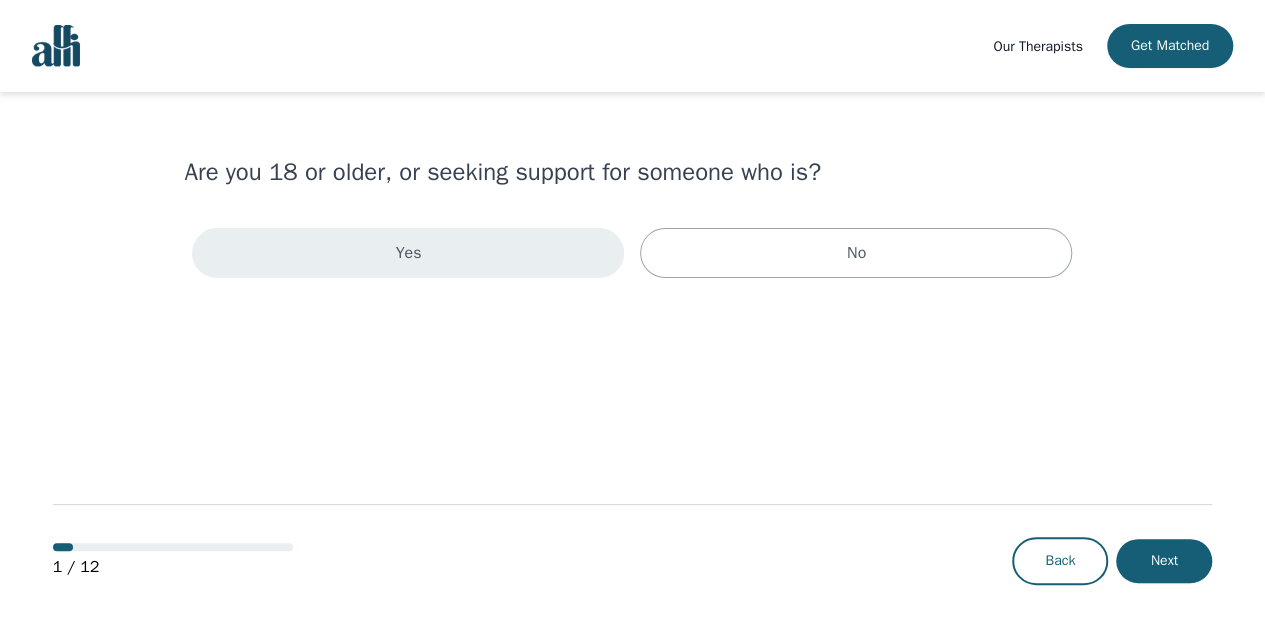 click on "Yes" at bounding box center (408, 253) 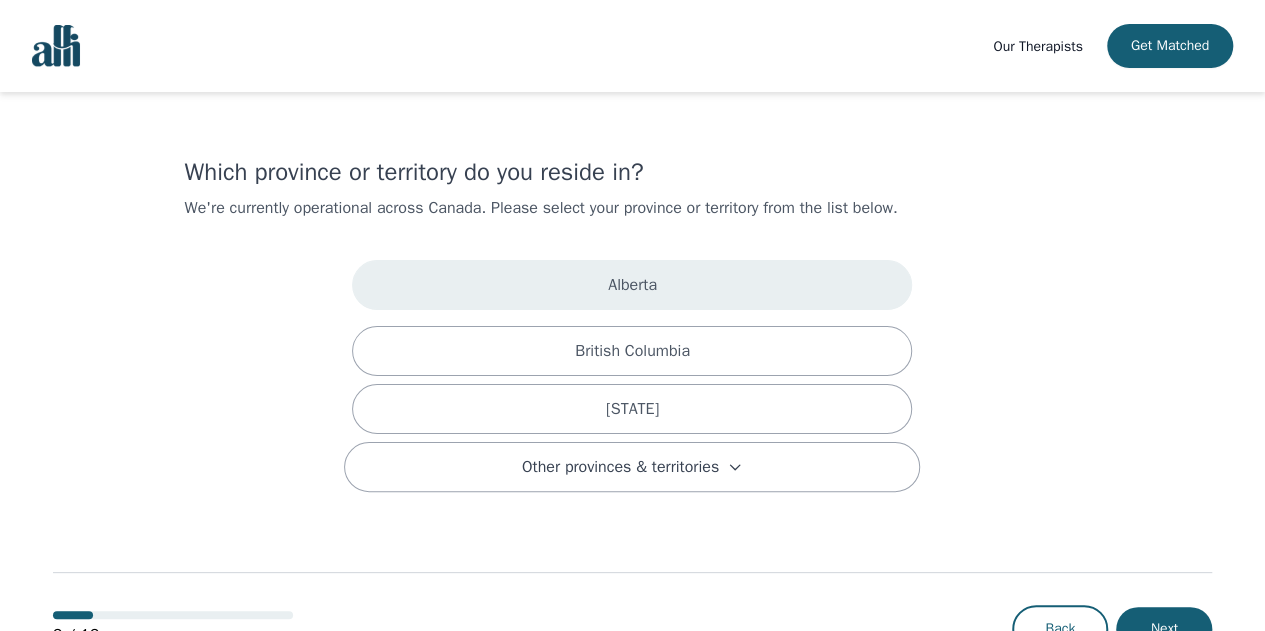 click on "Alberta" at bounding box center [632, 285] 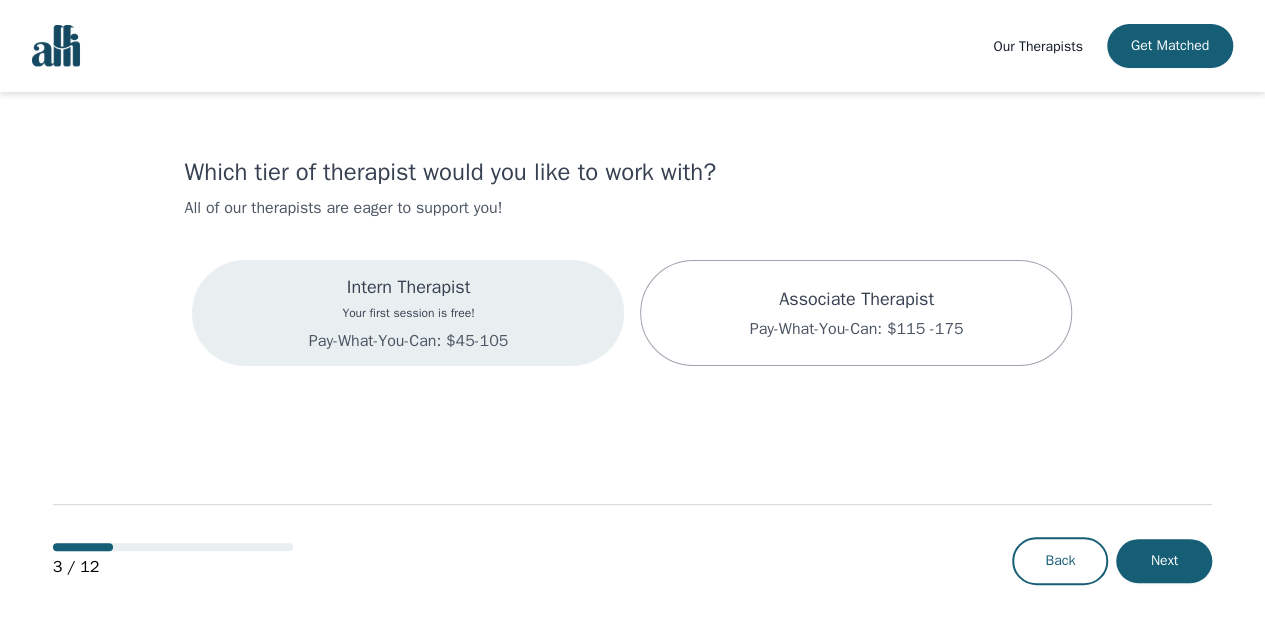 click on "Your first session is free!" at bounding box center (408, 313) 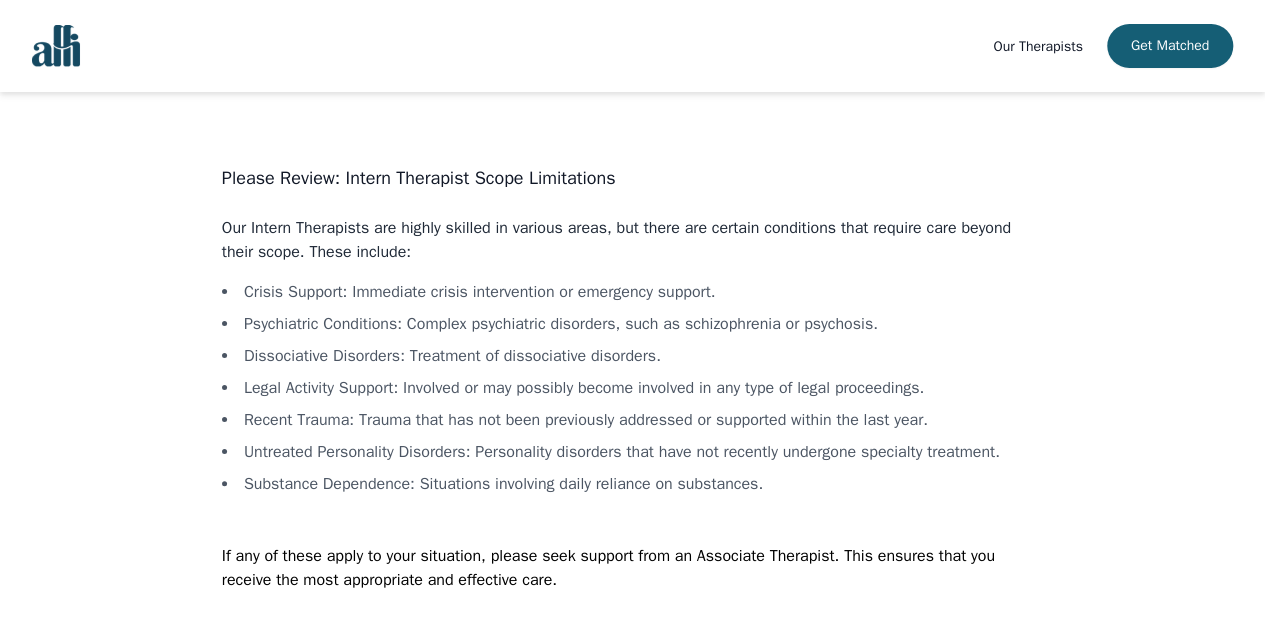 scroll, scrollTop: 56, scrollLeft: 0, axis: vertical 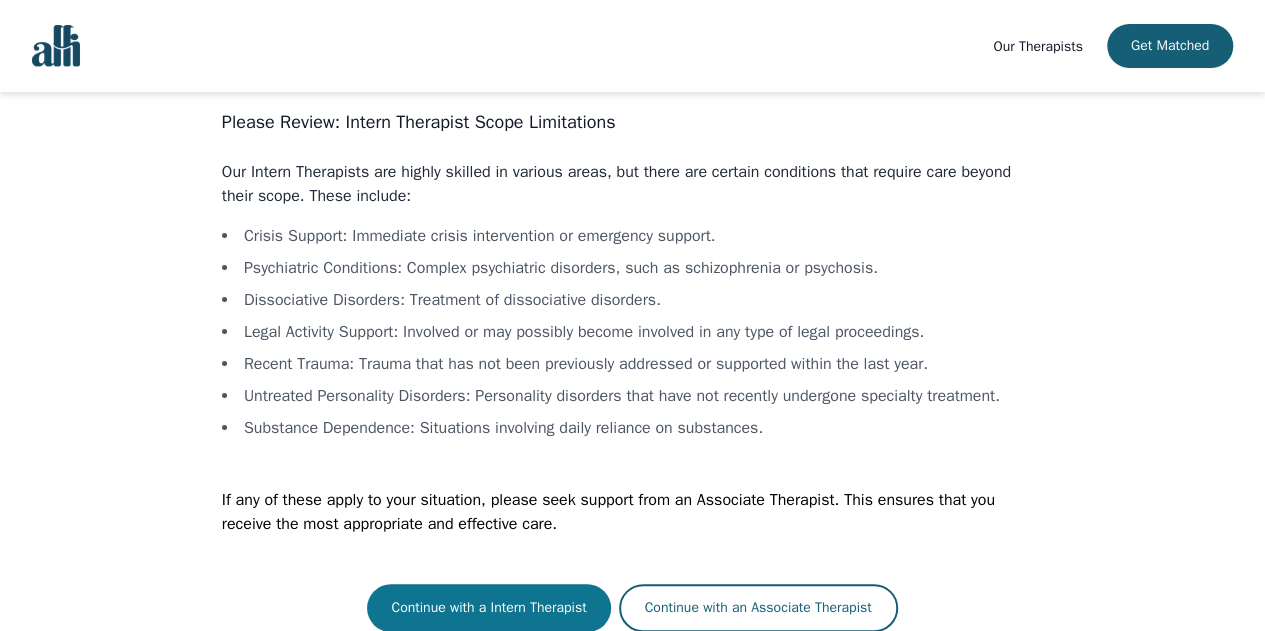 click on "Continue with a Intern Therapist" at bounding box center (488, 608) 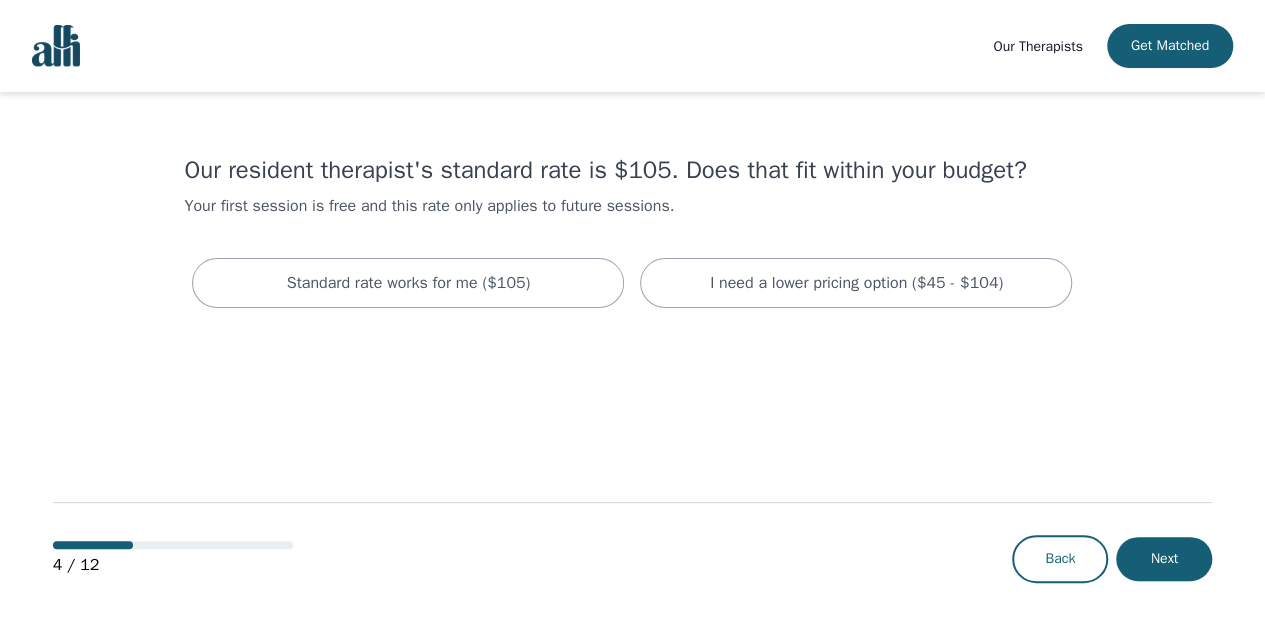 scroll, scrollTop: 0, scrollLeft: 0, axis: both 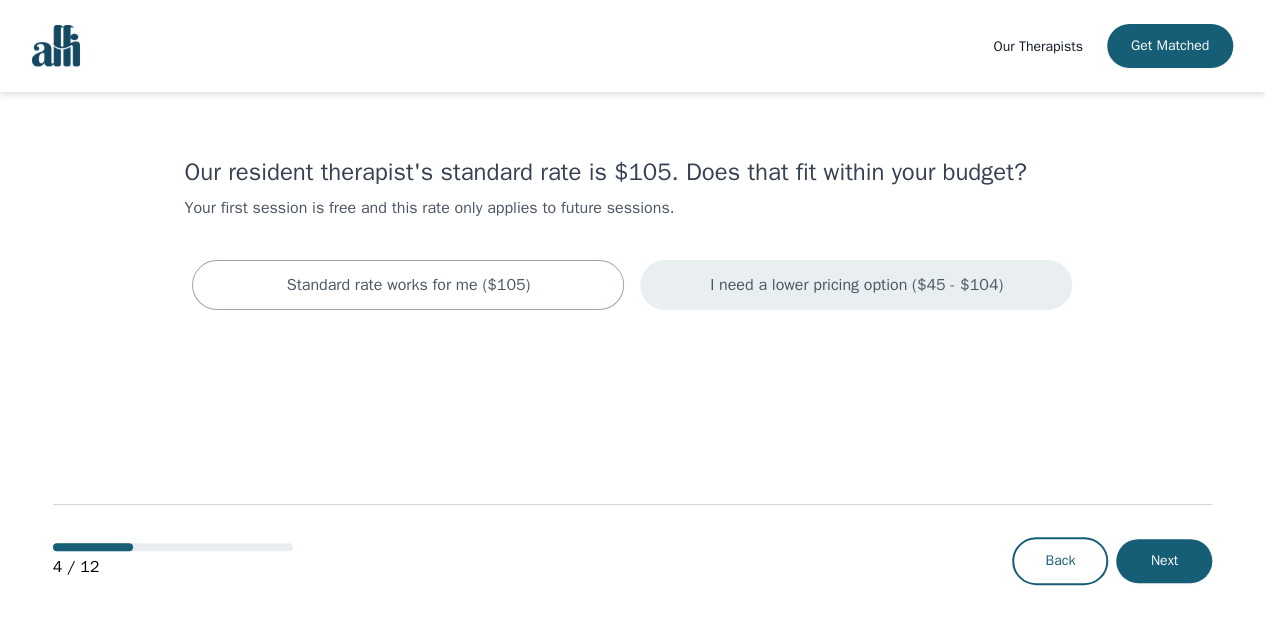 click on "I need a lower pricing option ($45 - $104)" at bounding box center [856, 285] 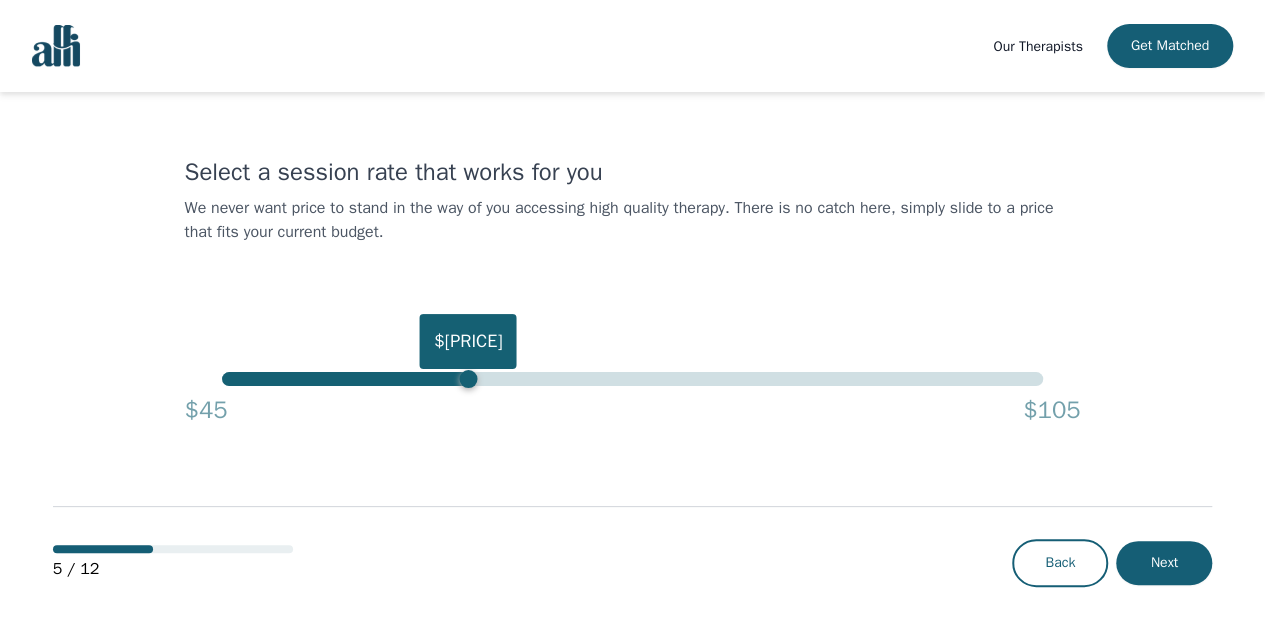drag, startPoint x: 1056, startPoint y: 351, endPoint x: 87, endPoint y: 306, distance: 970.0443 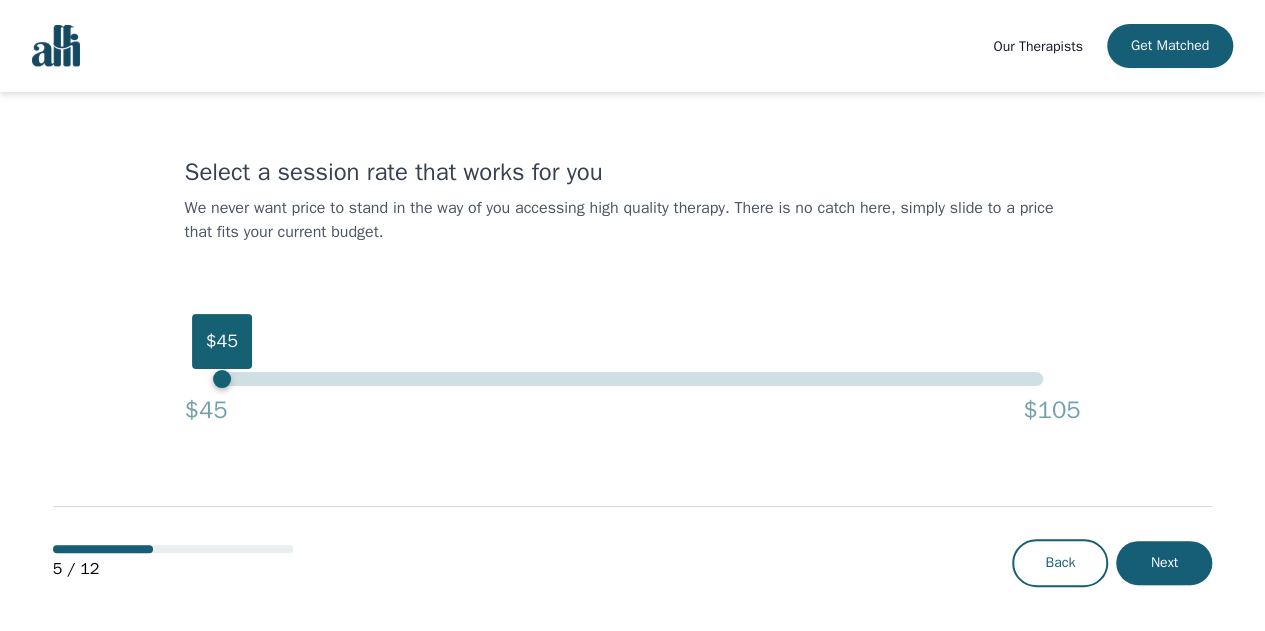click on "Back Next" at bounding box center [1112, 563] 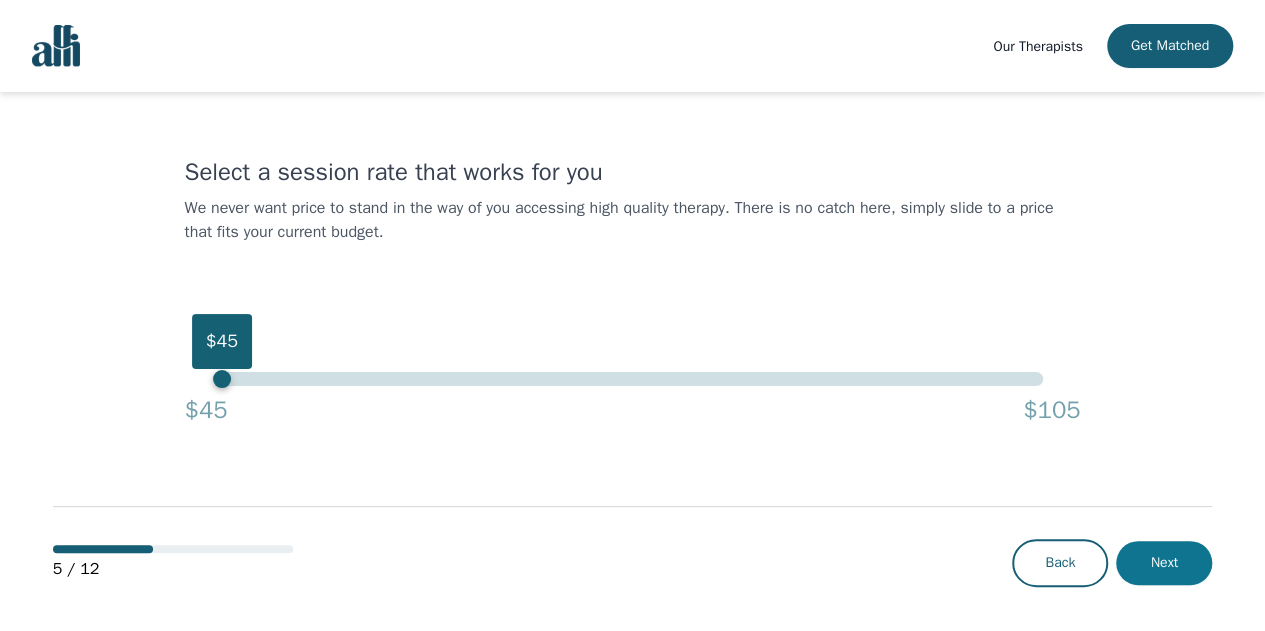 click on "Next" at bounding box center (1164, 563) 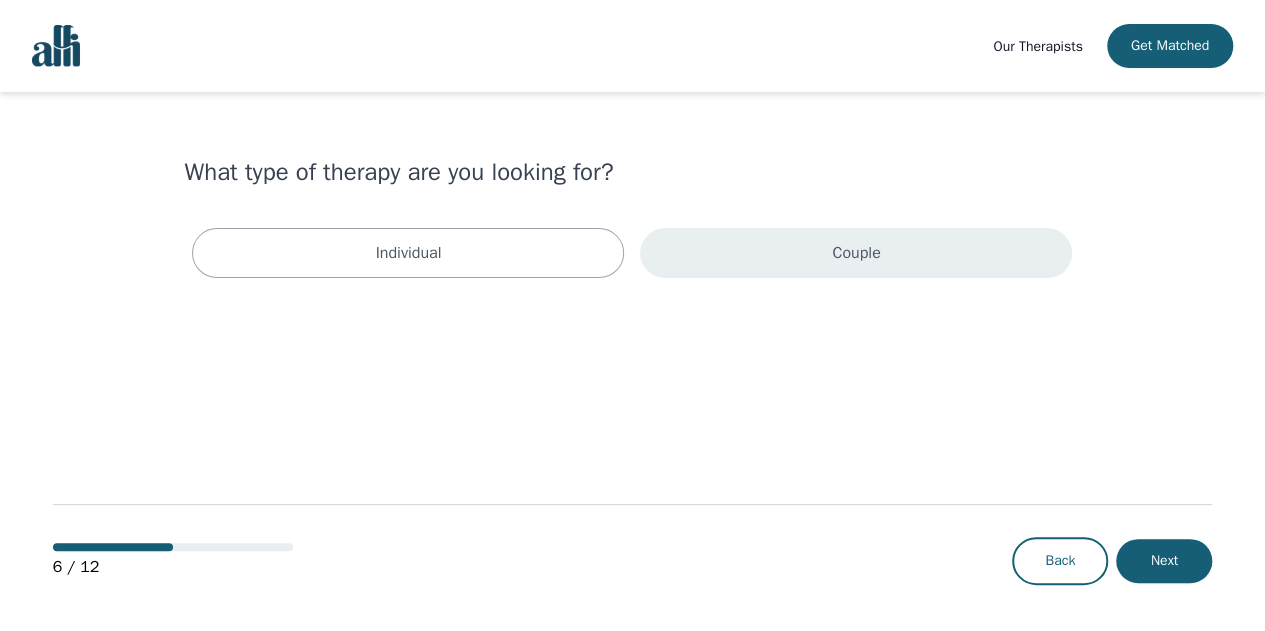 click on "Couple" at bounding box center (856, 253) 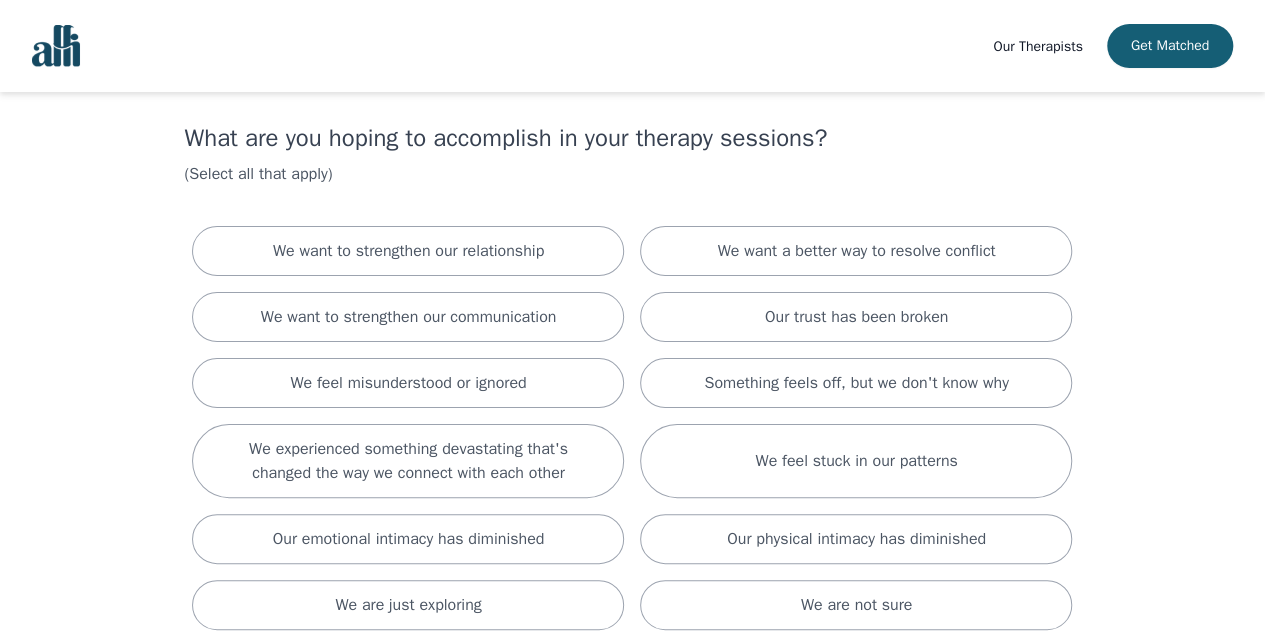 scroll, scrollTop: 31, scrollLeft: 0, axis: vertical 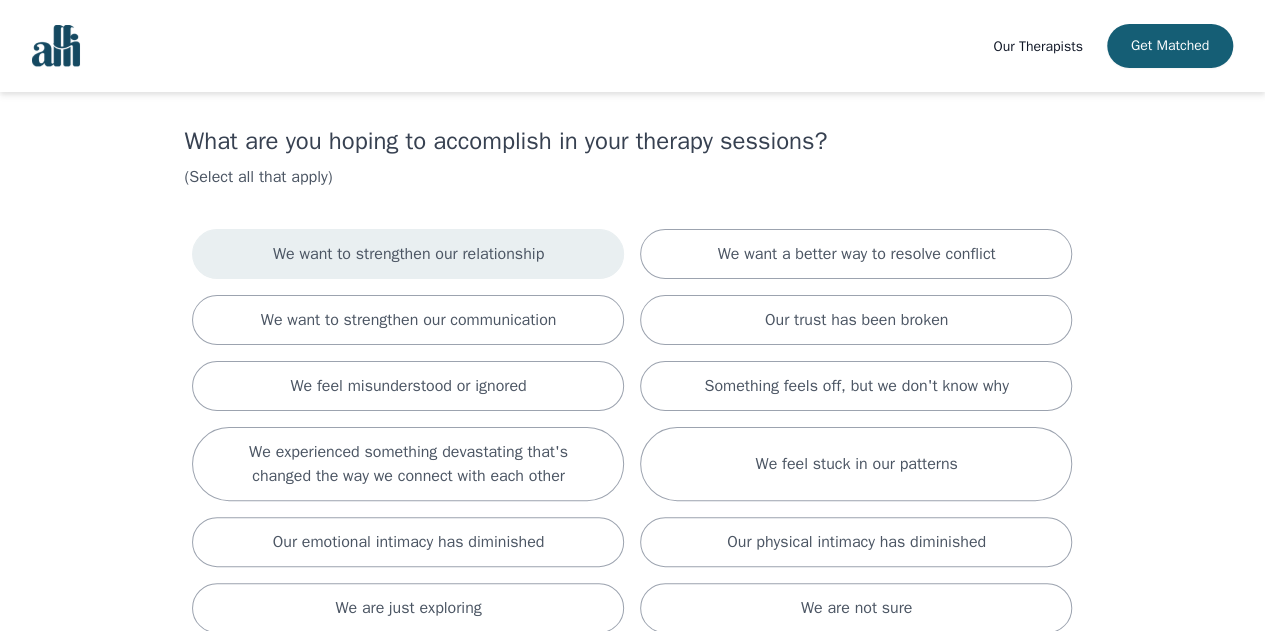 click on "We want to strengthen our relationship" at bounding box center (408, 254) 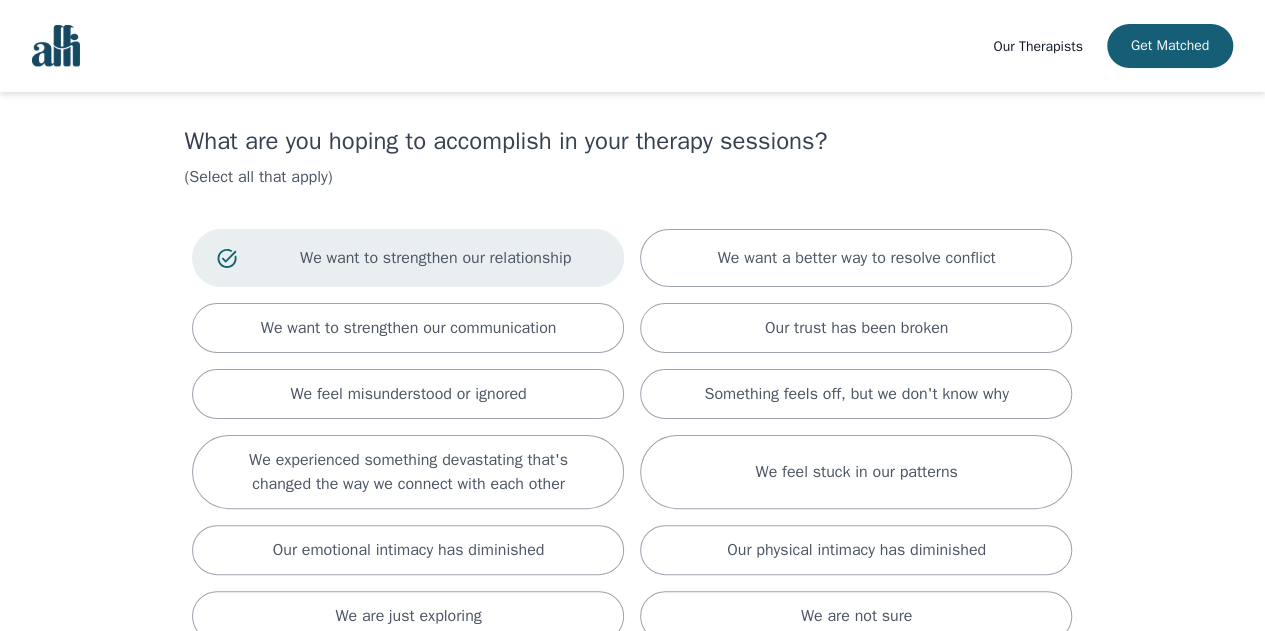 click on "We want to strengthen our relationship" at bounding box center [436, 258] 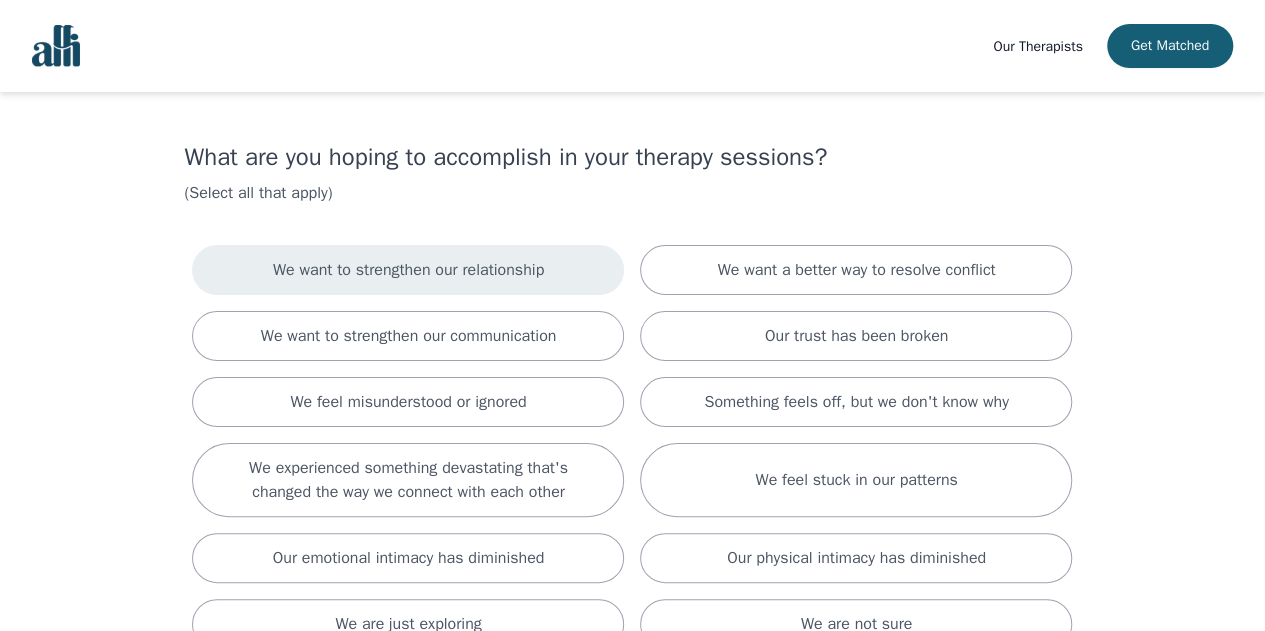 scroll, scrollTop: 11, scrollLeft: 0, axis: vertical 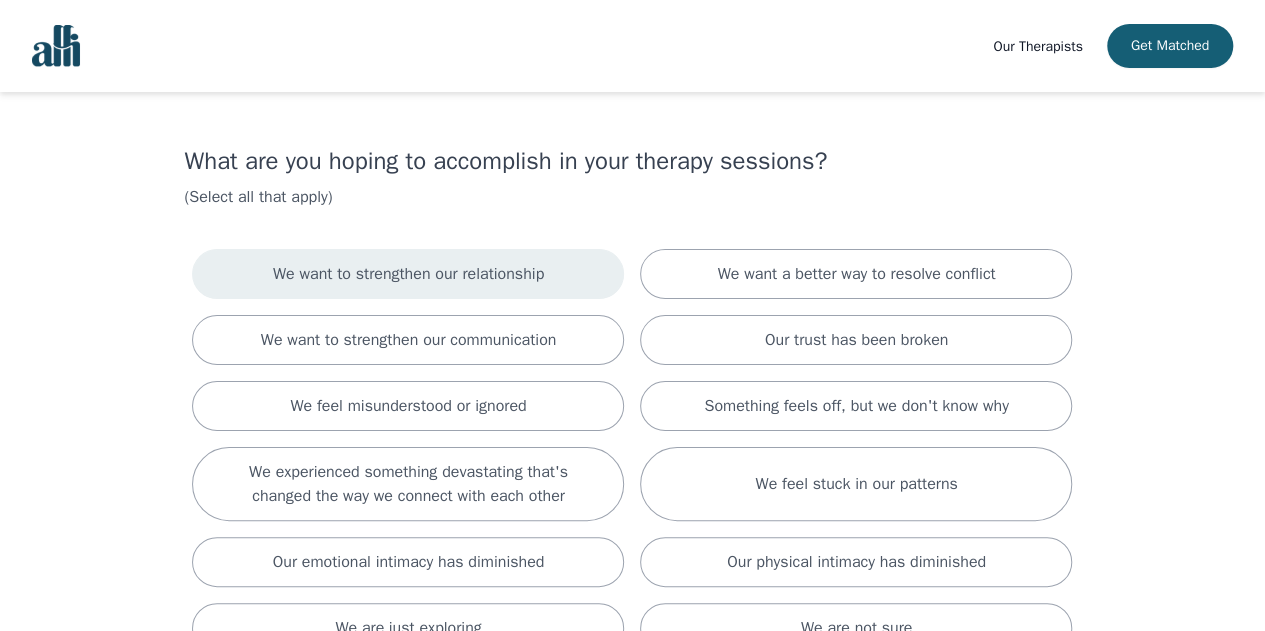 click on "We want to strengthen our relationship" at bounding box center [408, 274] 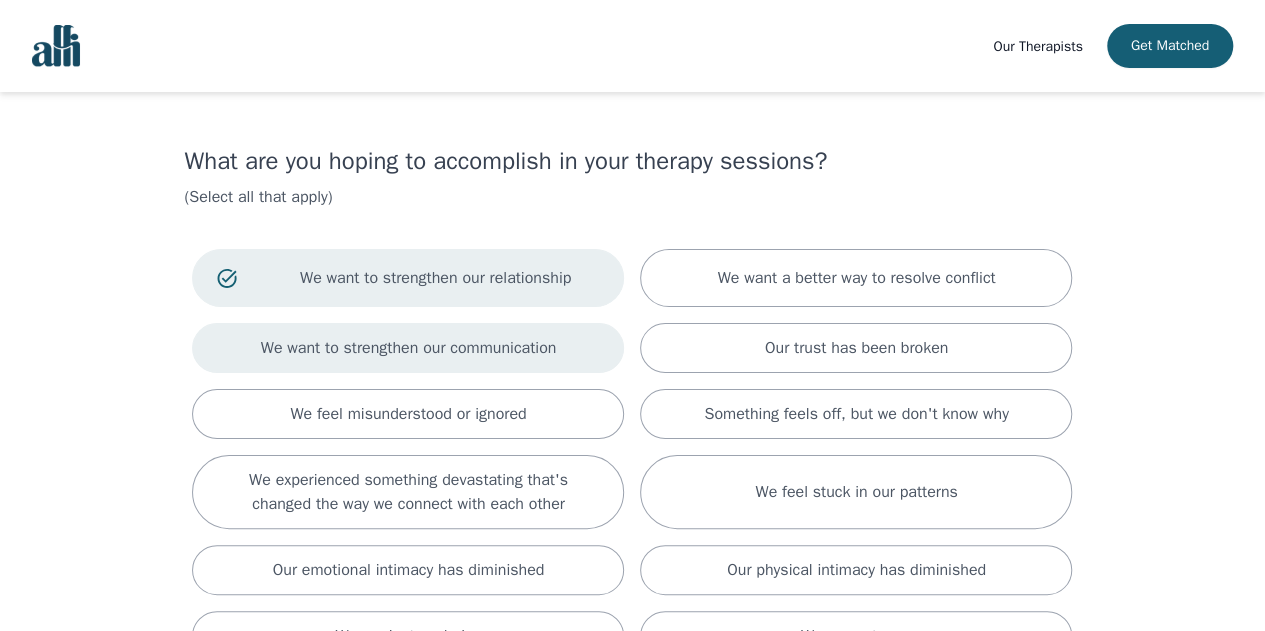 click on "We want to strengthen our communication" at bounding box center (856, 278) 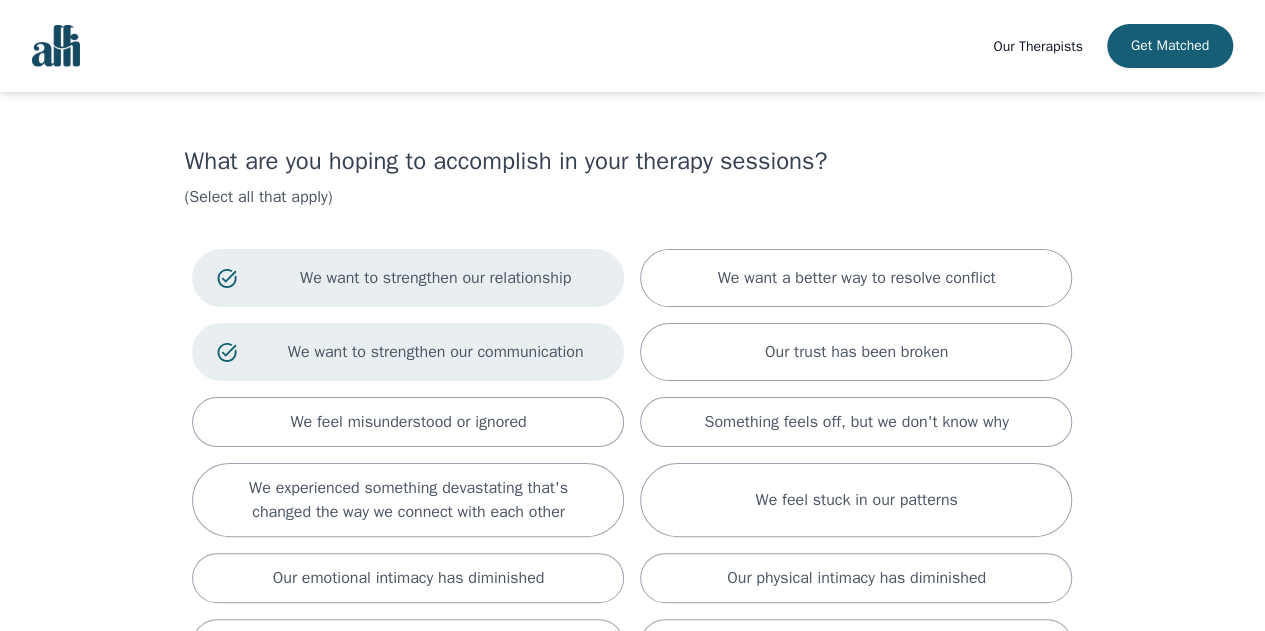 click on "We want to strengthen our relationship" at bounding box center (408, 278) 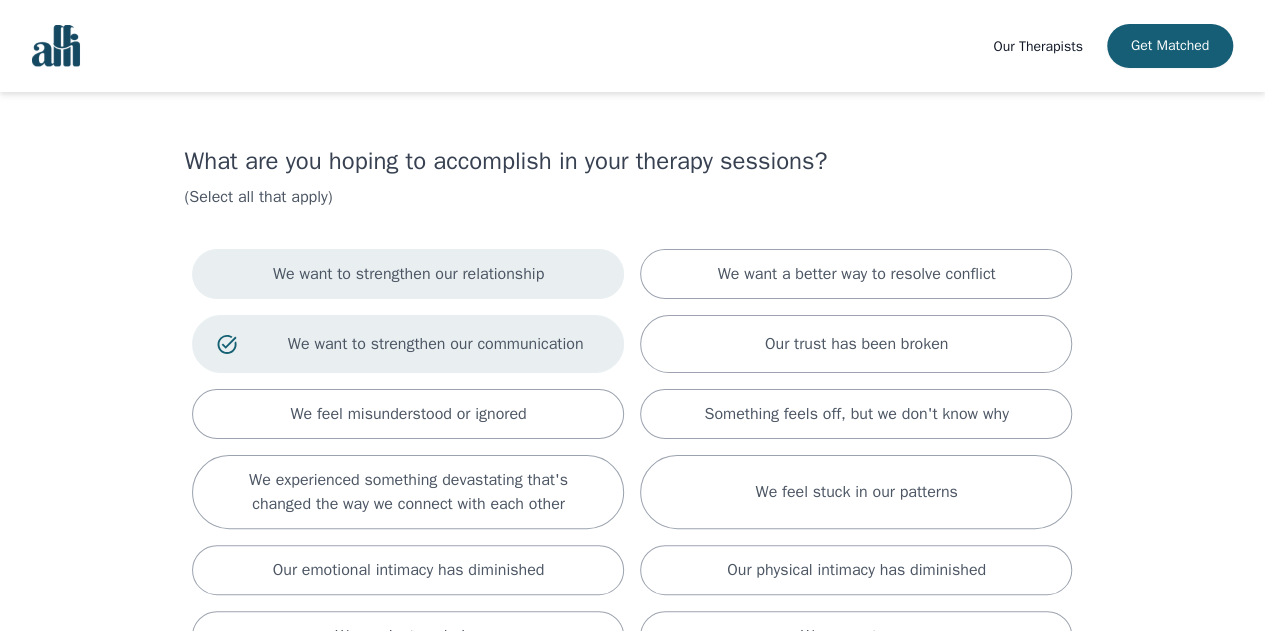 click on "We want to strengthen our relationship" at bounding box center (408, 274) 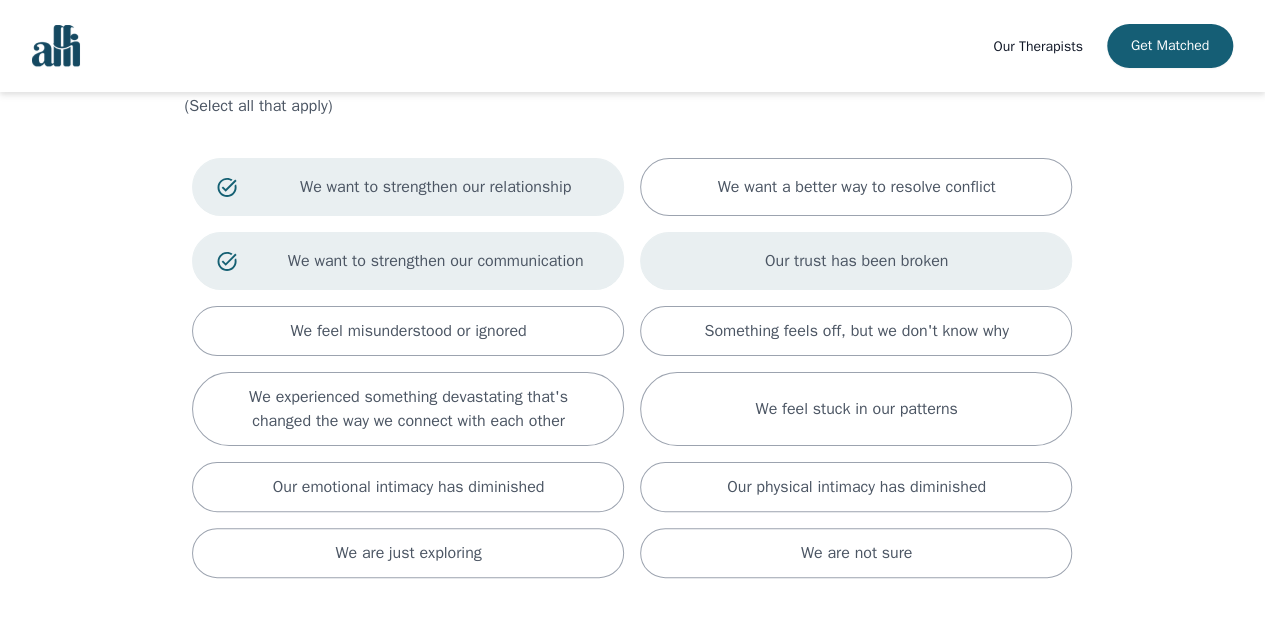 scroll, scrollTop: 101, scrollLeft: 0, axis: vertical 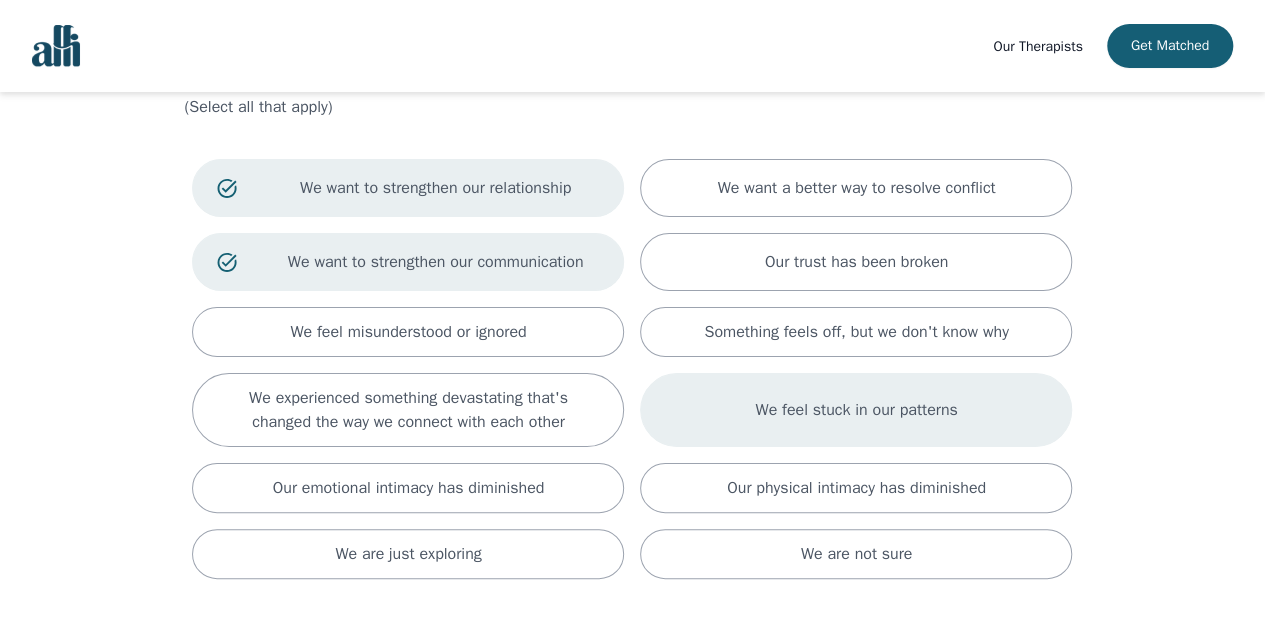click on "We feel stuck in our patterns" at bounding box center [856, 410] 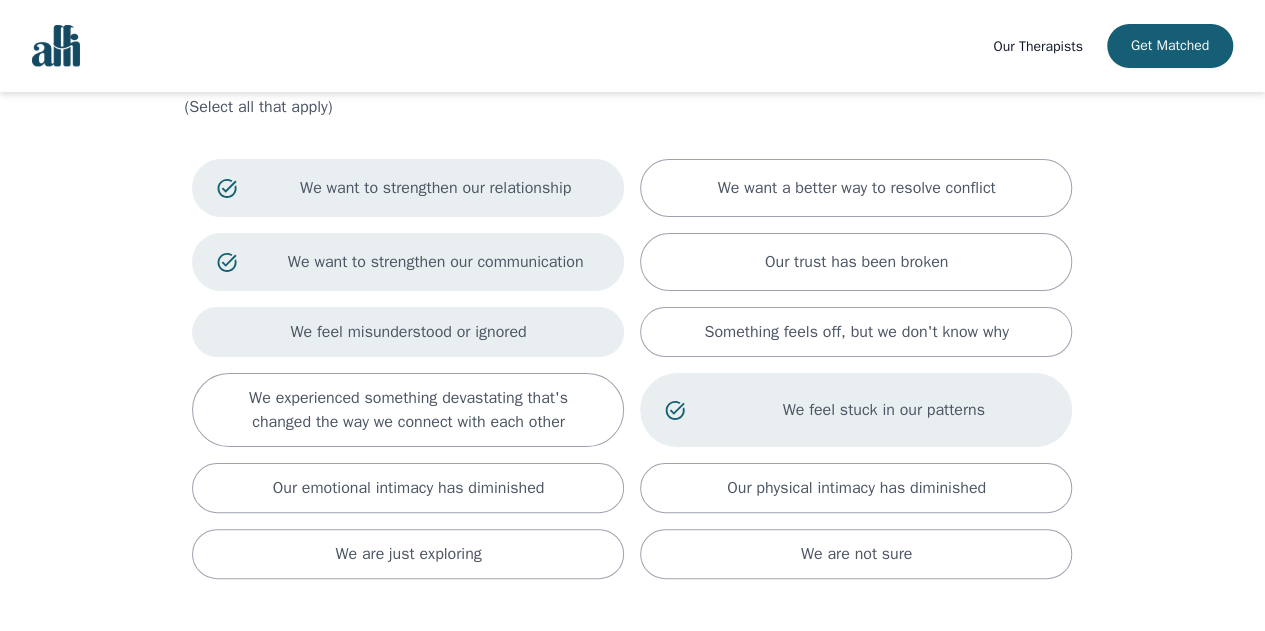 click on "We feel misunderstood or ignored" at bounding box center (408, 332) 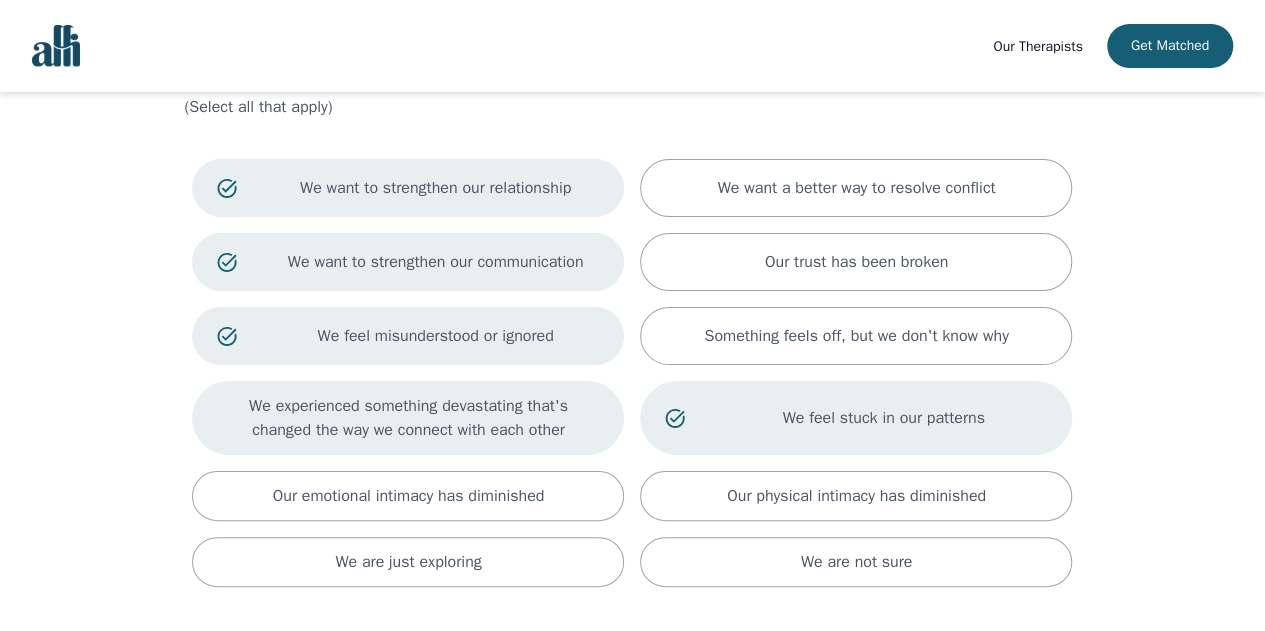 click on "We experienced something devastating that's changed the way we connect with each other" at bounding box center (408, 418) 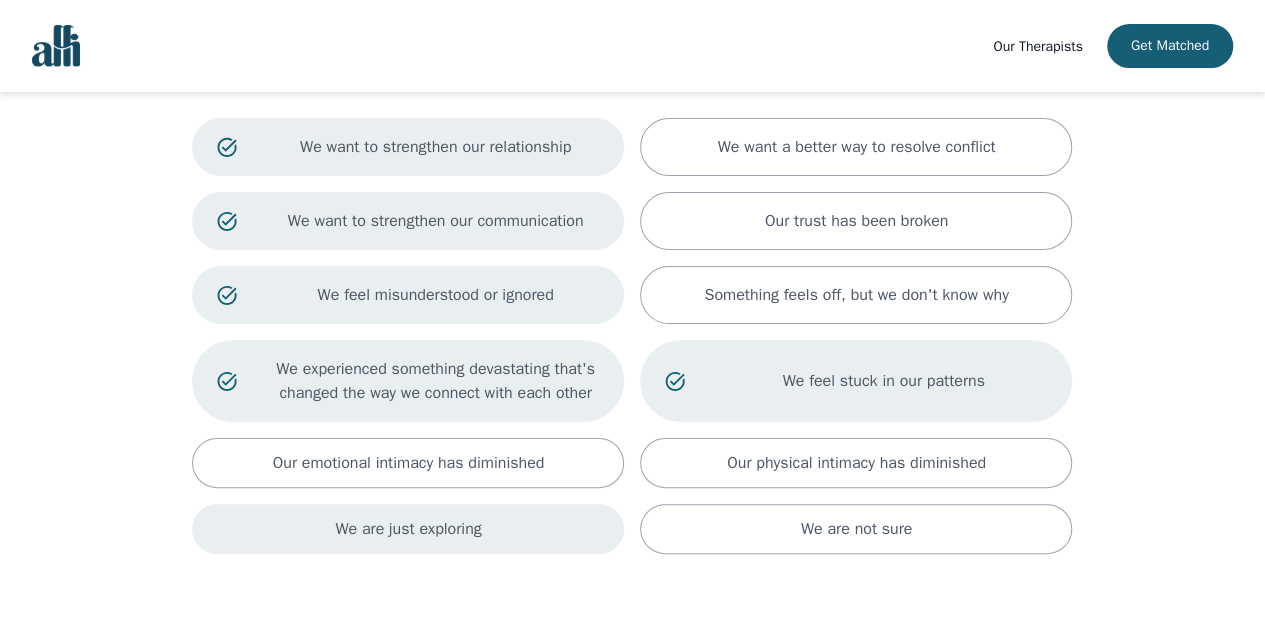 scroll, scrollTop: 143, scrollLeft: 0, axis: vertical 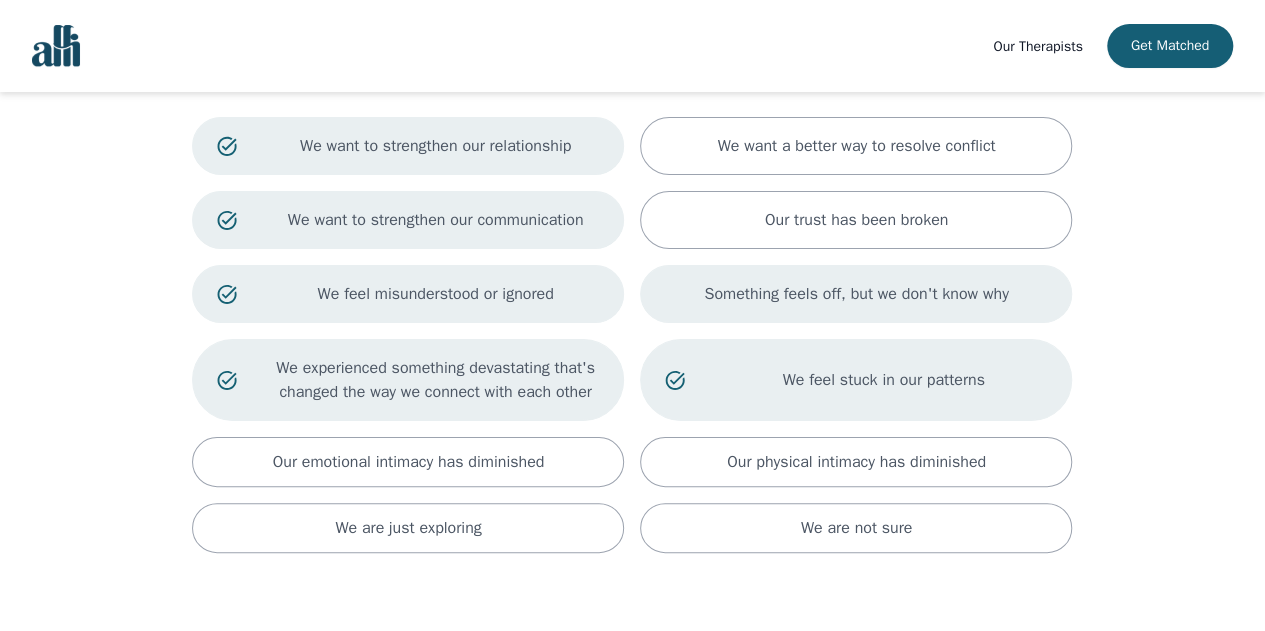 click on "Something feels off, but we don't know why" at bounding box center [856, 294] 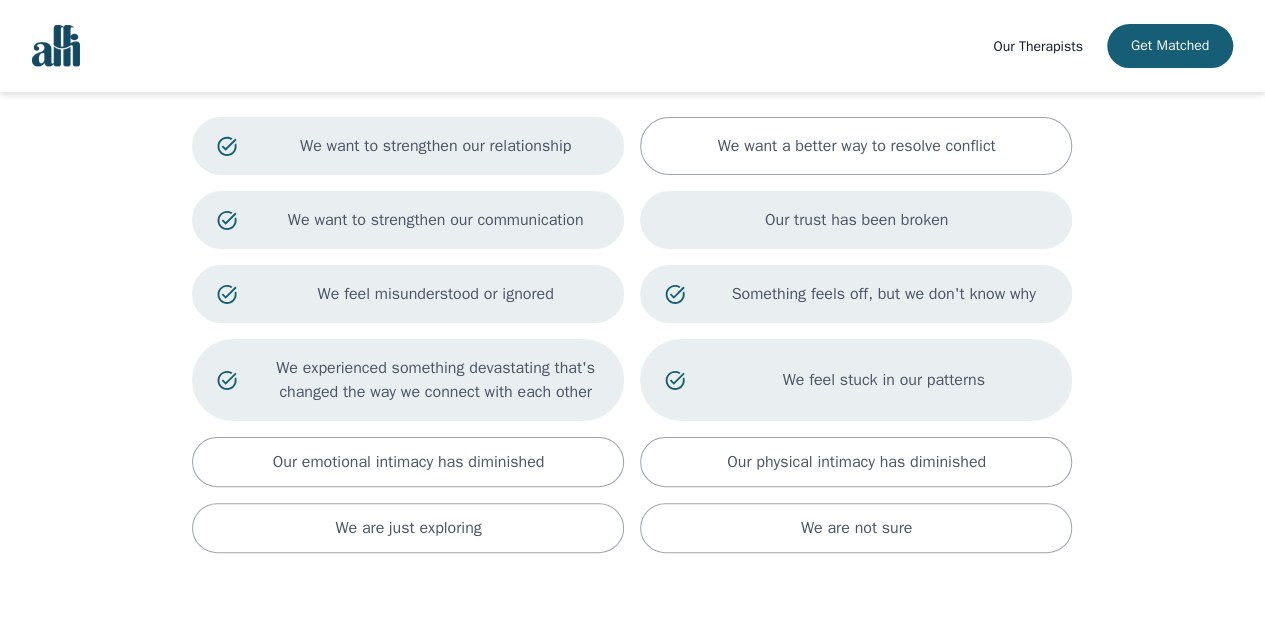 click on "Our trust has been broken" at bounding box center (856, 220) 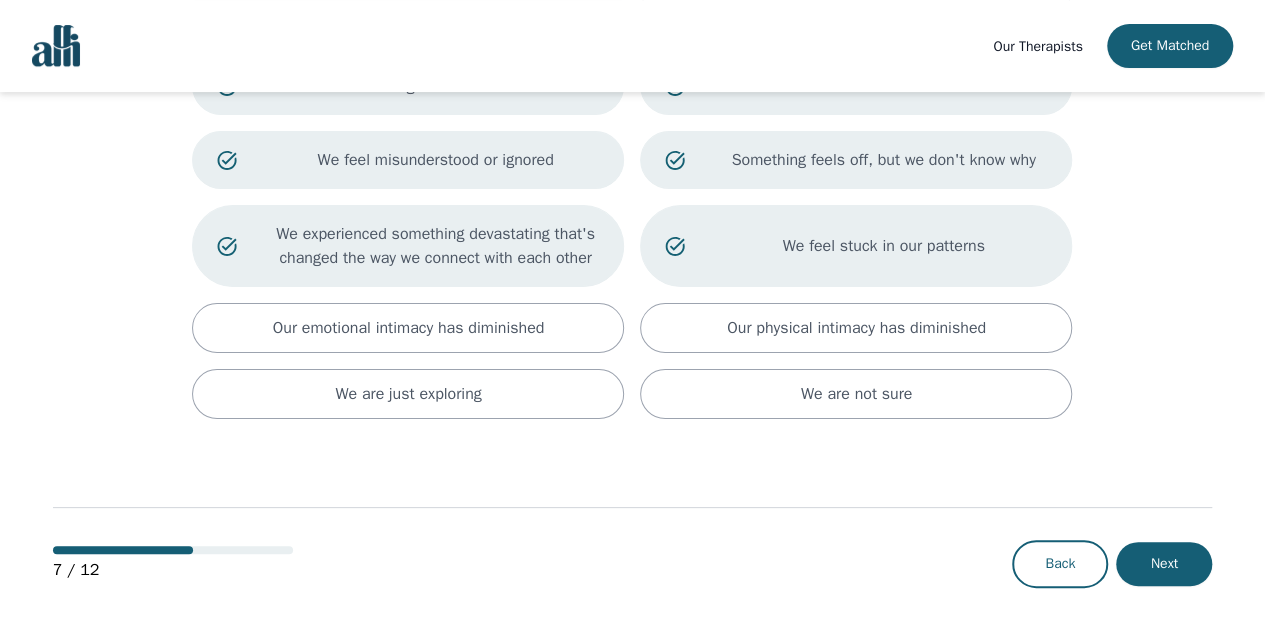 scroll, scrollTop: 278, scrollLeft: 0, axis: vertical 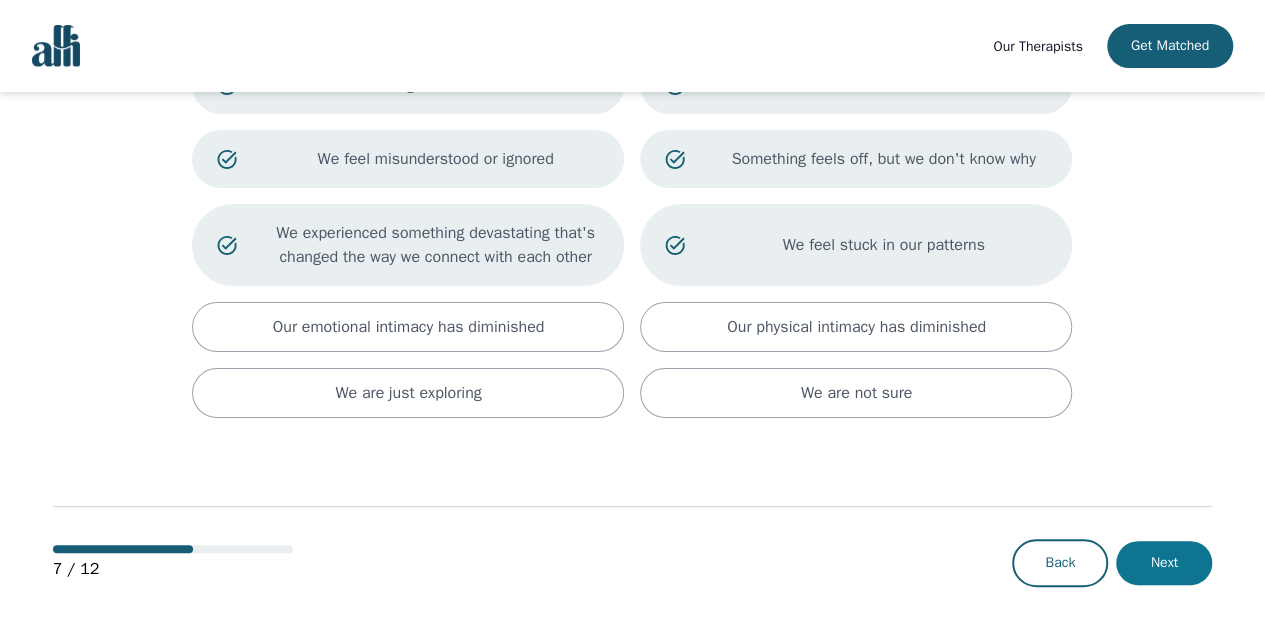 click on "Next" at bounding box center [1164, 563] 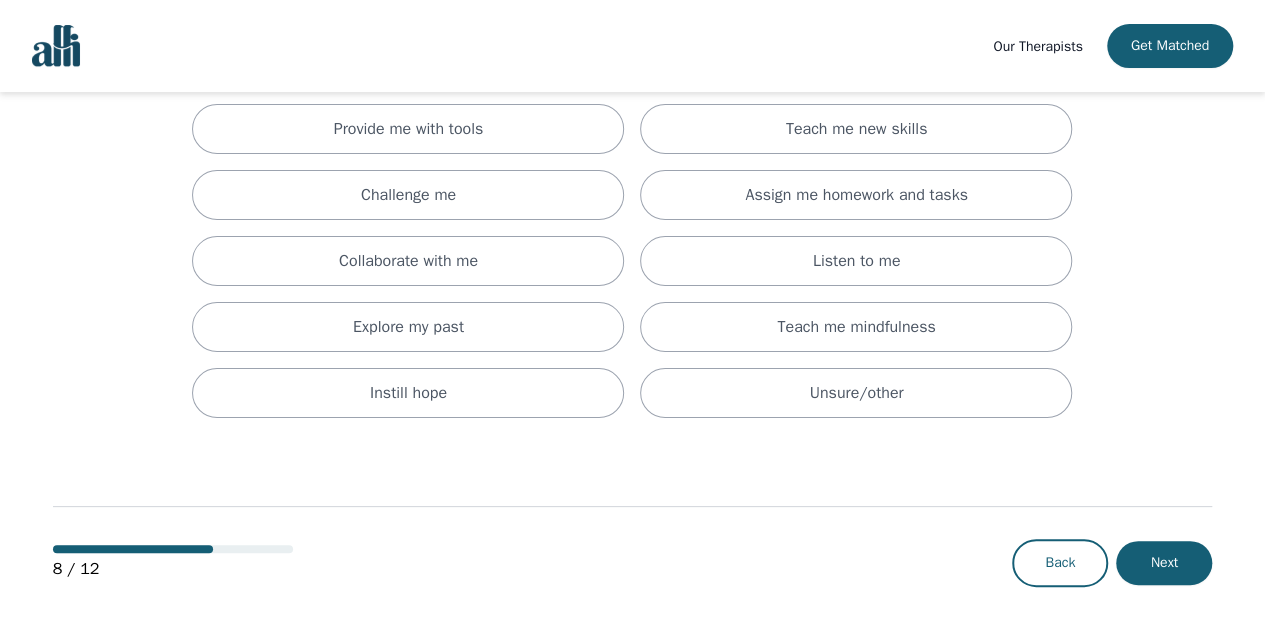 scroll, scrollTop: 0, scrollLeft: 0, axis: both 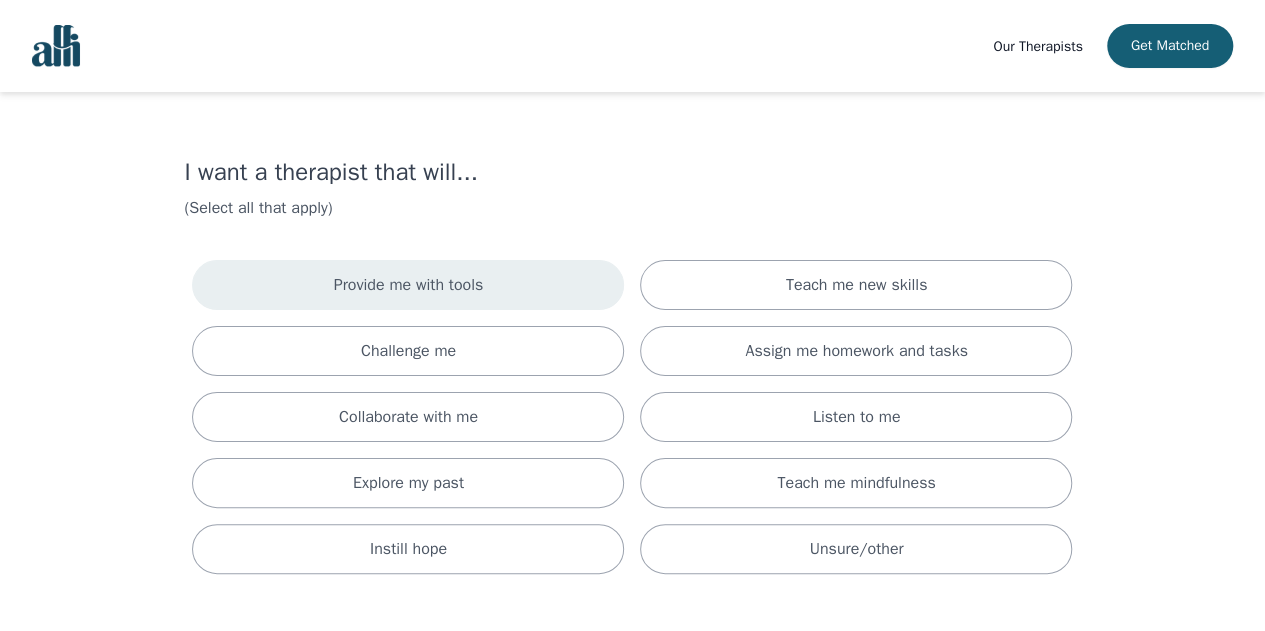 click on "Provide me with tools" at bounding box center [409, 285] 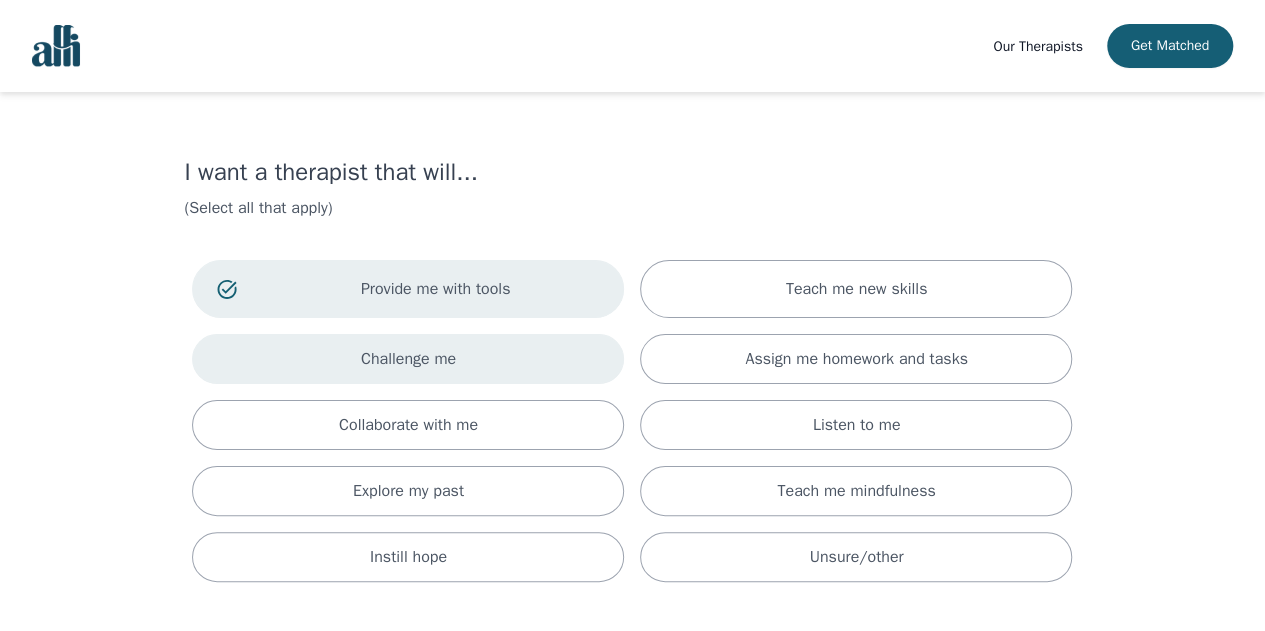 click on "Challenge me" at bounding box center [408, 359] 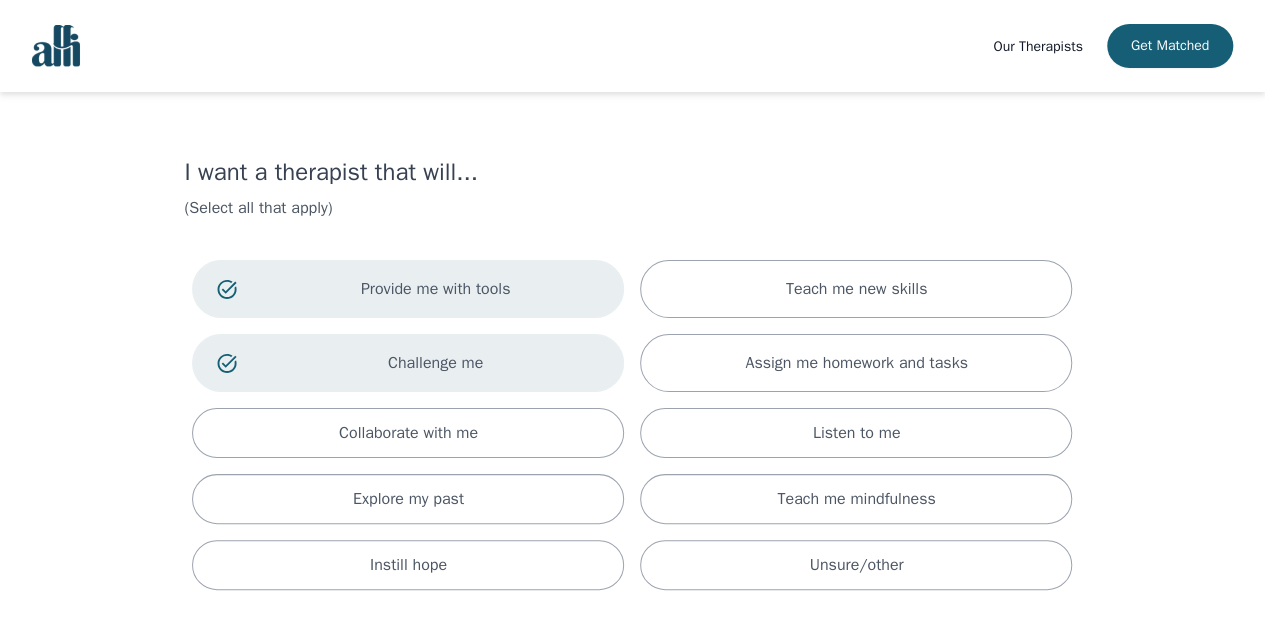 click on "Provide me with tools Teach me new skills Challenge me Assign me homework and tasks Collaborate with me Listen to me Explore my past Teach me mindfulness Instill hope Unsure/other" at bounding box center [632, 425] 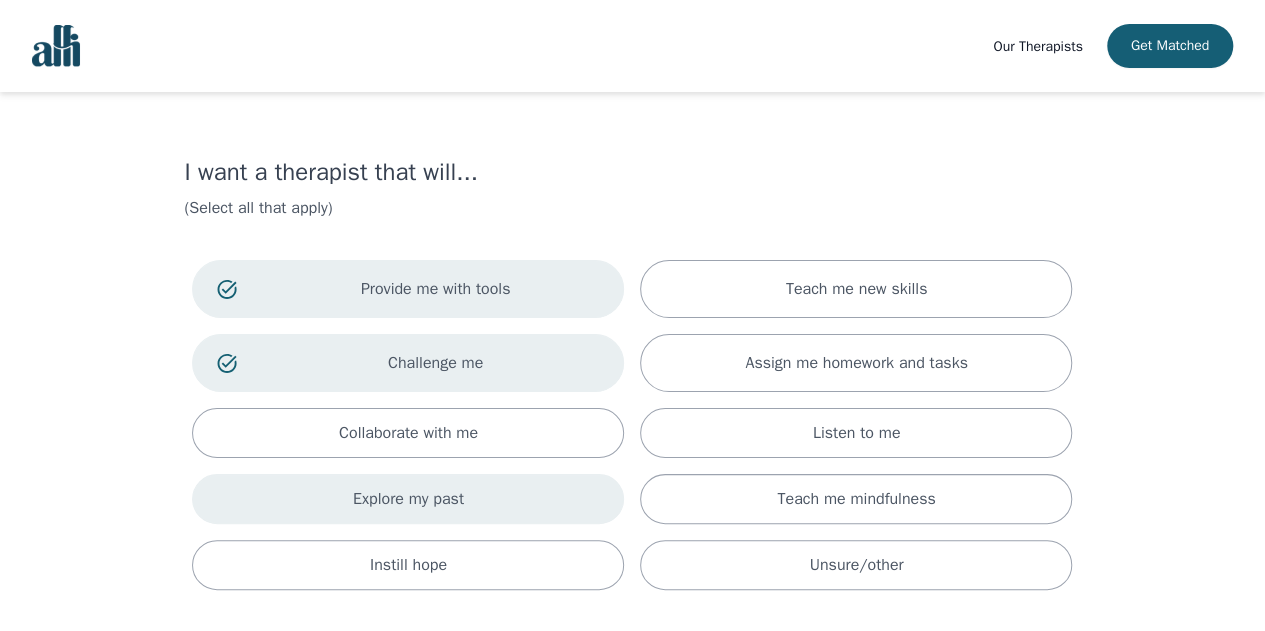 click on "Explore my past" at bounding box center (408, 499) 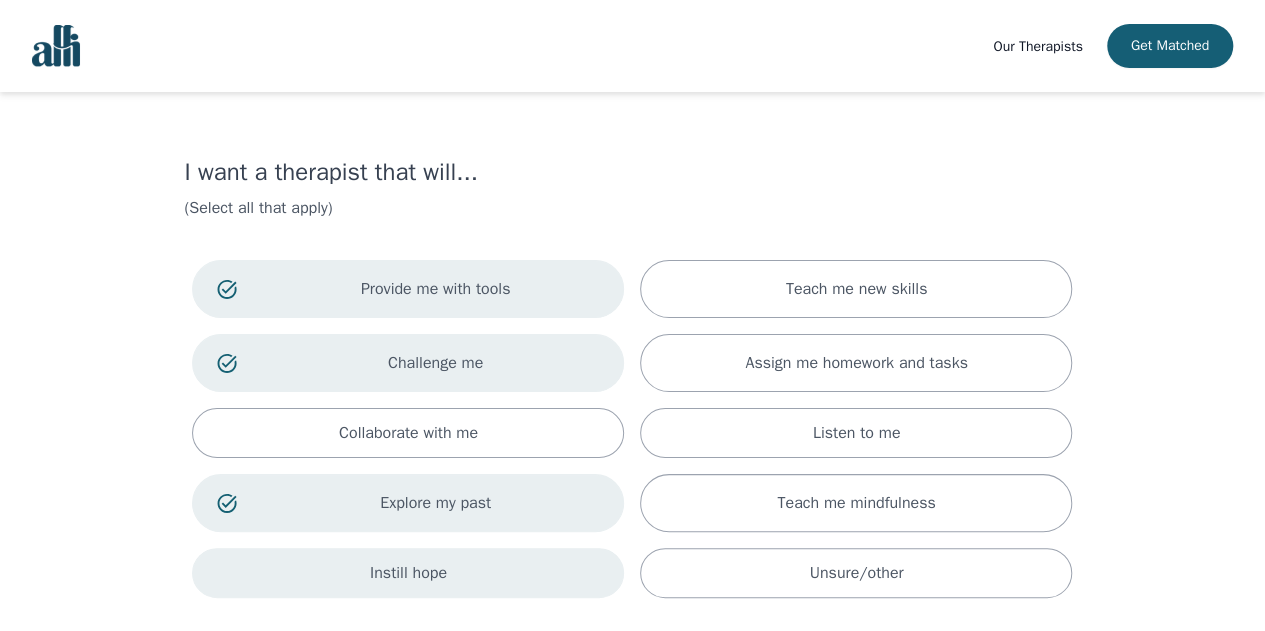 click on "Instill hope" at bounding box center [408, 573] 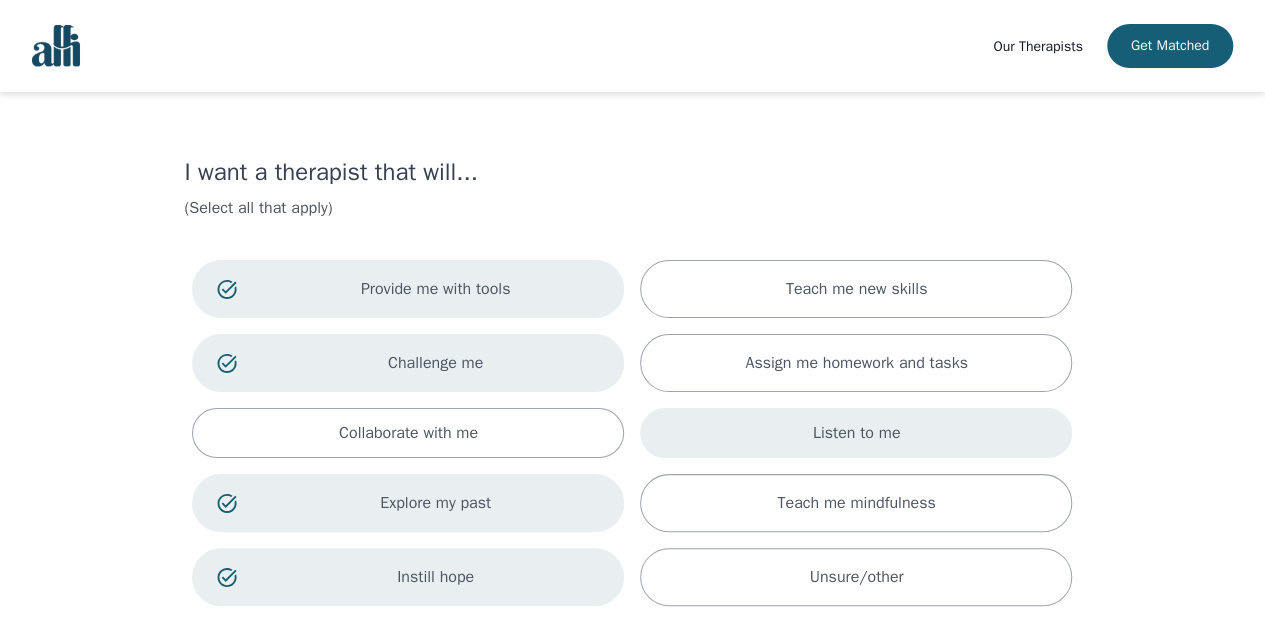 click on "Listen to me" at bounding box center (856, 433) 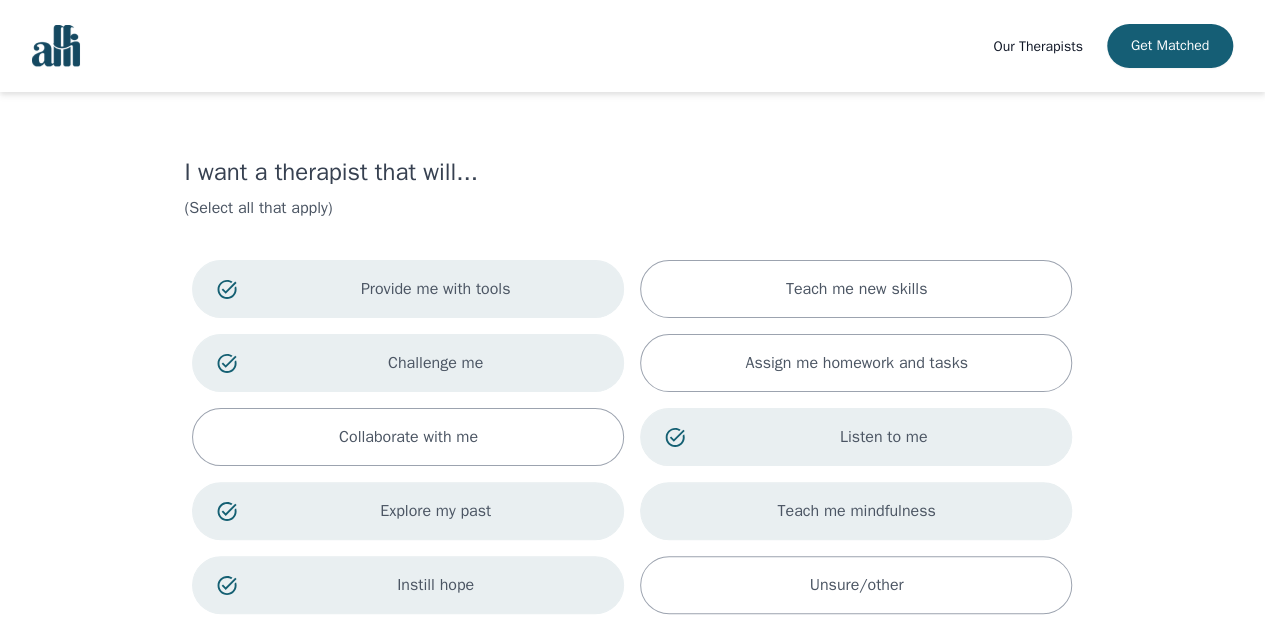 click on "Teach me mindfulness" at bounding box center [856, 511] 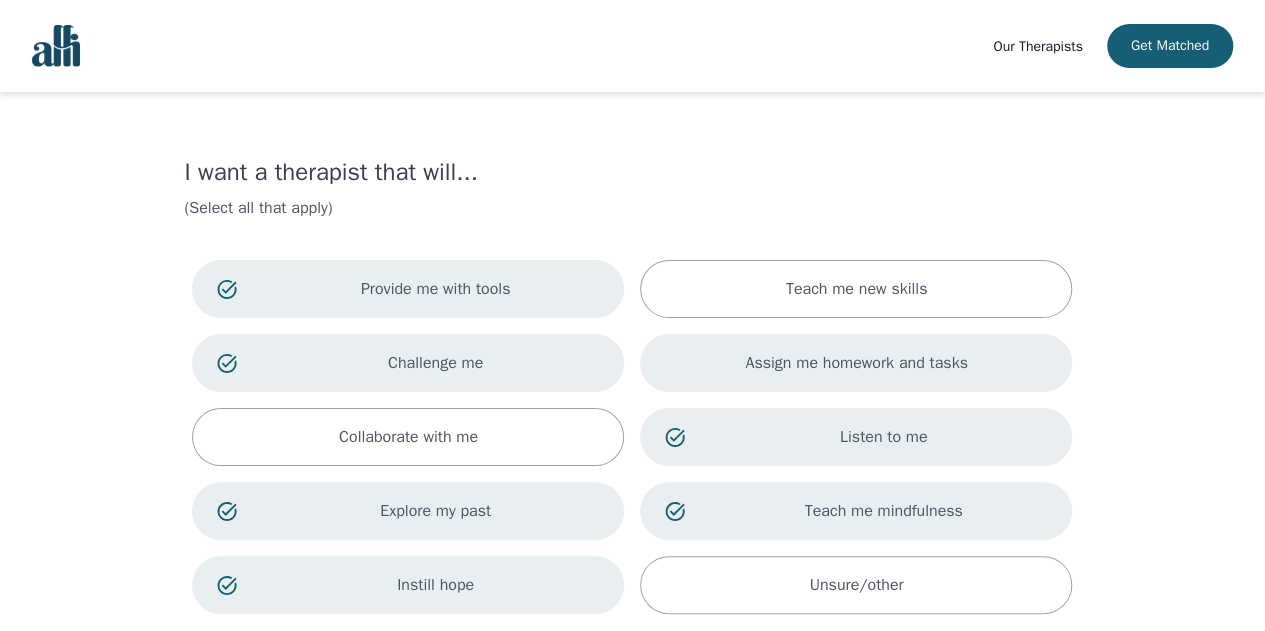 click on "Assign me homework and tasks" at bounding box center [856, 363] 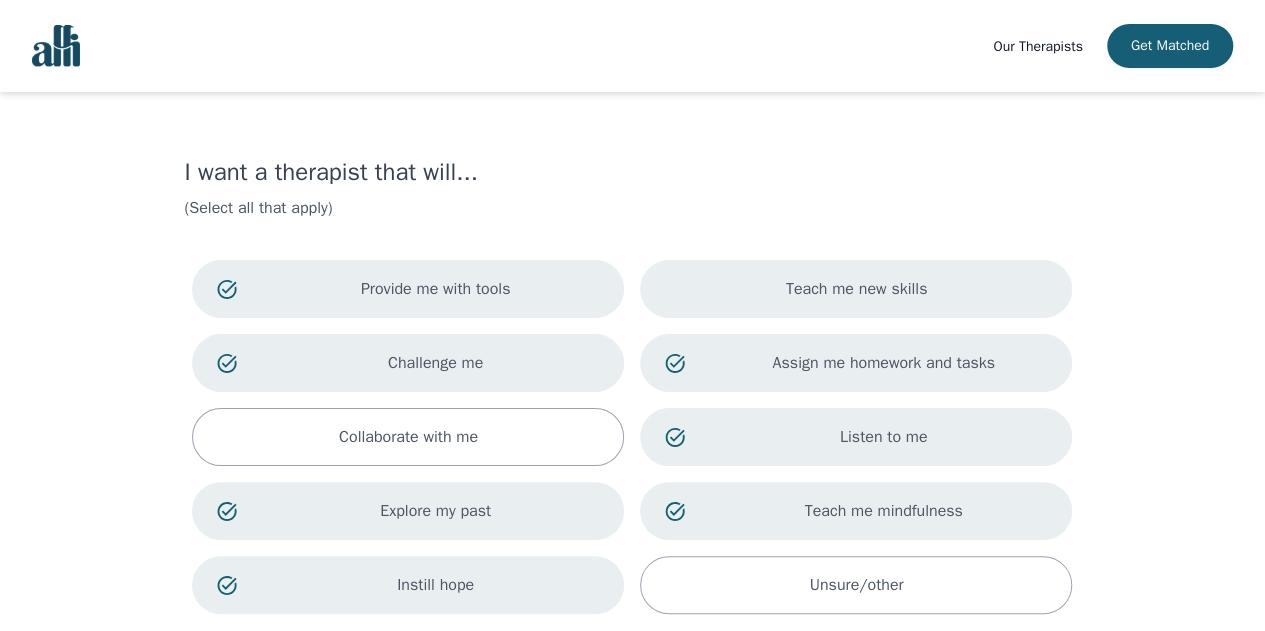 click on "Teach me new skills" at bounding box center (857, 289) 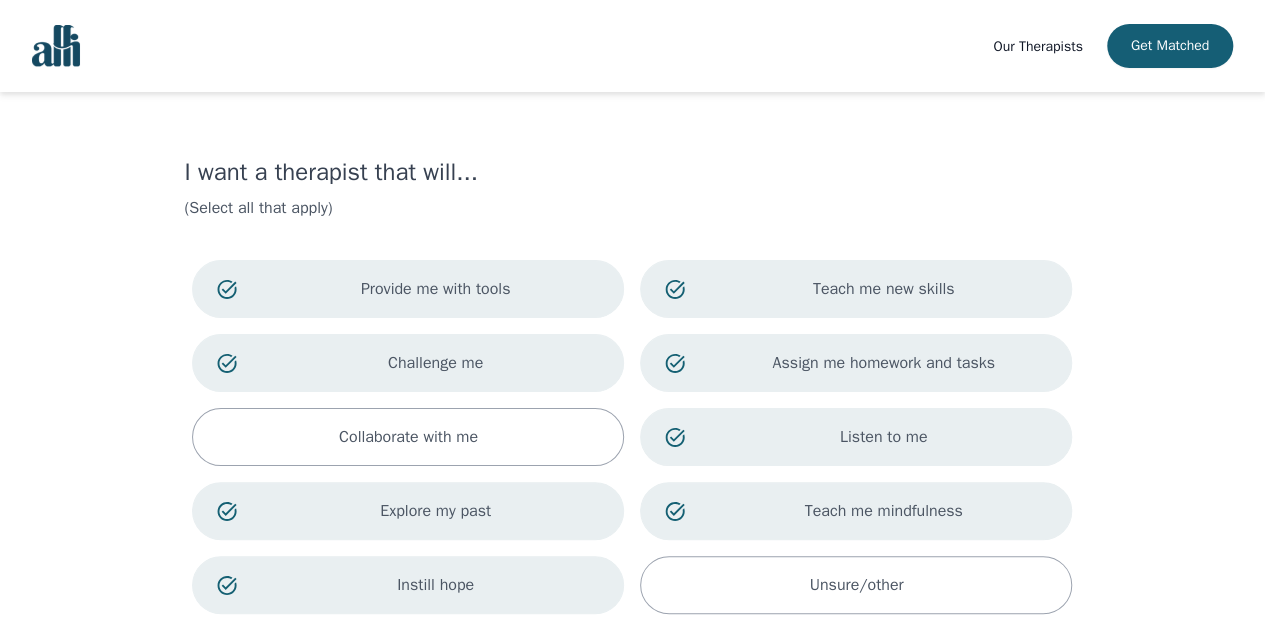 scroll, scrollTop: 196, scrollLeft: 0, axis: vertical 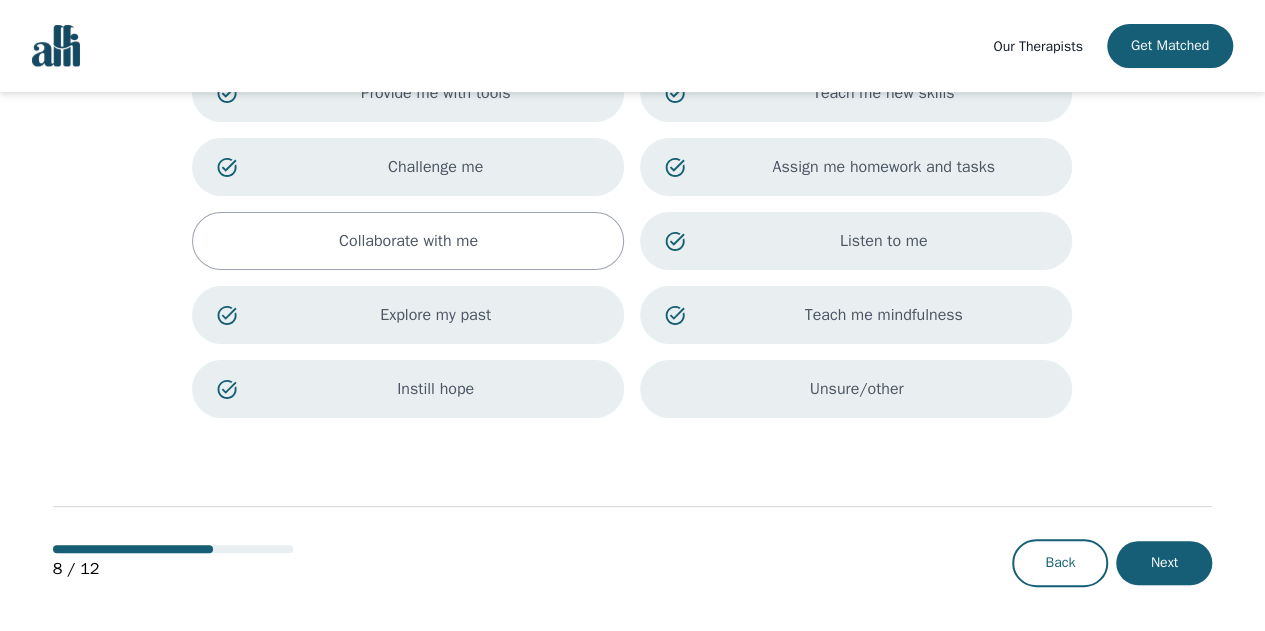 click on "Unsure/other" at bounding box center (856, 389) 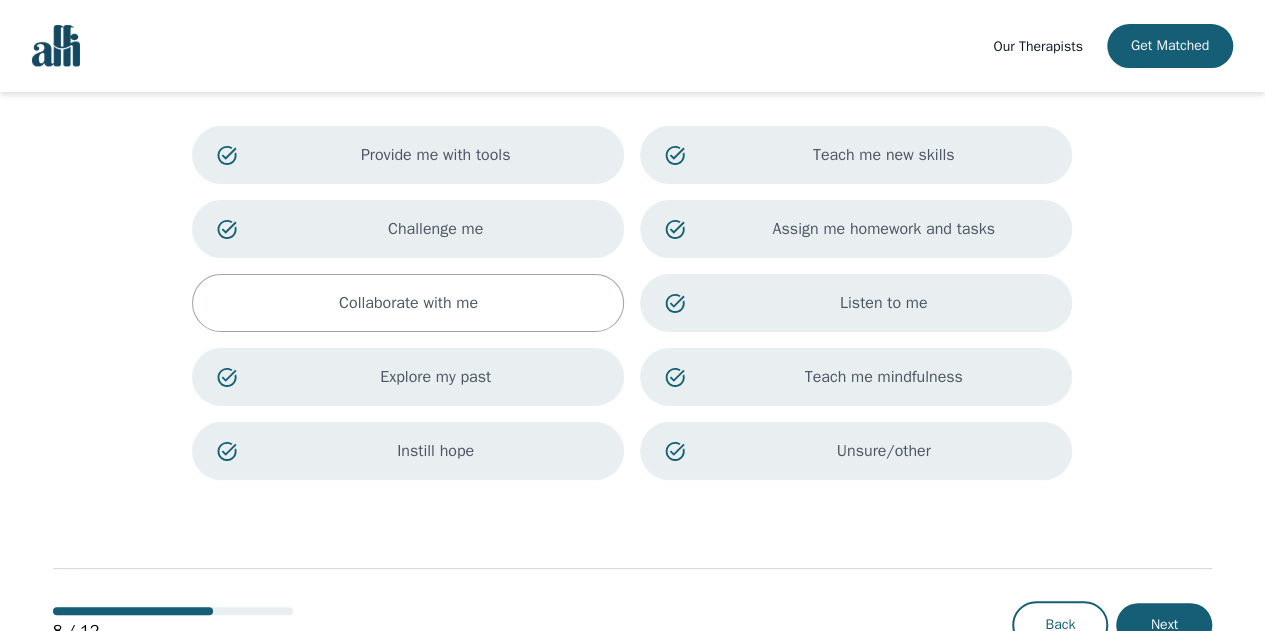 scroll, scrollTop: 196, scrollLeft: 0, axis: vertical 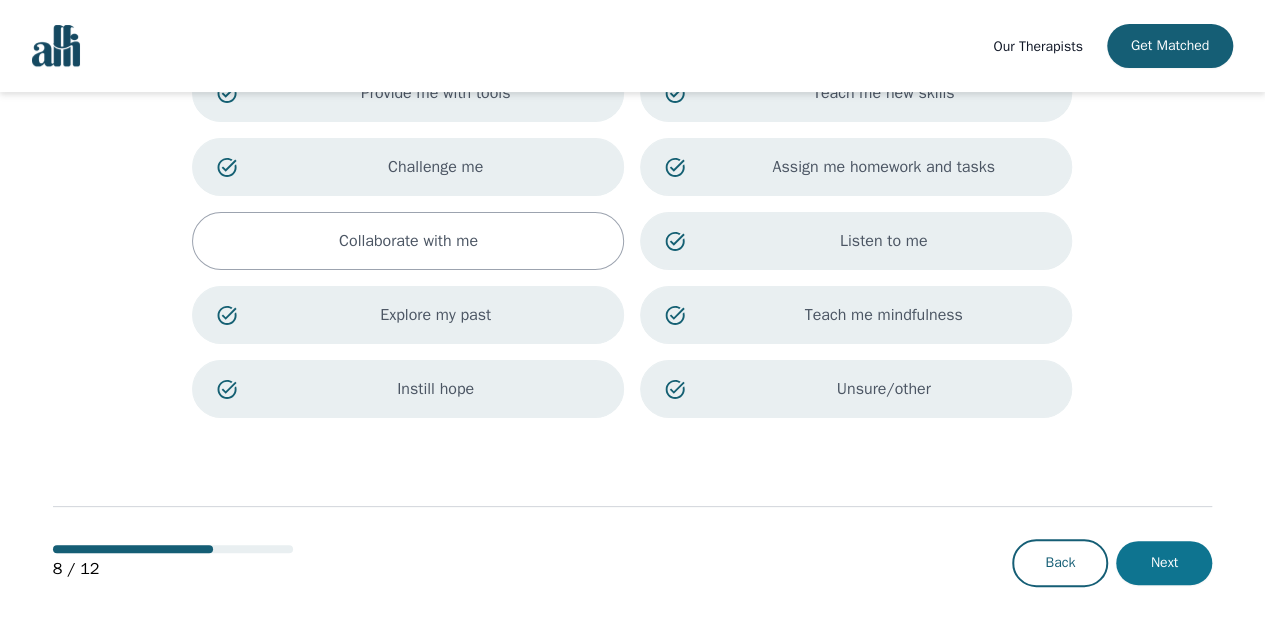click on "Next" at bounding box center (1164, 563) 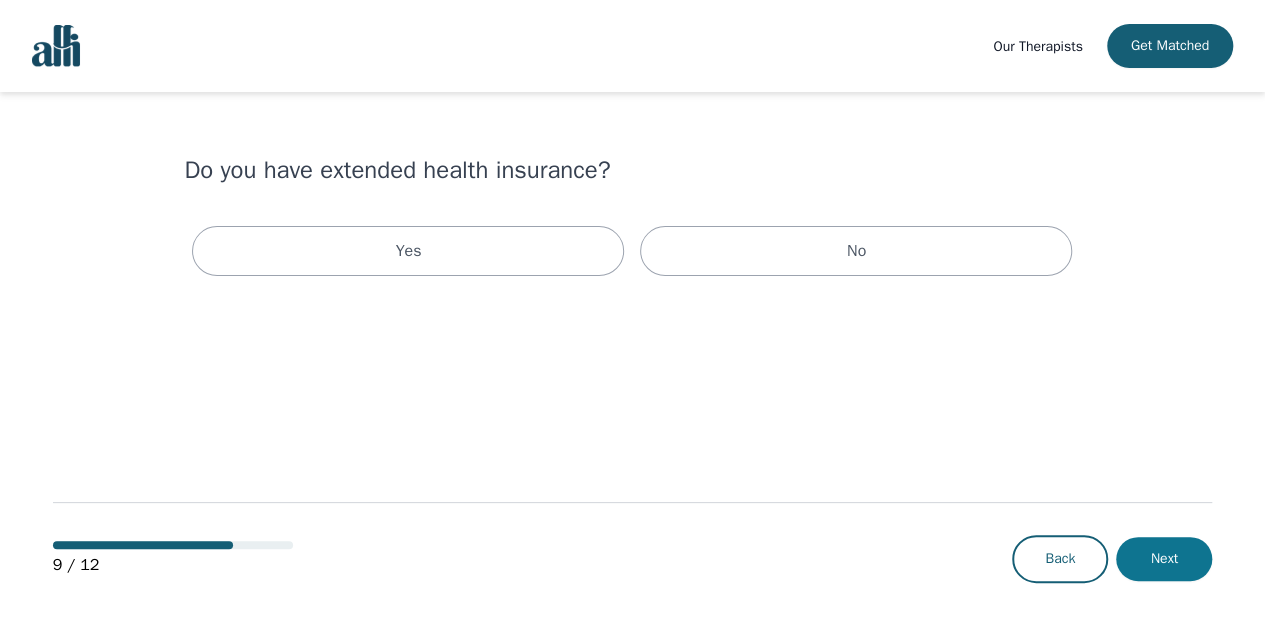 scroll, scrollTop: 0, scrollLeft: 0, axis: both 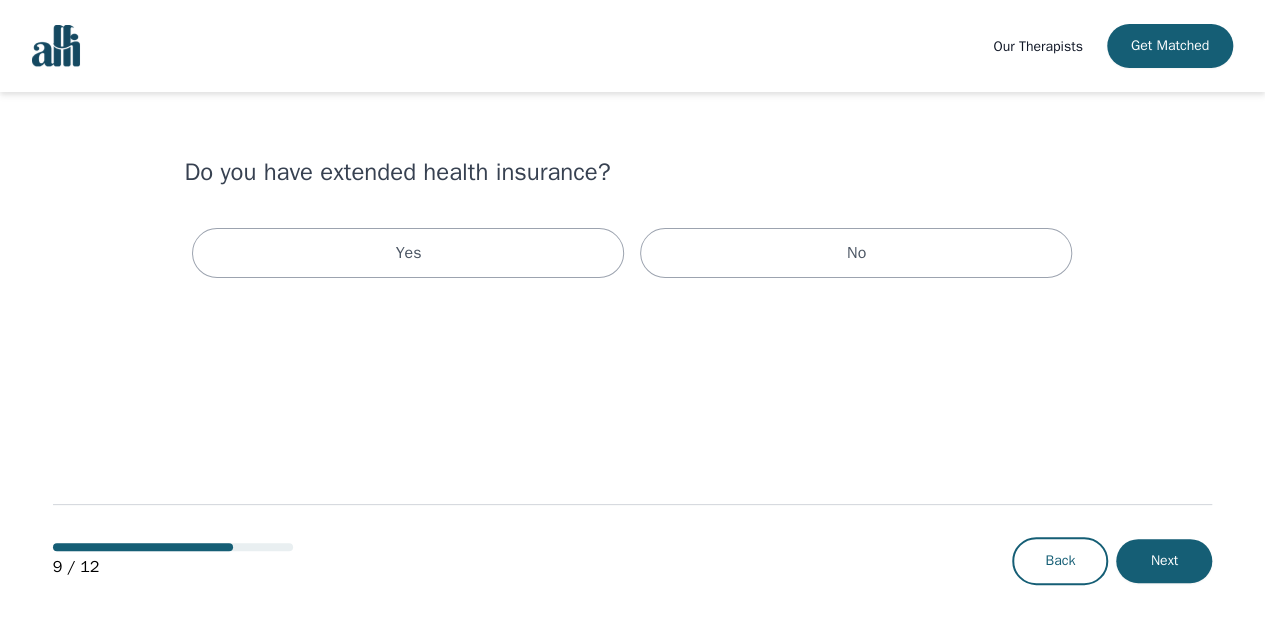 click on "Yes No" at bounding box center [632, 253] 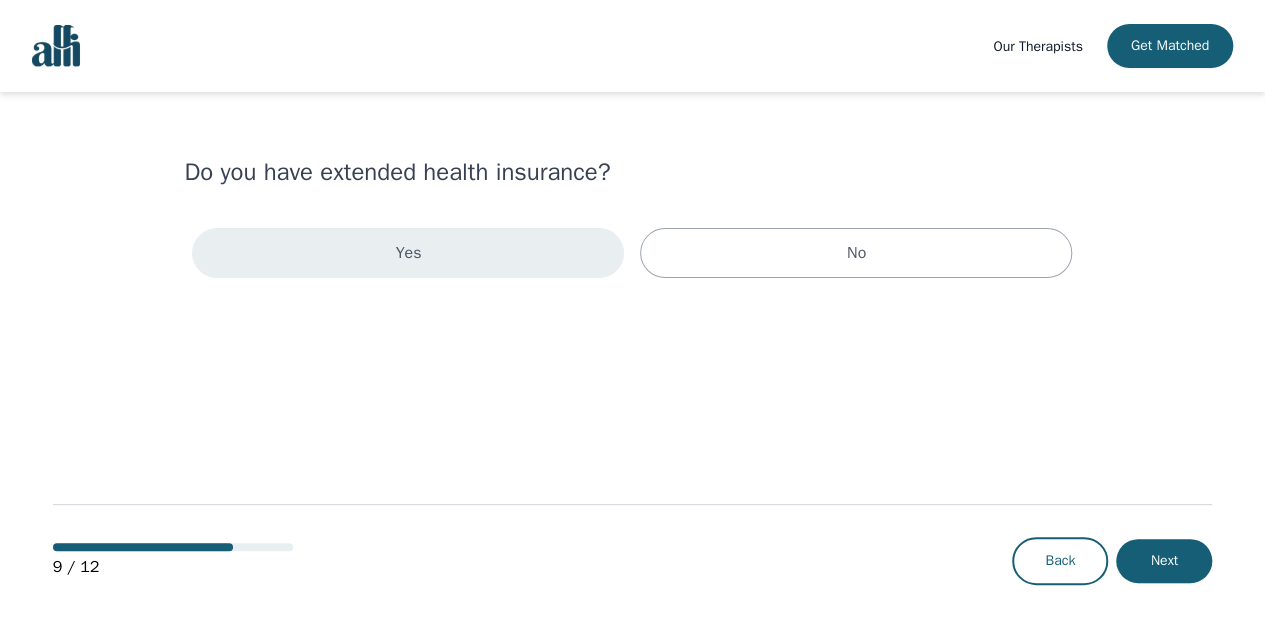 click on "Yes" at bounding box center (408, 253) 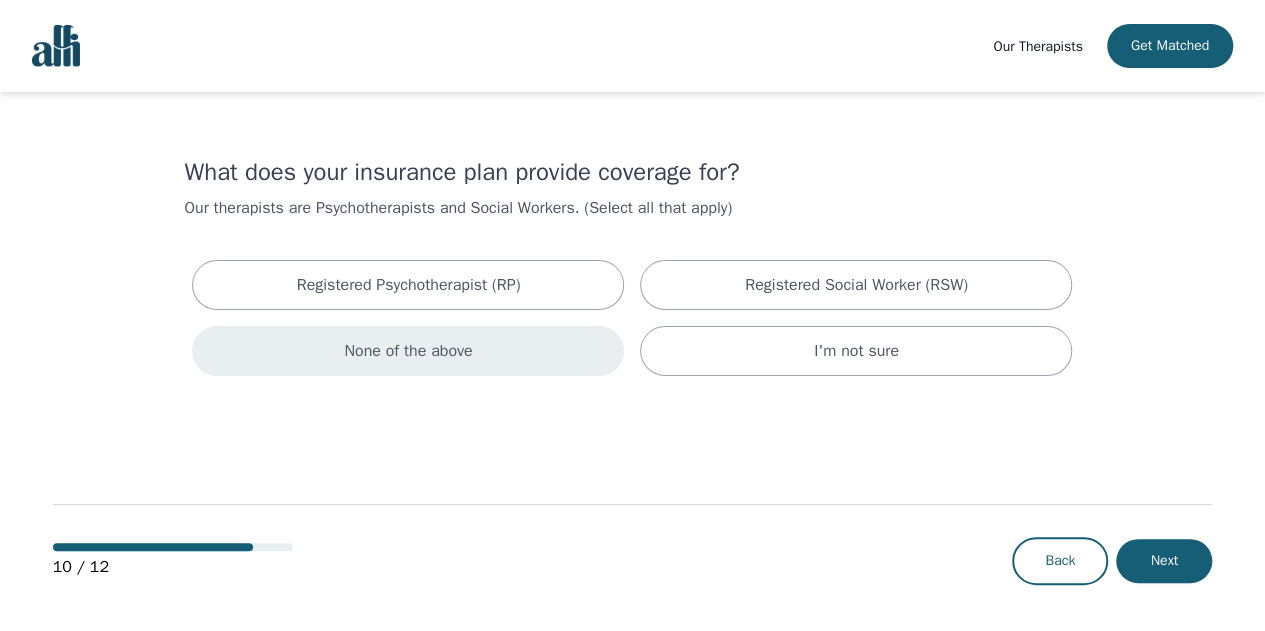 click on "None of the above" at bounding box center [408, 351] 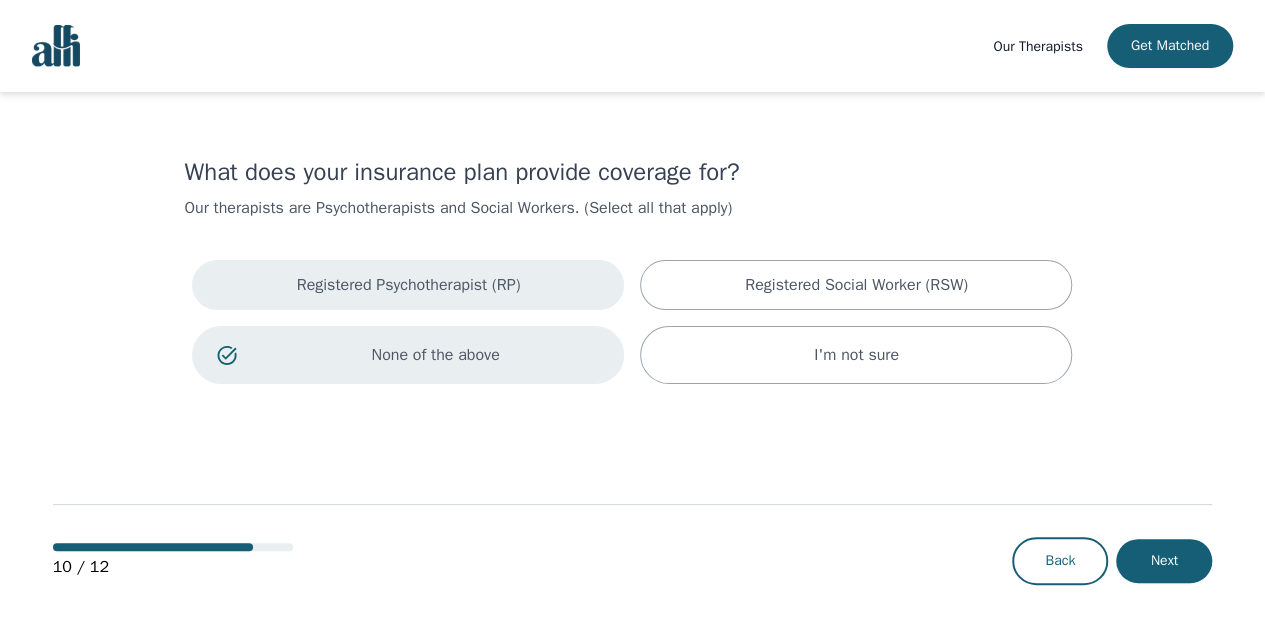 click on "Registered Psychotherapist (RP)" at bounding box center (408, 285) 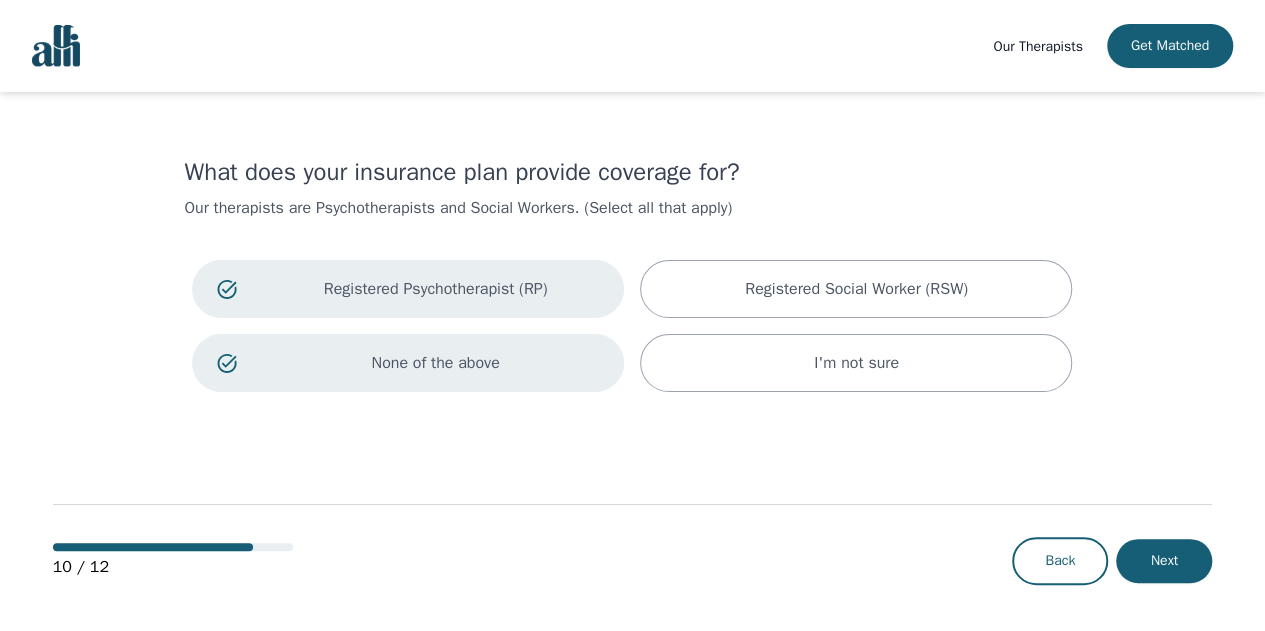 click on "Registered Psychotherapist (RP) Registered Social Worker (RSW) None of the above I'm not sure" at bounding box center (632, 326) 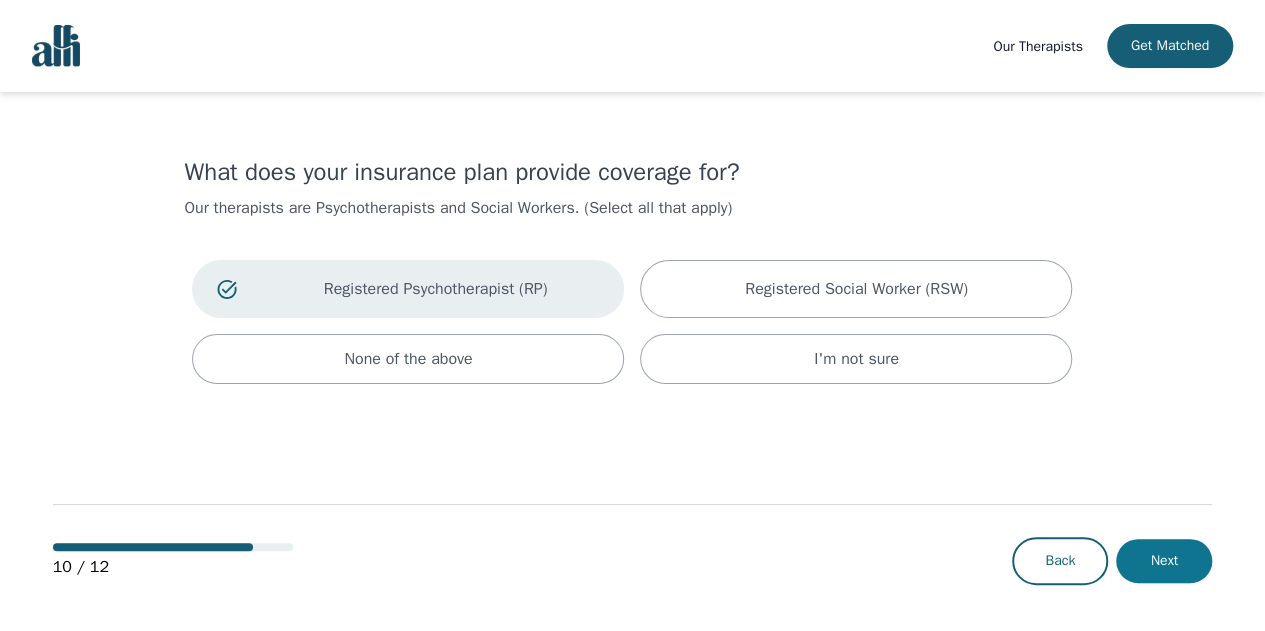 click on "Next" at bounding box center (1164, 561) 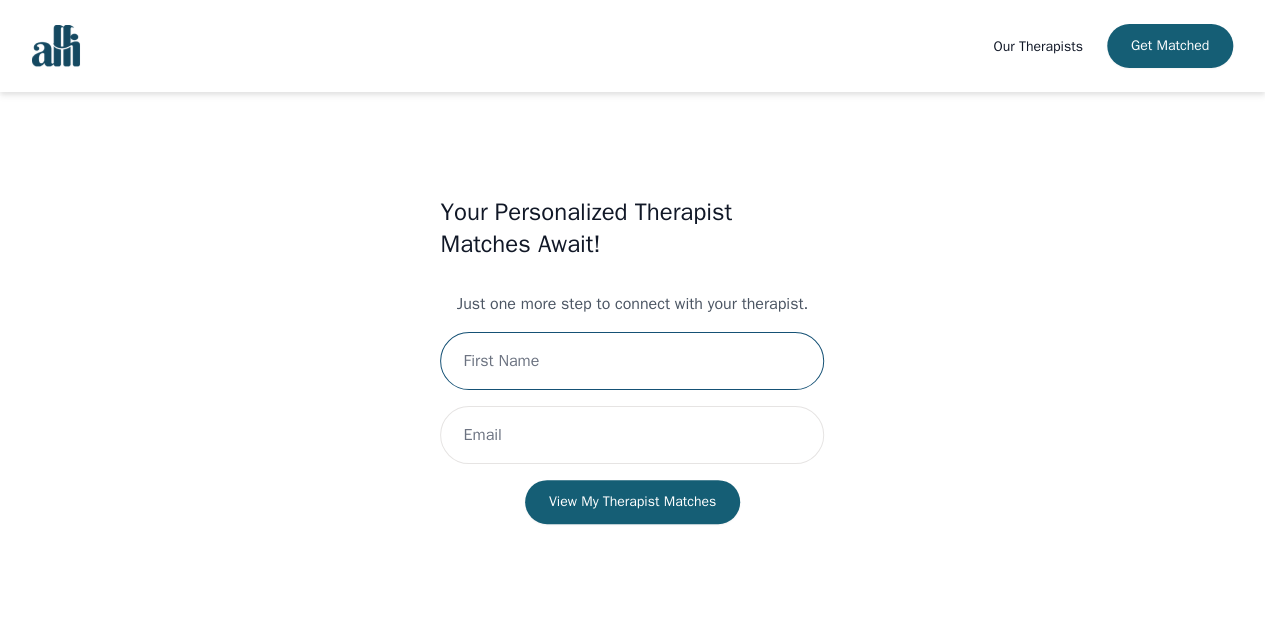 drag, startPoint x: 788, startPoint y: 349, endPoint x: 717, endPoint y: 359, distance: 71.70077 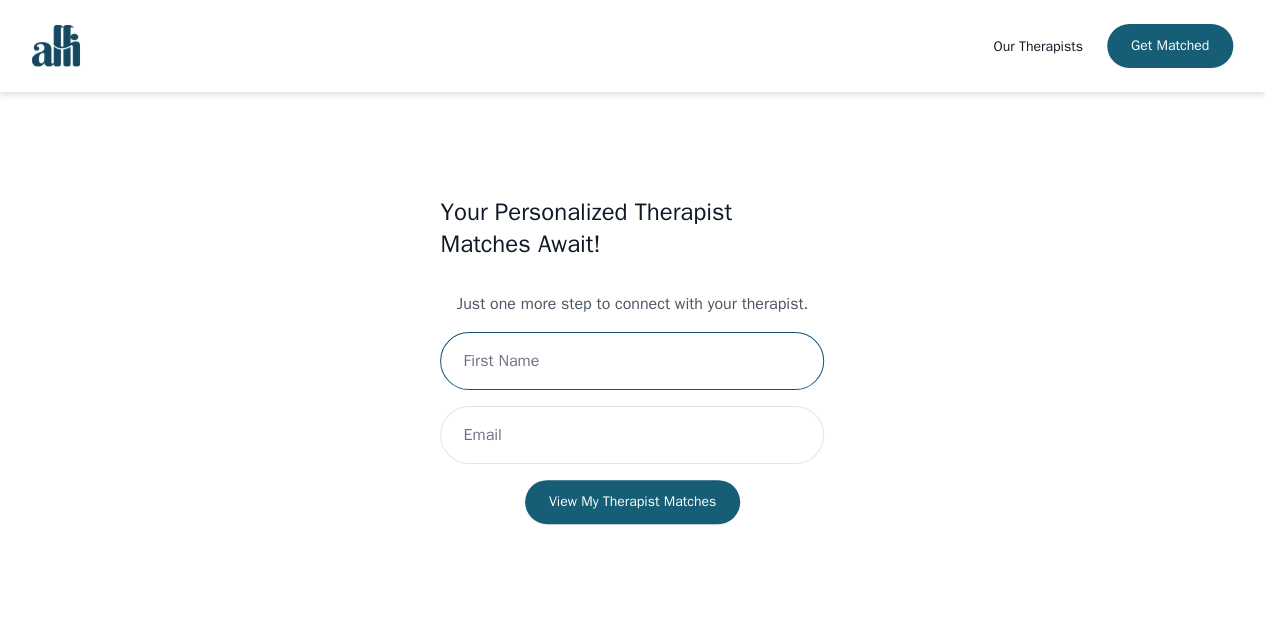 click at bounding box center [632, 361] 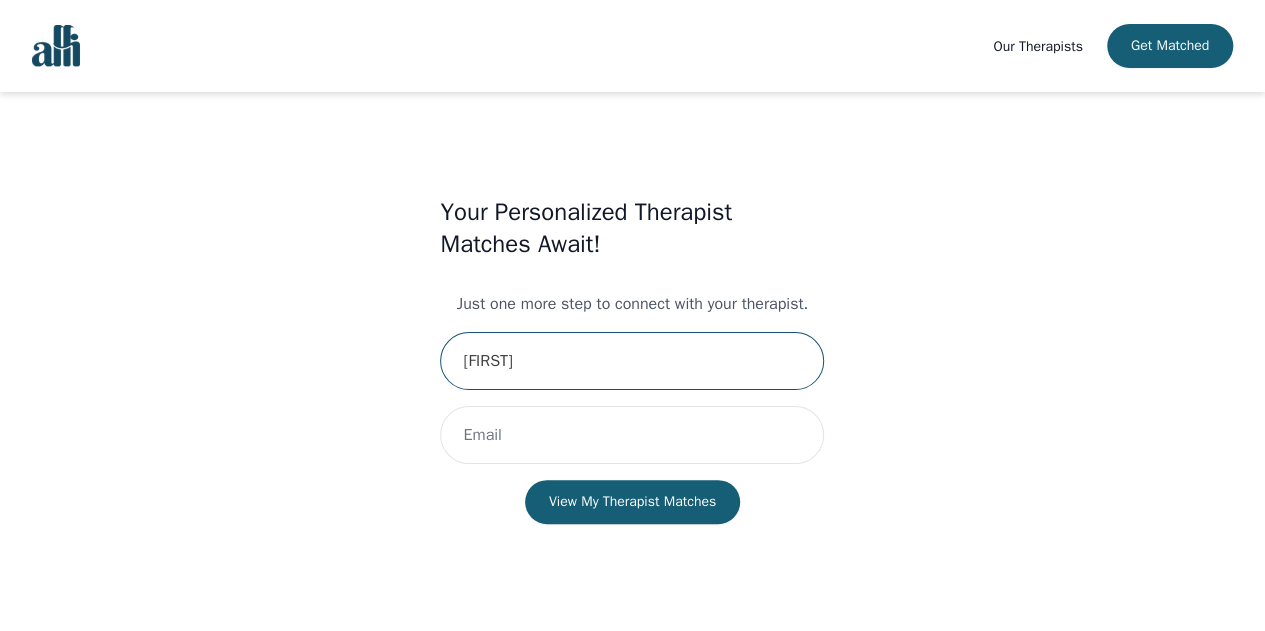 click on "[FIRST]" at bounding box center [632, 361] 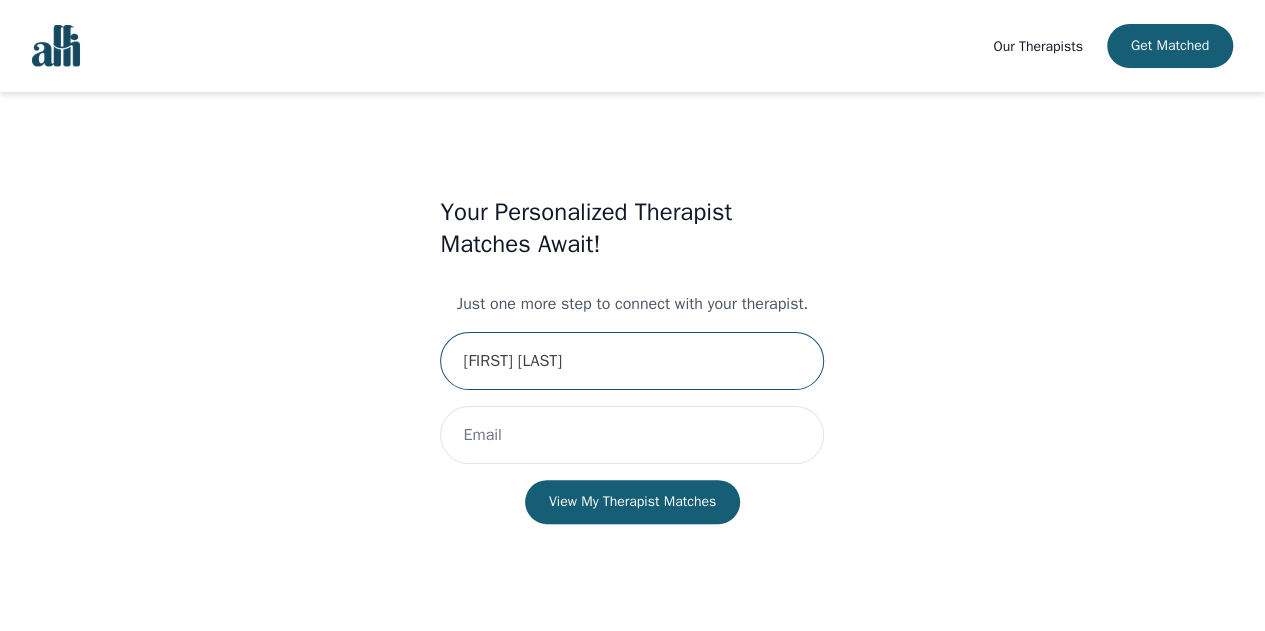 type on "[FIRST] [LAST]" 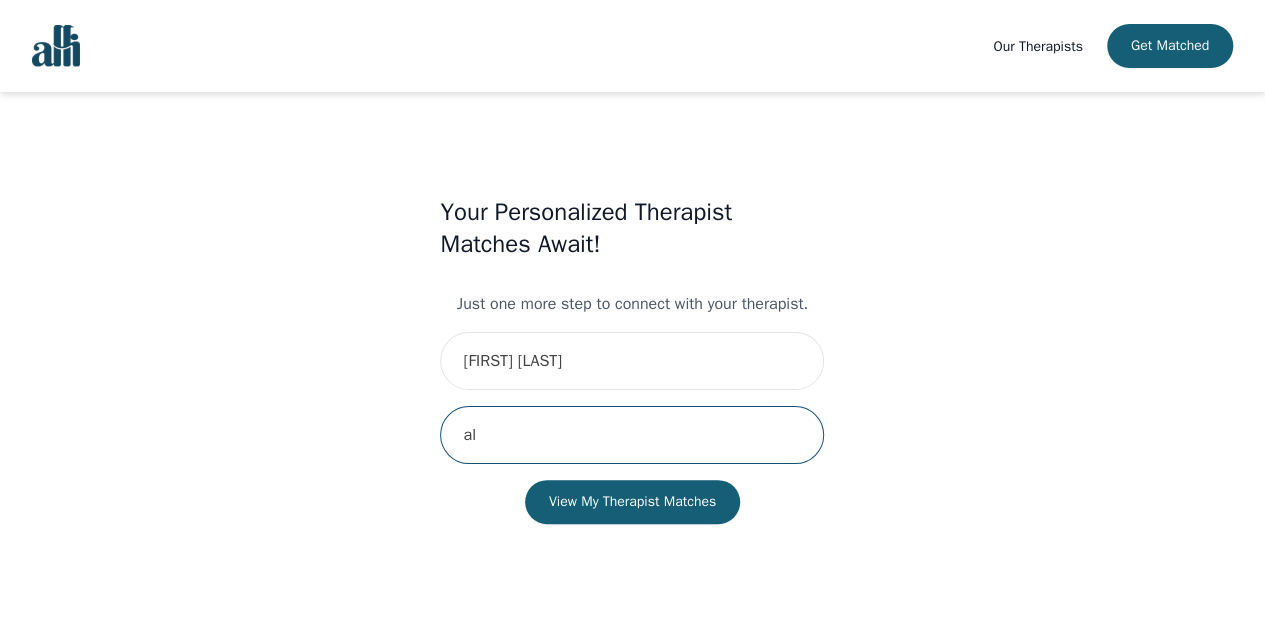 type on "[EMAIL]" 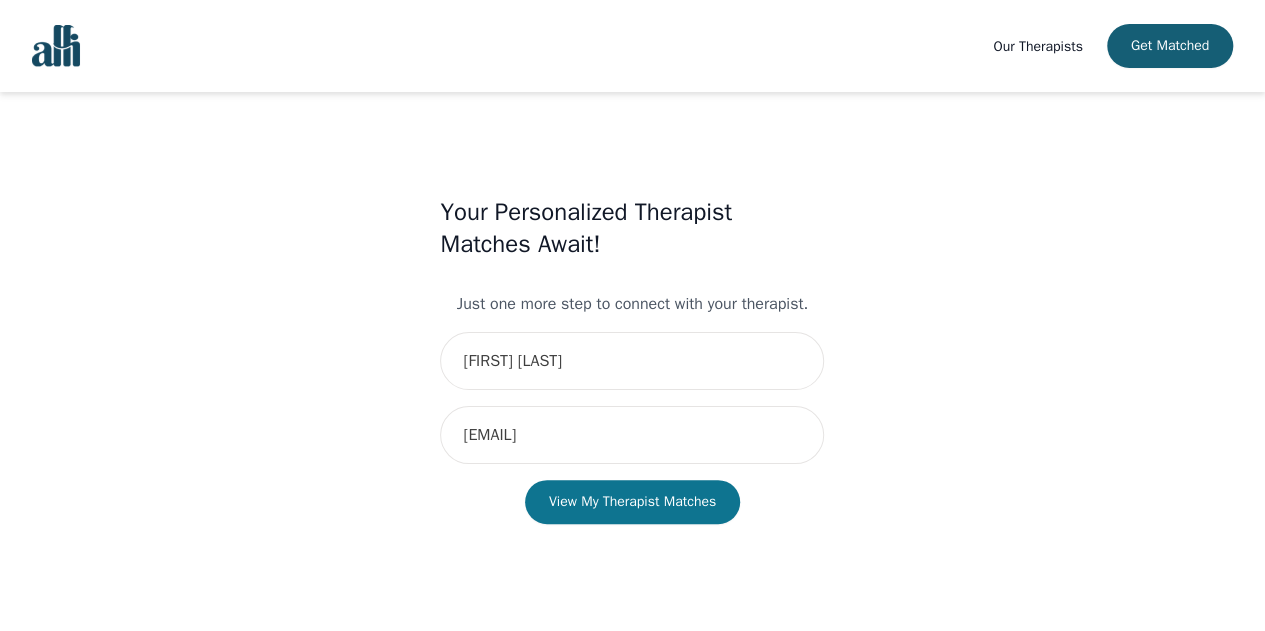 click on "View My Therapist Matches" at bounding box center [632, 502] 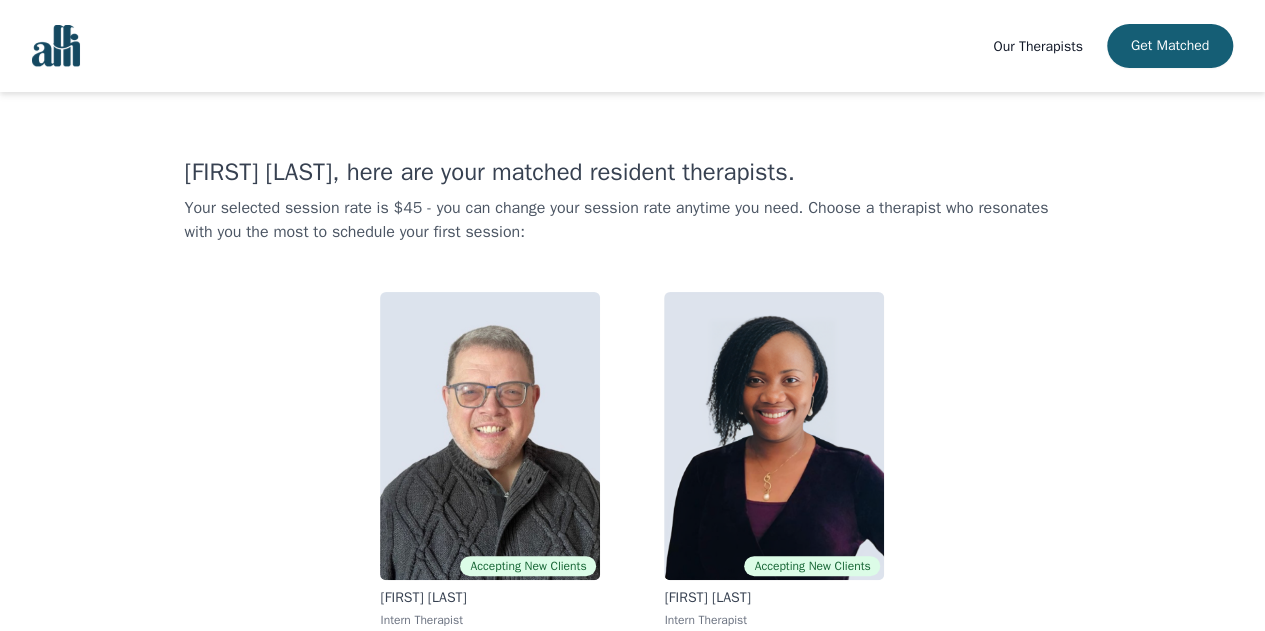 scroll, scrollTop: 12, scrollLeft: 0, axis: vertical 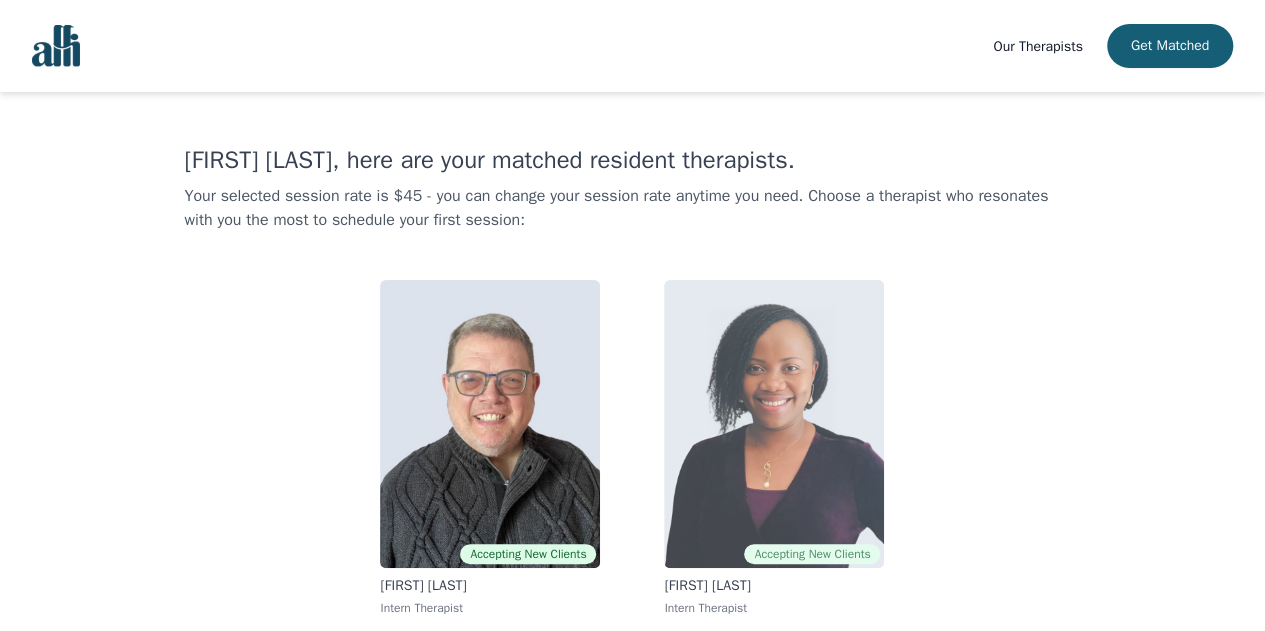 click at bounding box center (774, 424) 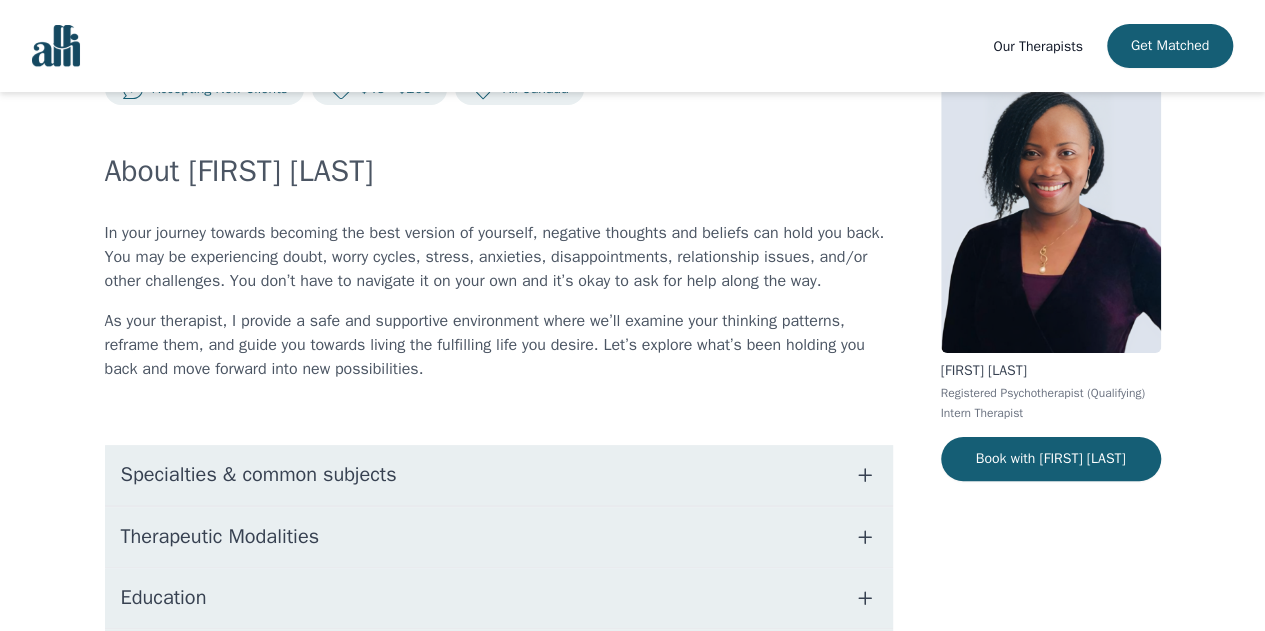 scroll, scrollTop: 76, scrollLeft: 0, axis: vertical 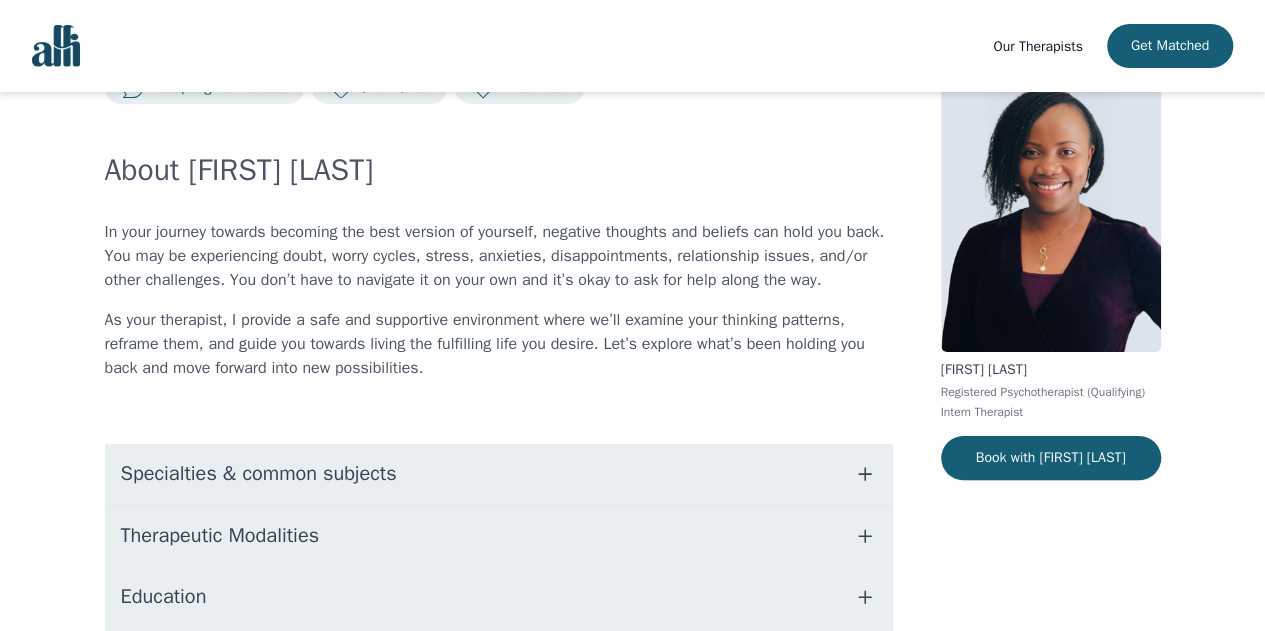 click on "In your journey towards becoming the best version of yourself, negative thoughts and beliefs can hold you back. You may be experiencing doubt, worry cycles, stress, anxieties, disappointments, relationship issues, and/or other challenges. You don’t have to navigate it on your own and it’s okay to ask for help along the way." at bounding box center (499, 256) 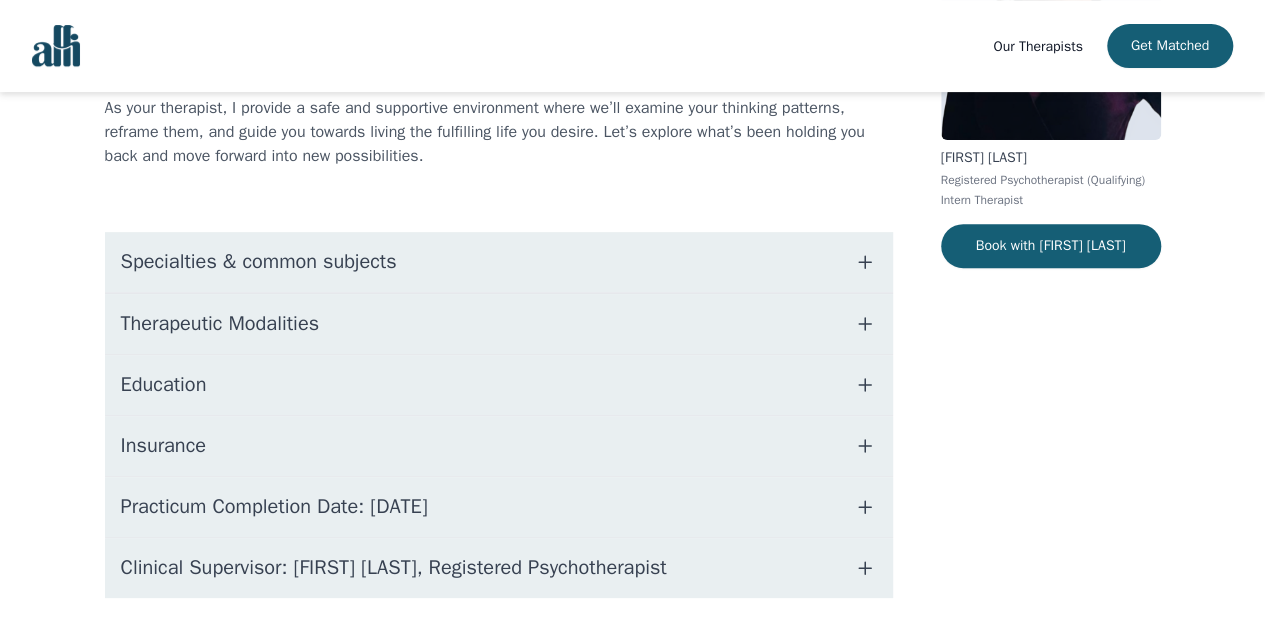 scroll, scrollTop: 289, scrollLeft: 0, axis: vertical 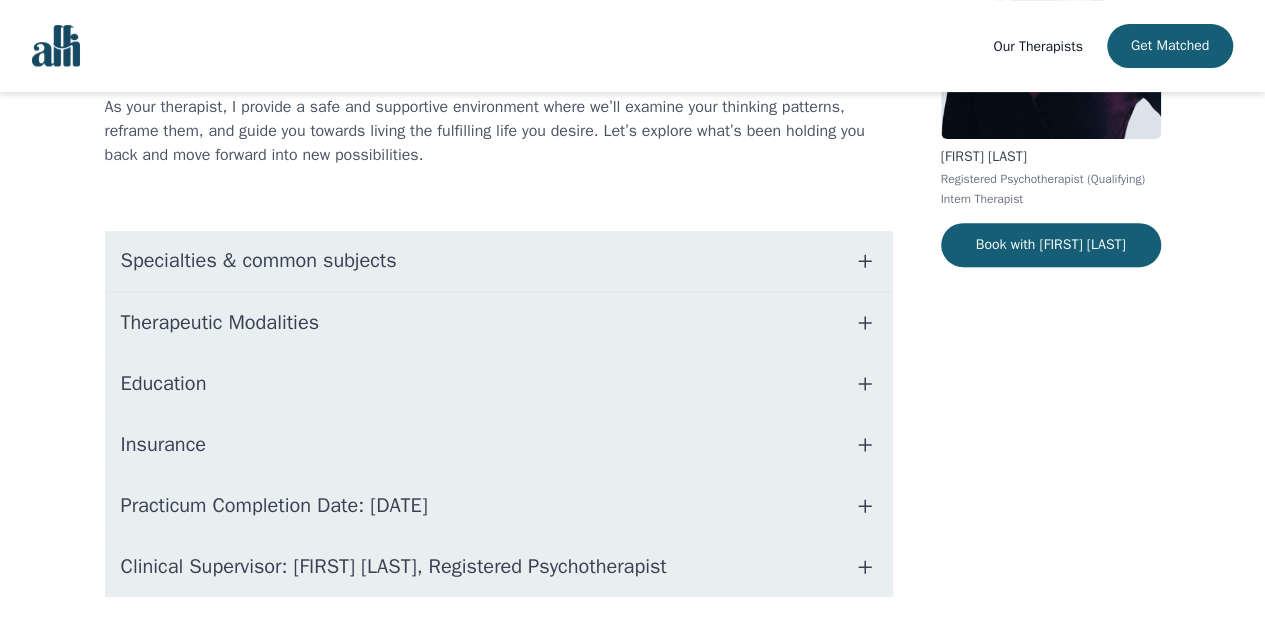 click on "Specialties & common subjects" at bounding box center [499, 261] 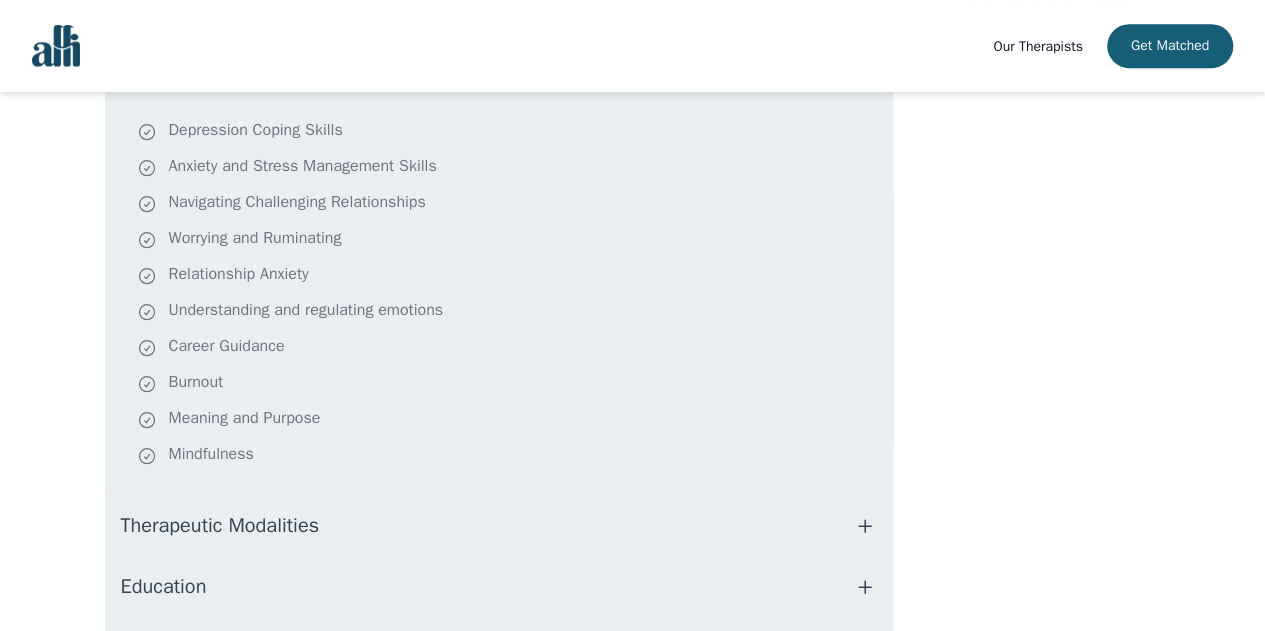 scroll, scrollTop: 0, scrollLeft: 0, axis: both 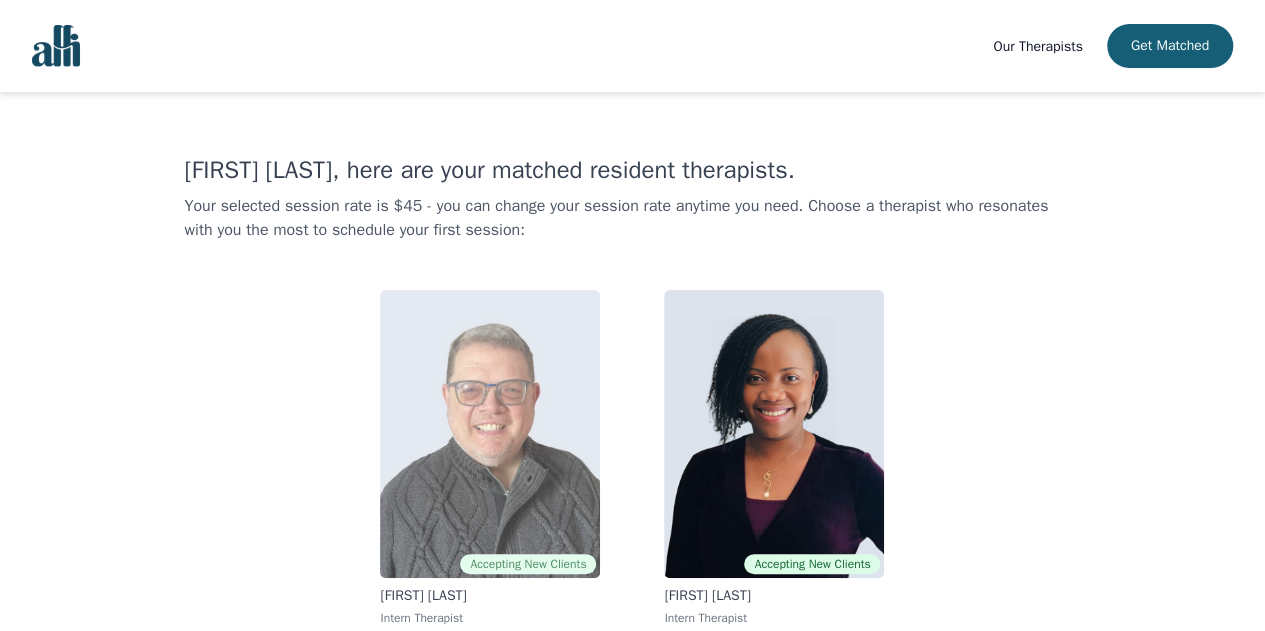 click at bounding box center [490, 434] 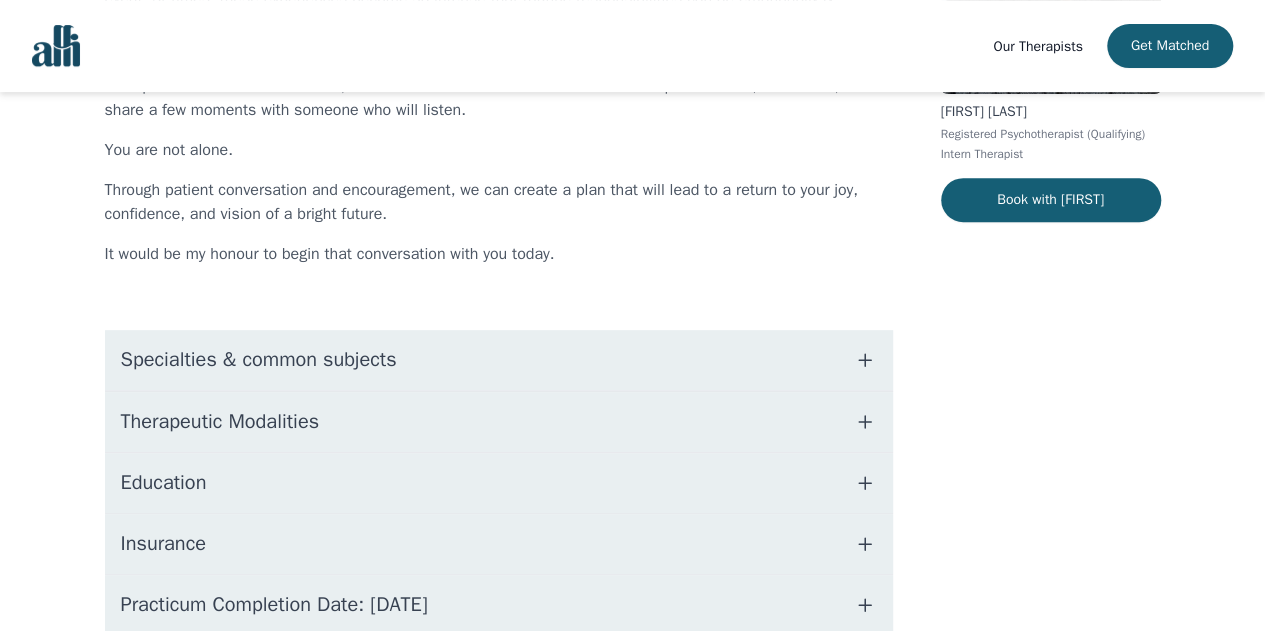 scroll, scrollTop: 320, scrollLeft: 0, axis: vertical 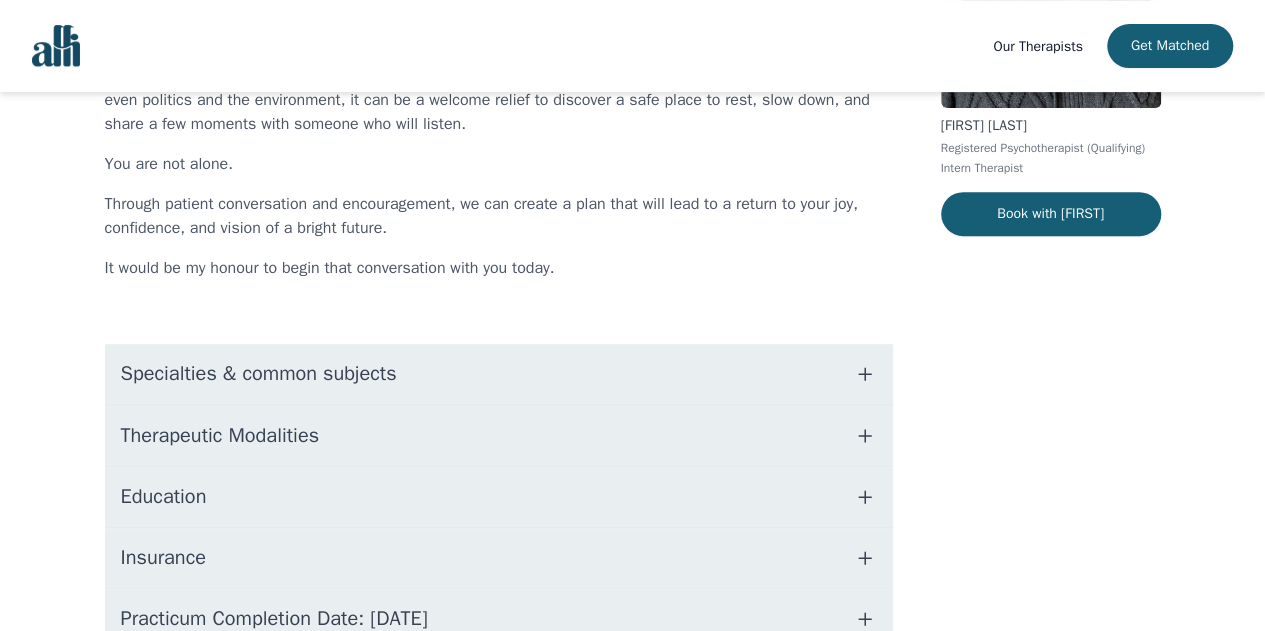 click on "Specialties & common subjects" at bounding box center (499, 374) 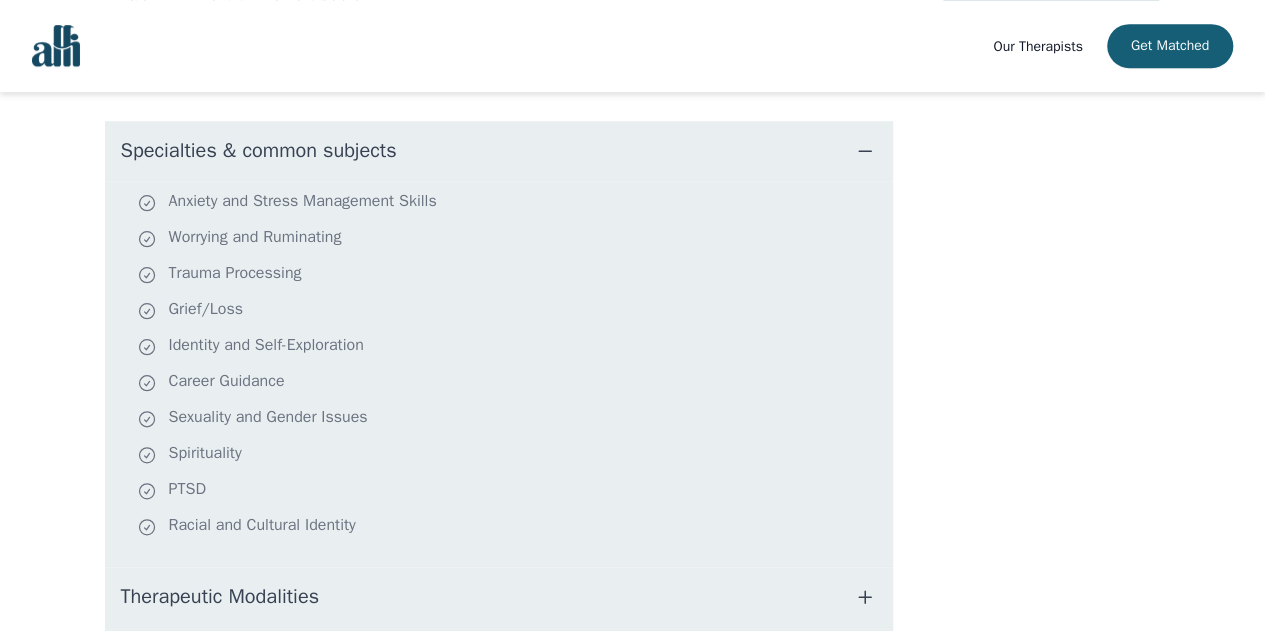 scroll, scrollTop: 544, scrollLeft: 0, axis: vertical 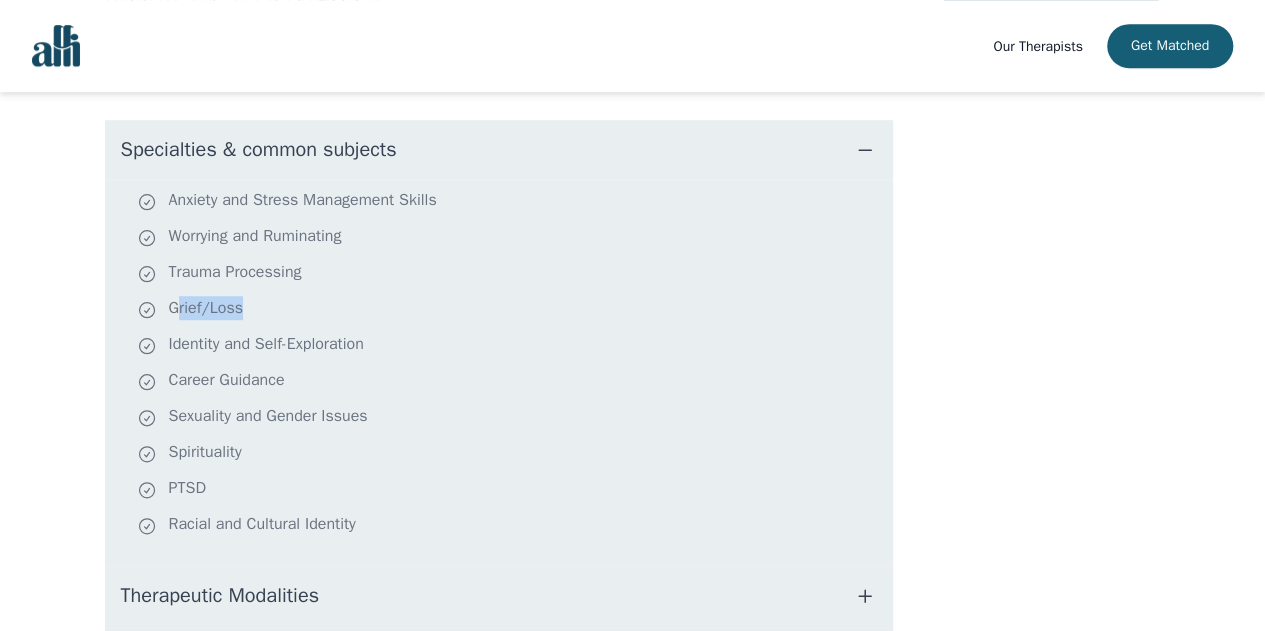 drag, startPoint x: 365, startPoint y: 357, endPoint x: 180, endPoint y: 305, distance: 192.16919 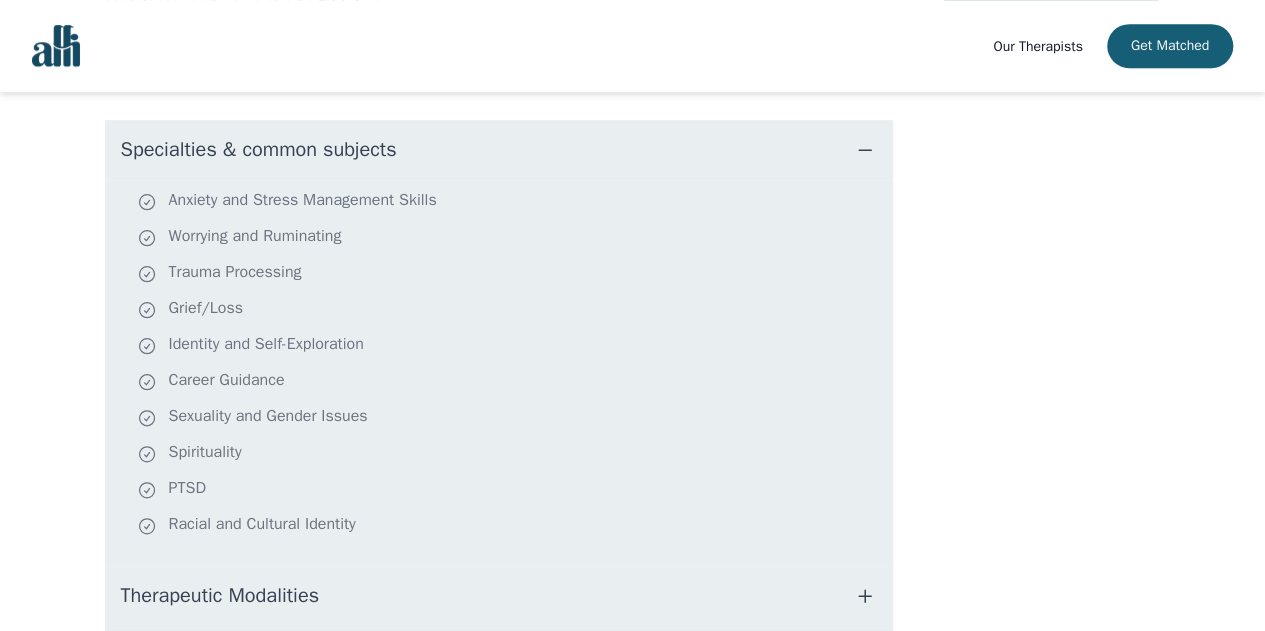 click on "Grief/Loss" at bounding box center (511, 310) 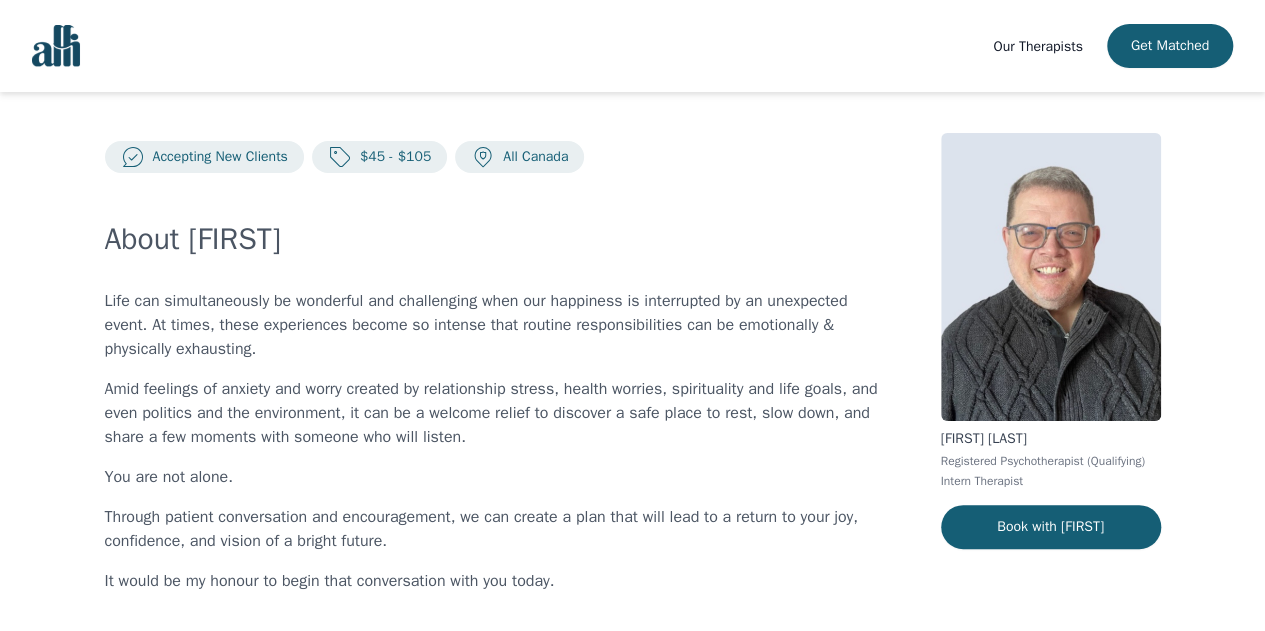 scroll, scrollTop: 6, scrollLeft: 0, axis: vertical 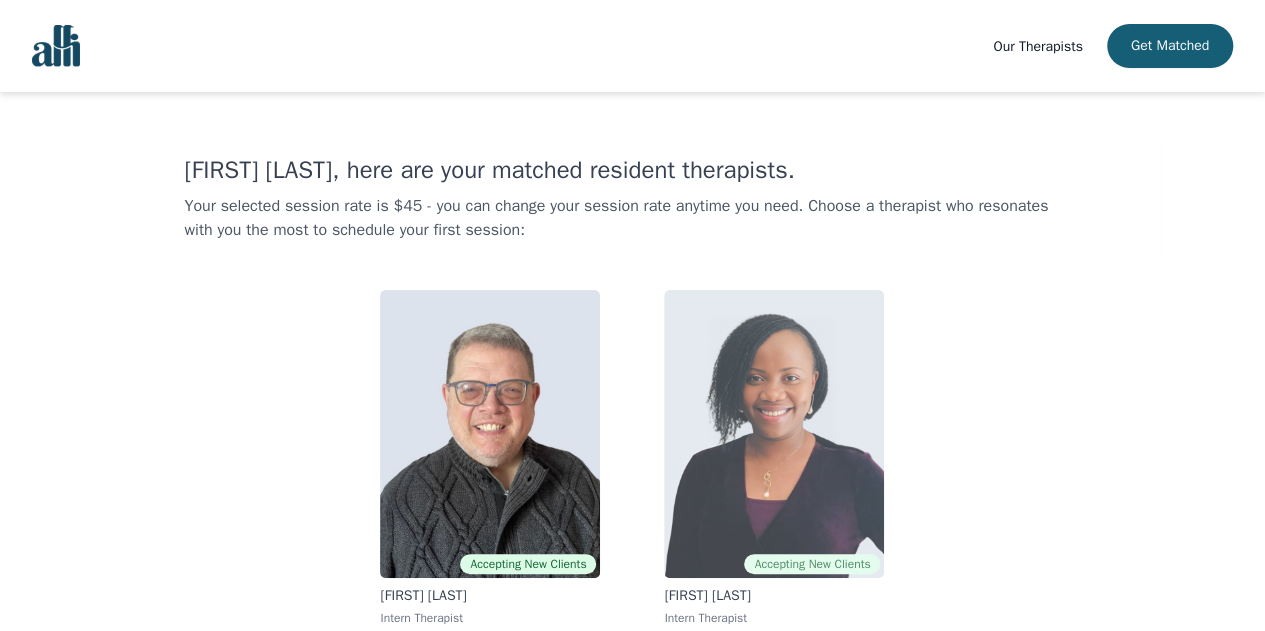 click at bounding box center (774, 434) 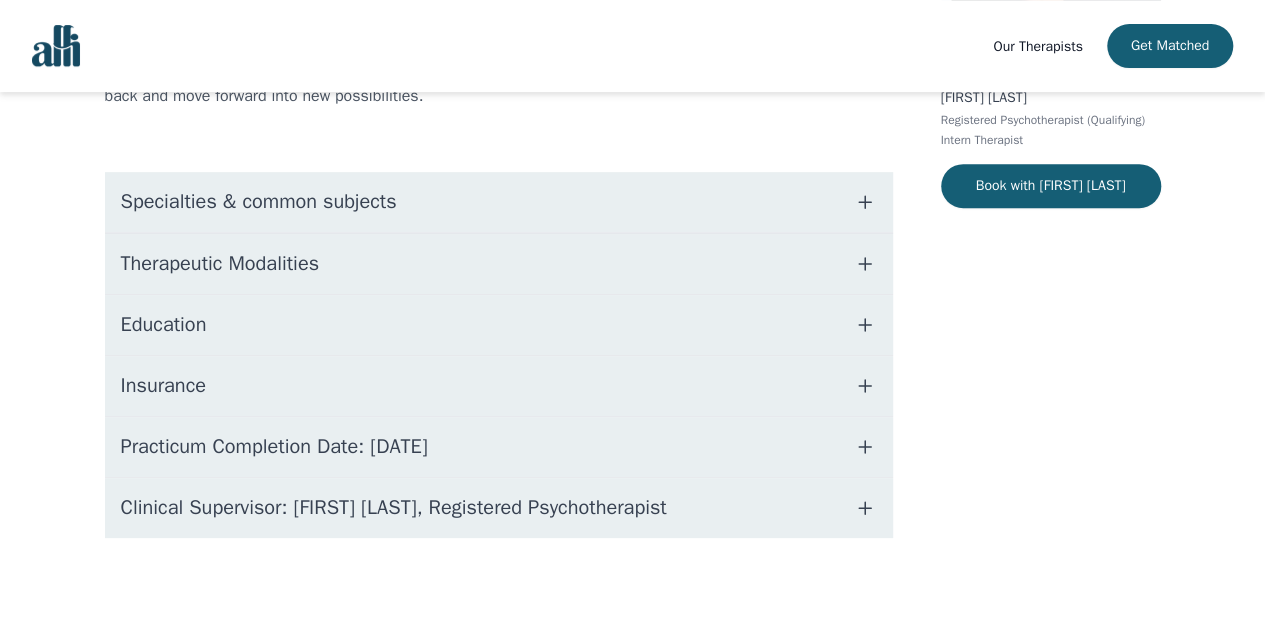 scroll, scrollTop: 348, scrollLeft: 0, axis: vertical 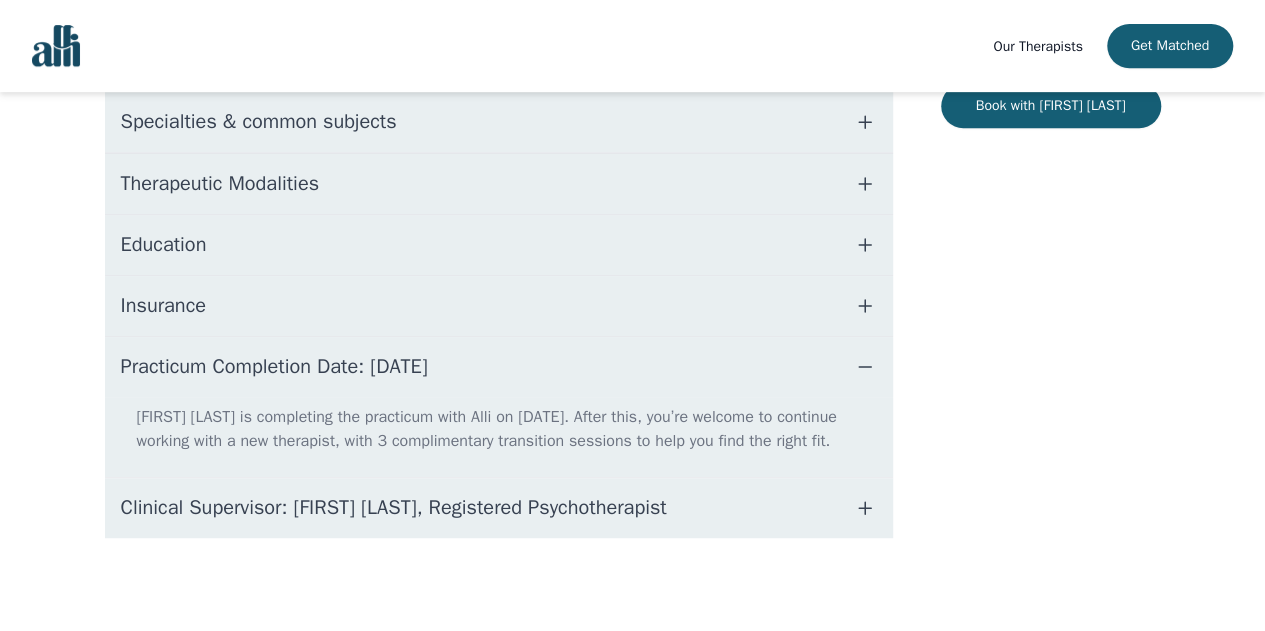 click on "Clinical Supervisor: [FIRST] [LAST], Registered Psychotherapist" at bounding box center (394, 508) 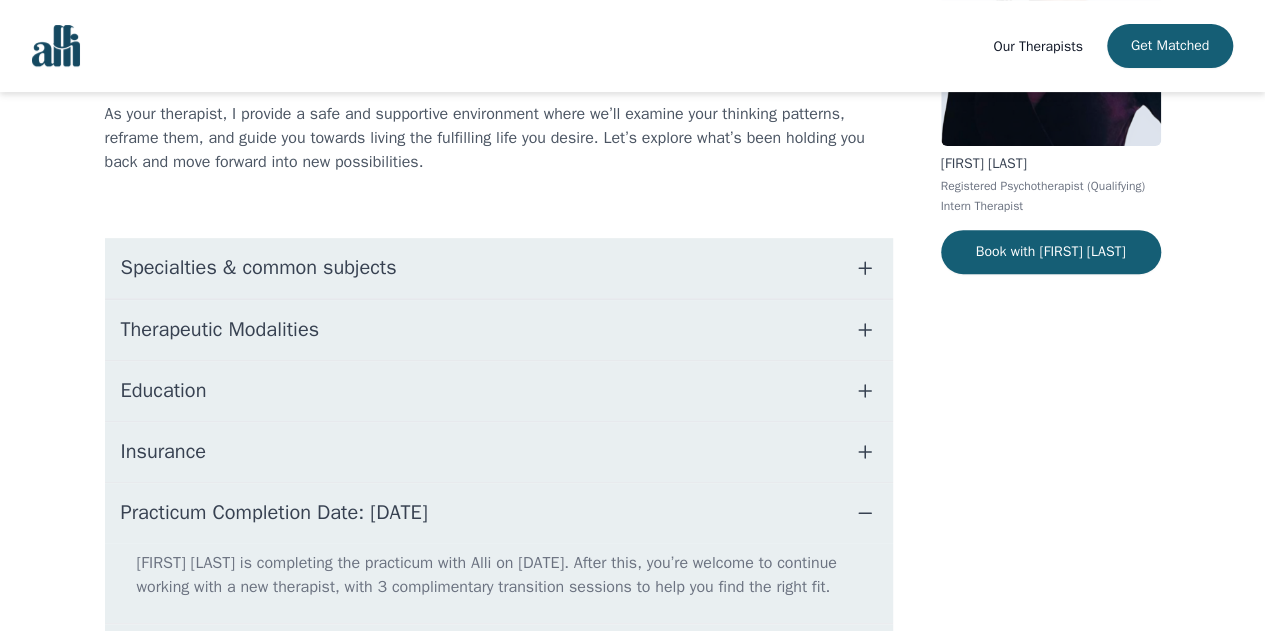 scroll, scrollTop: 258, scrollLeft: 0, axis: vertical 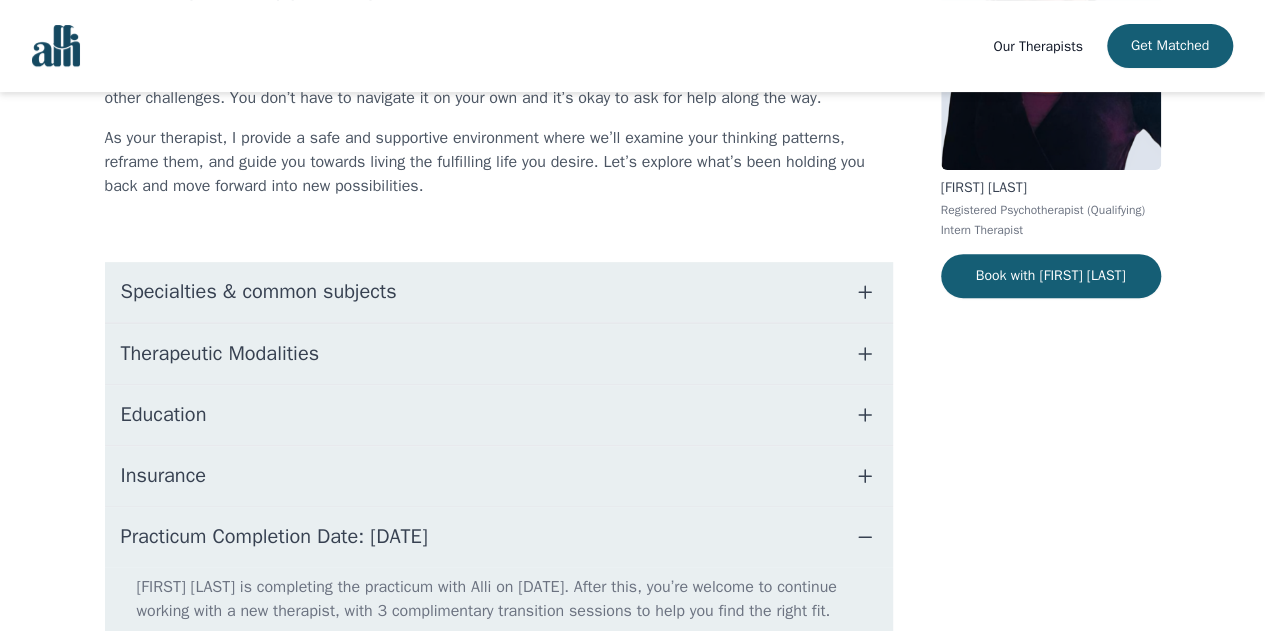 click on "Insurance" at bounding box center (499, 476) 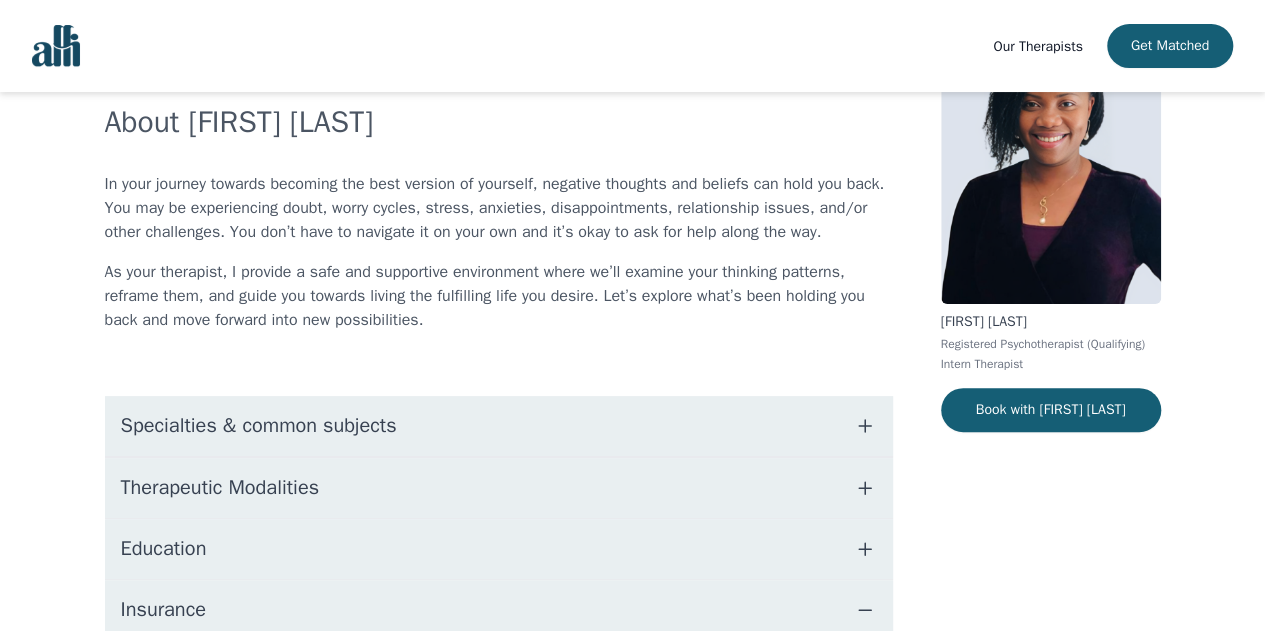 scroll, scrollTop: 122, scrollLeft: 0, axis: vertical 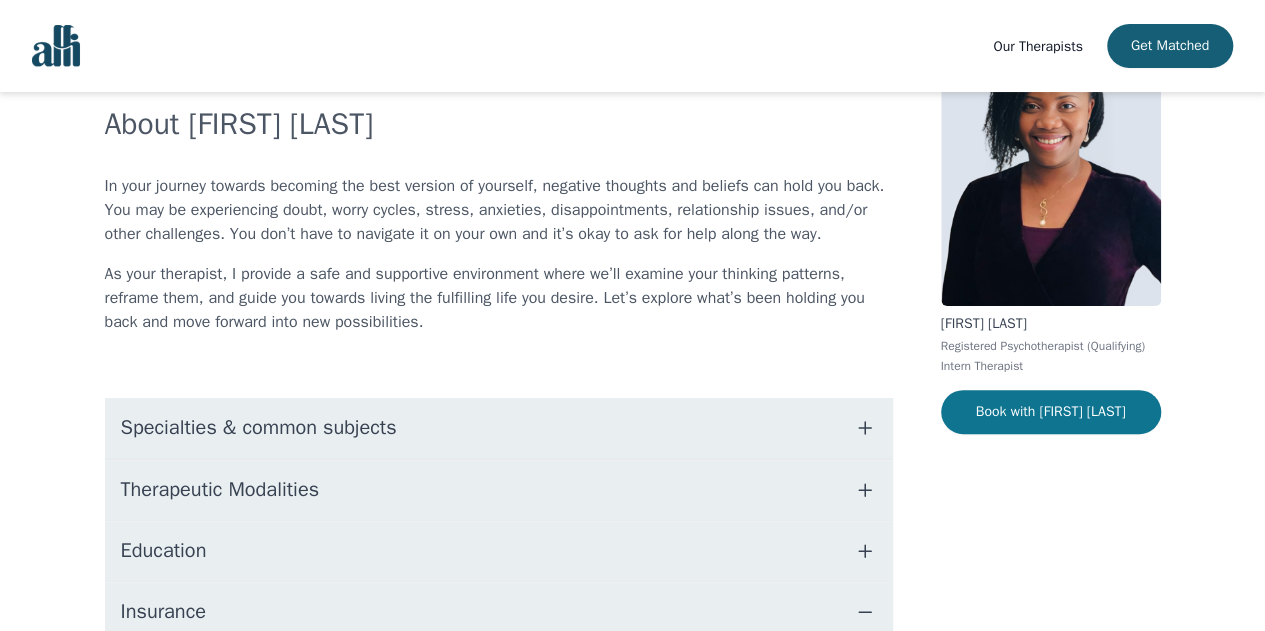click on "Book with [FIRST] [LAST]" at bounding box center (1051, 412) 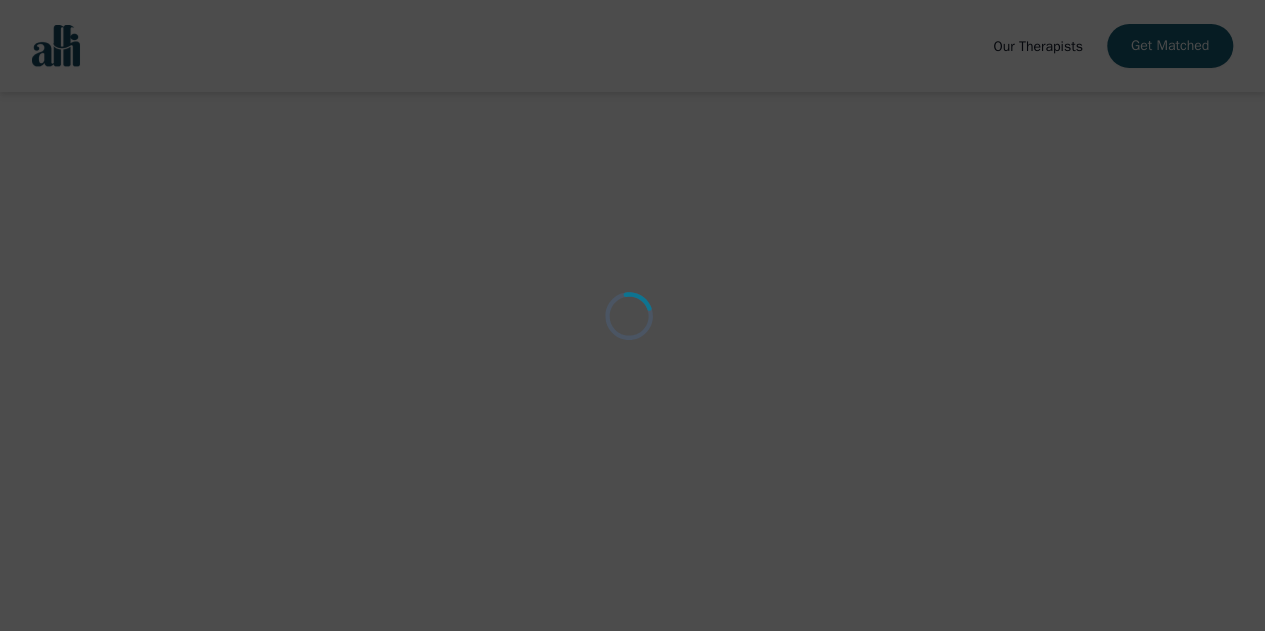 scroll, scrollTop: 0, scrollLeft: 0, axis: both 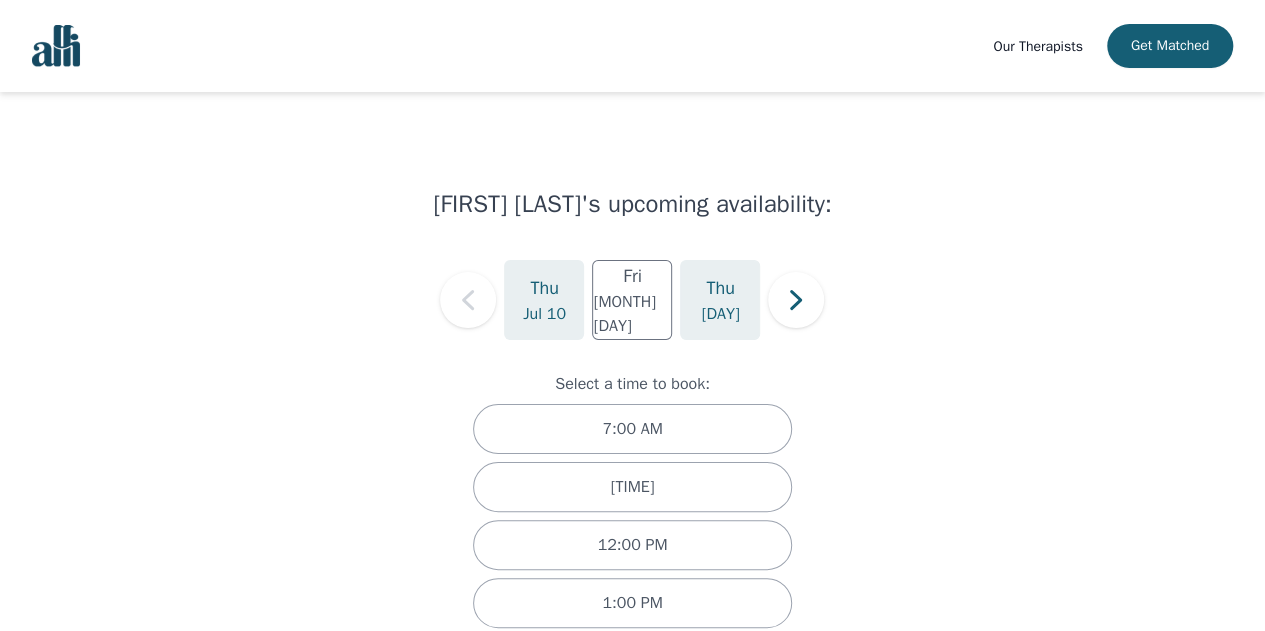 click on "[DAY]" at bounding box center (632, 314) 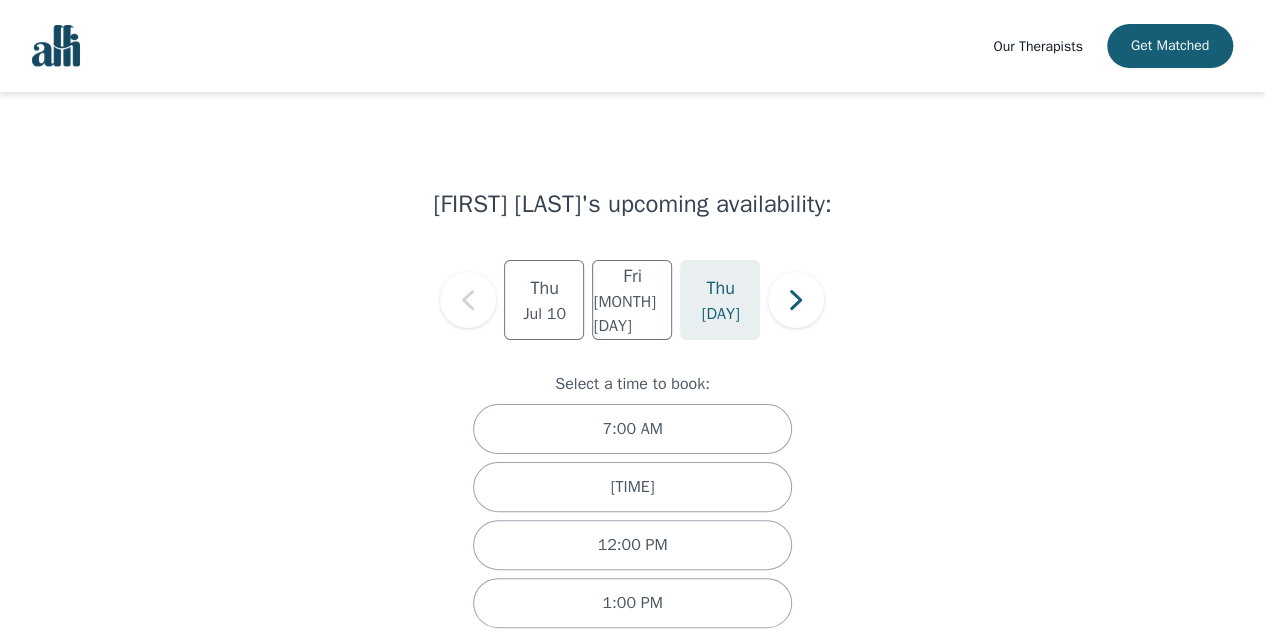 scroll, scrollTop: 91, scrollLeft: 0, axis: vertical 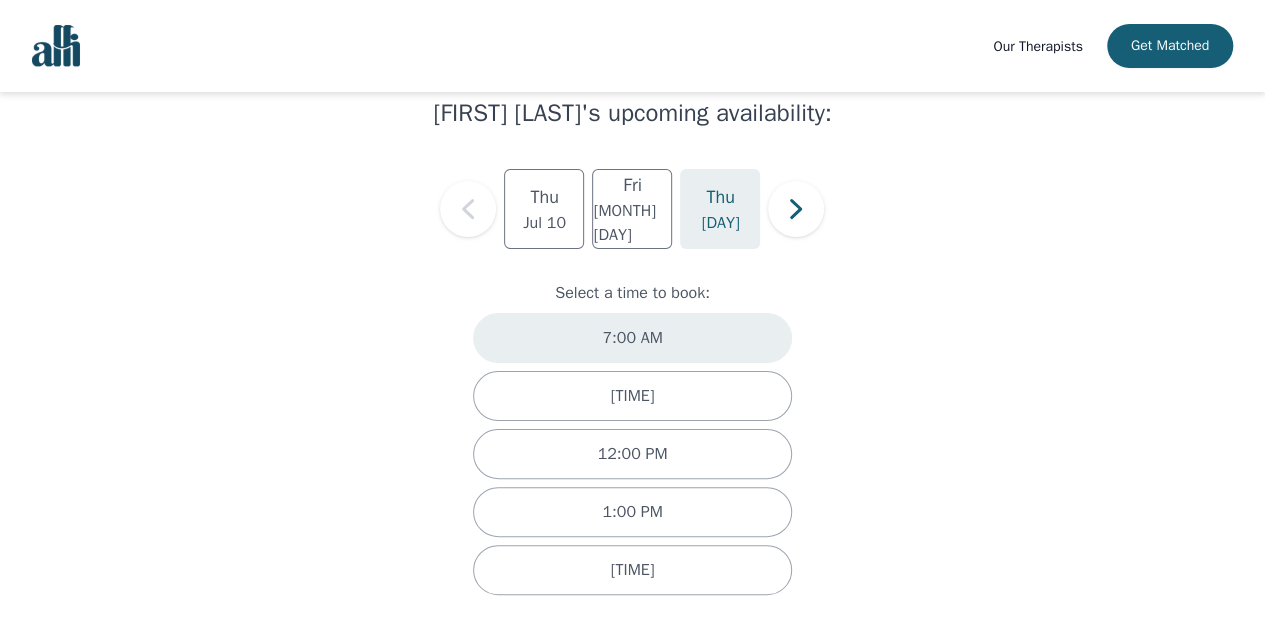 click on "7:00 AM" at bounding box center (632, 338) 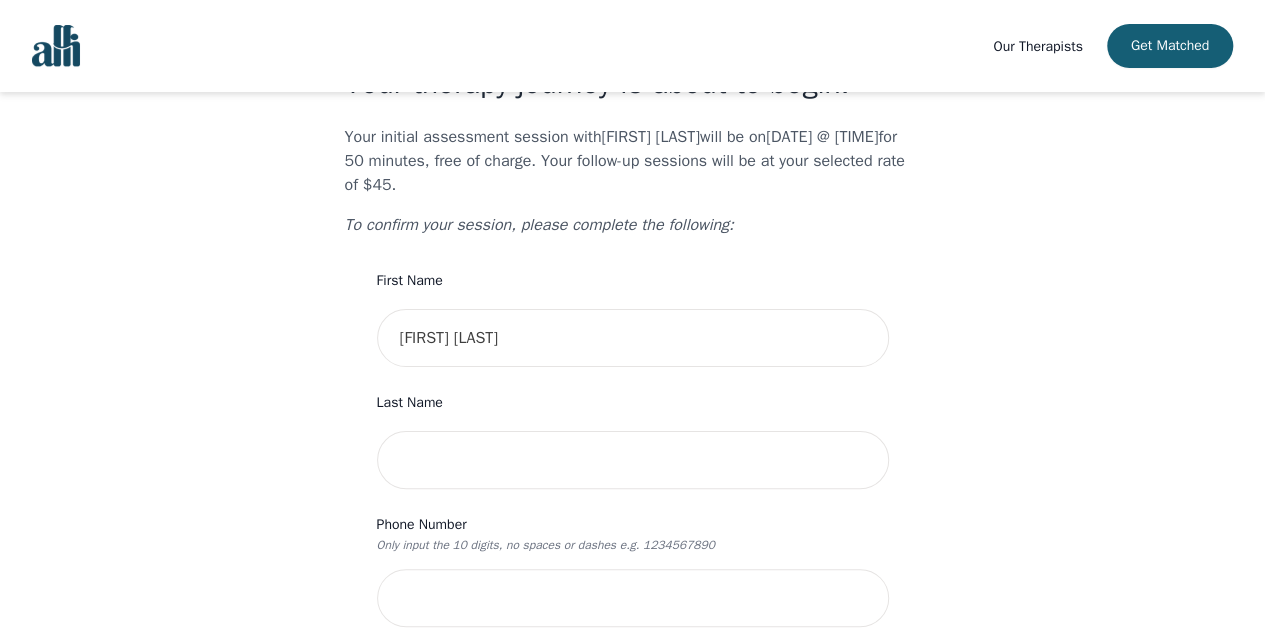 scroll, scrollTop: 0, scrollLeft: 0, axis: both 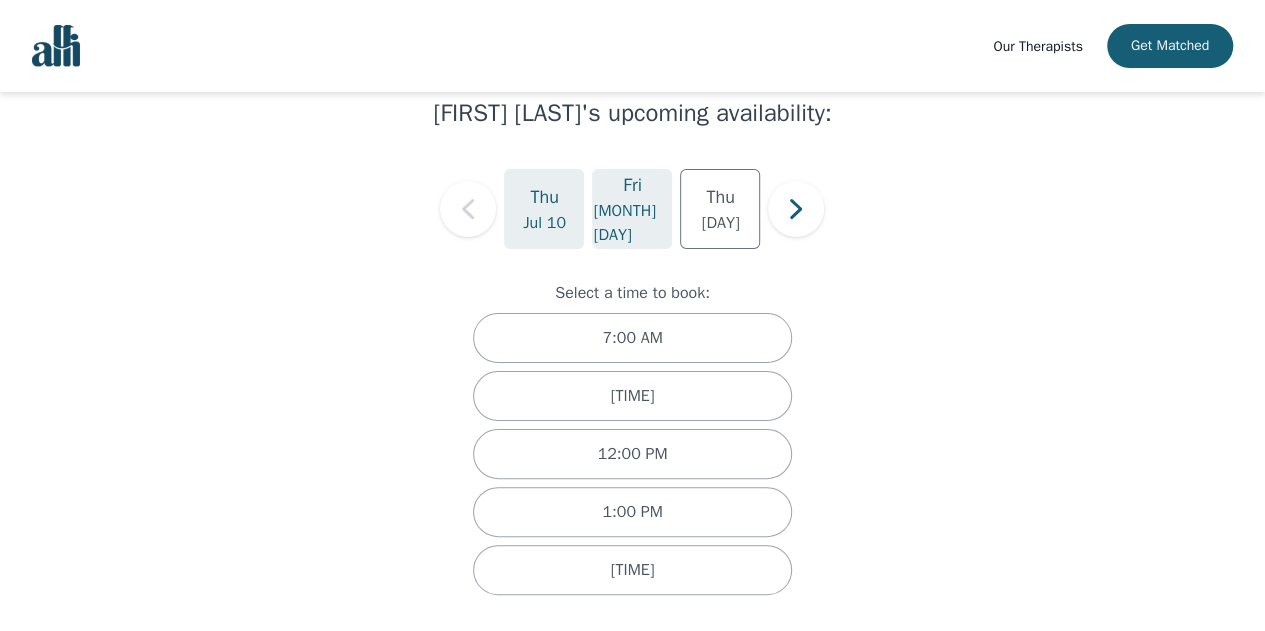 click on "Fri" at bounding box center [632, 185] 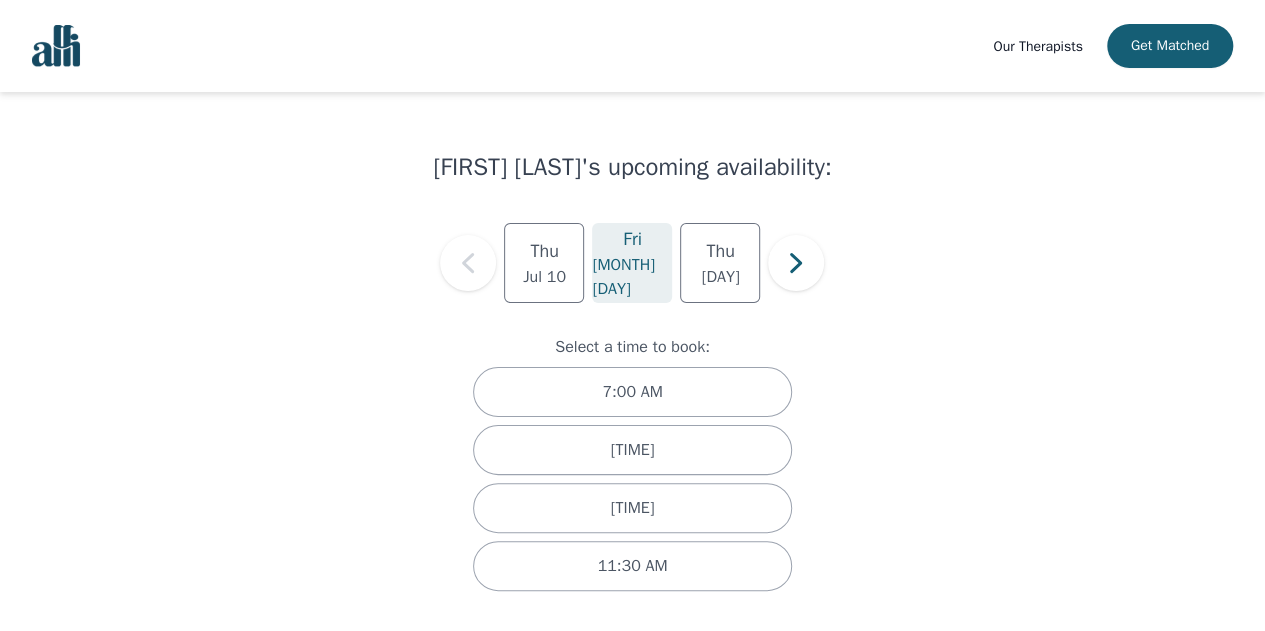 scroll, scrollTop: 34, scrollLeft: 0, axis: vertical 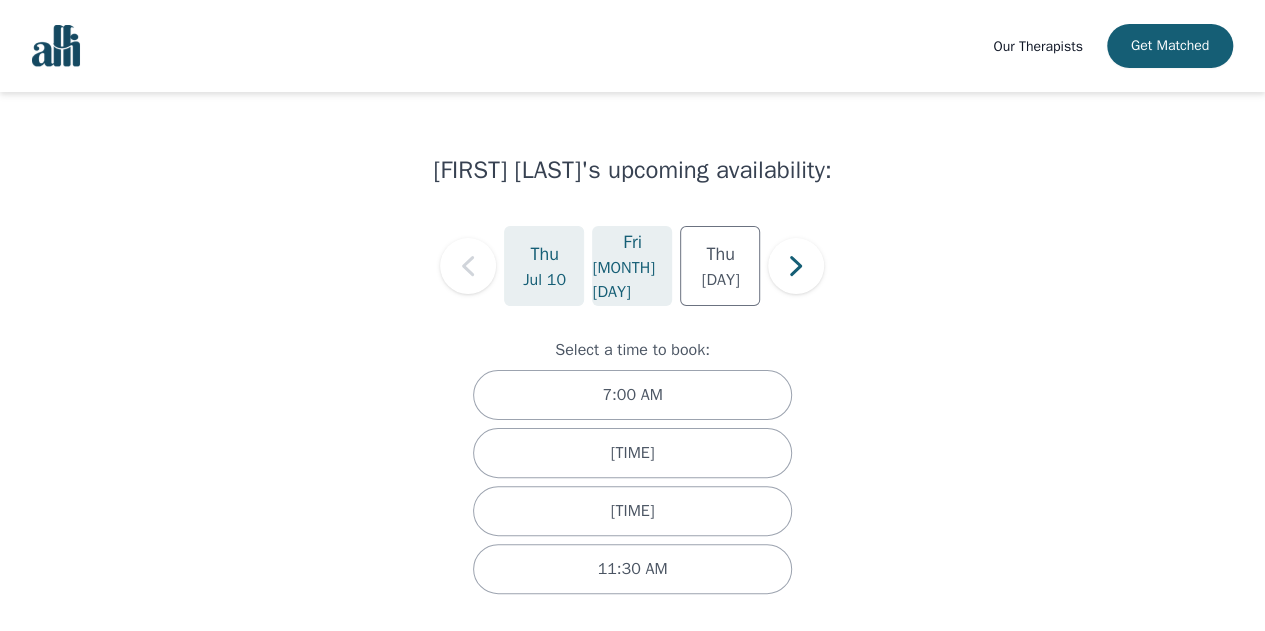 click on "[DAY] [MONTH] [DAY]" at bounding box center [544, 266] 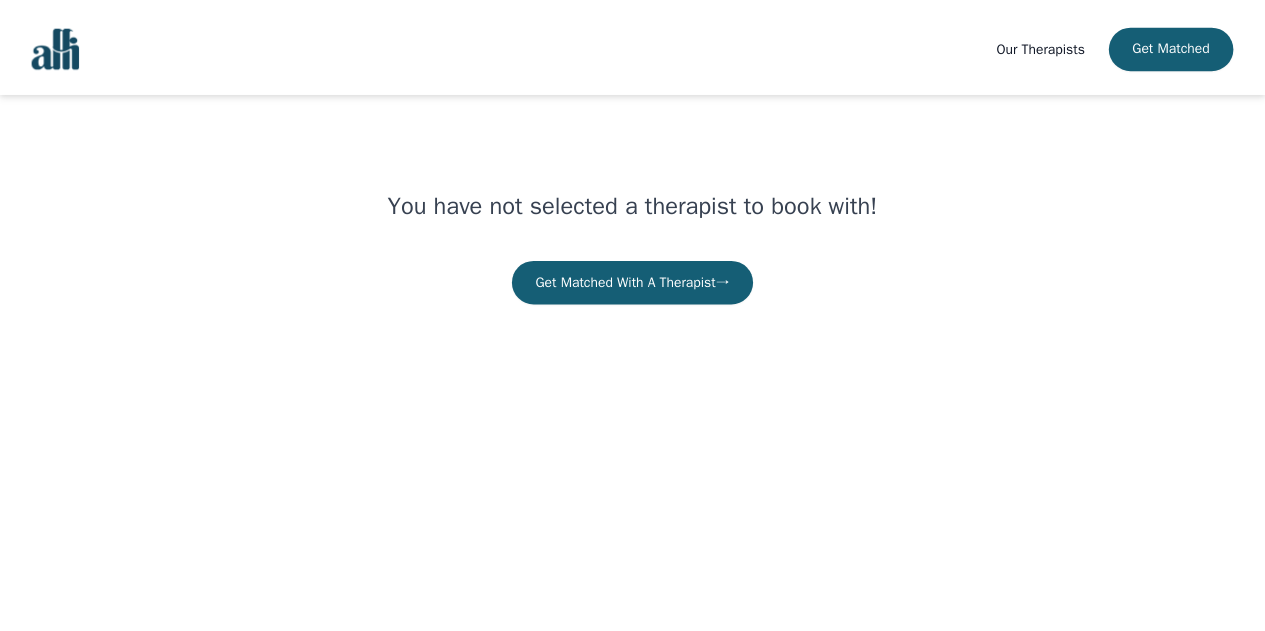 scroll, scrollTop: 0, scrollLeft: 0, axis: both 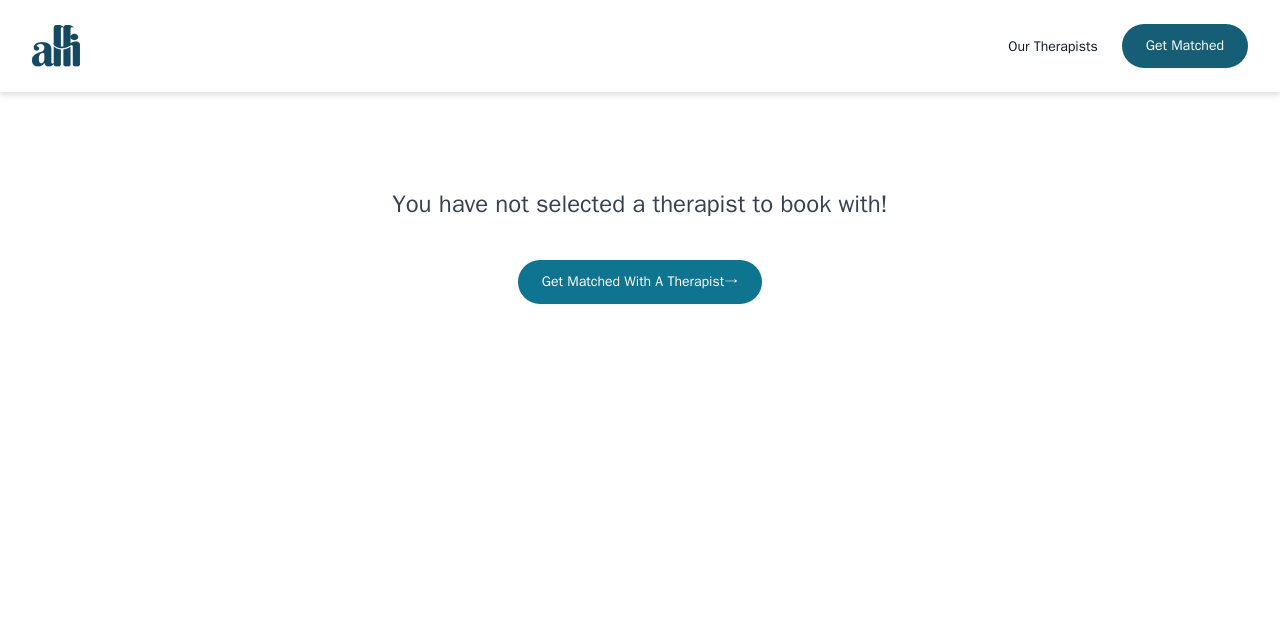 click on "Get Matched With A Therapist →" at bounding box center (640, 282) 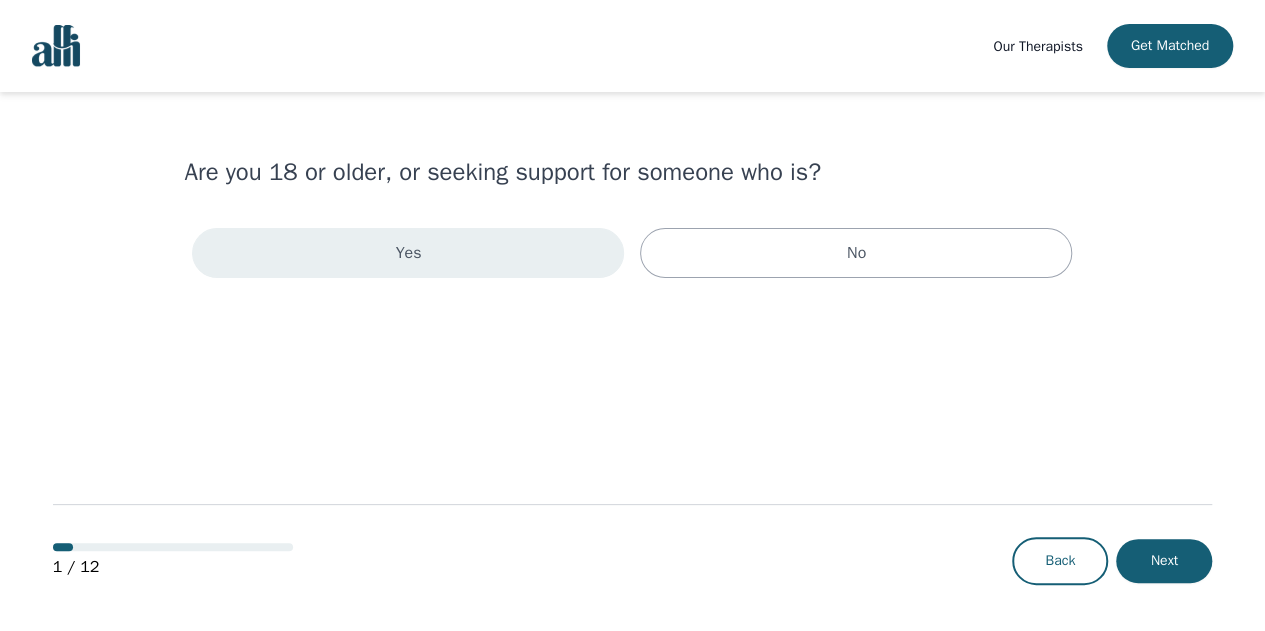 click on "Yes" at bounding box center [408, 253] 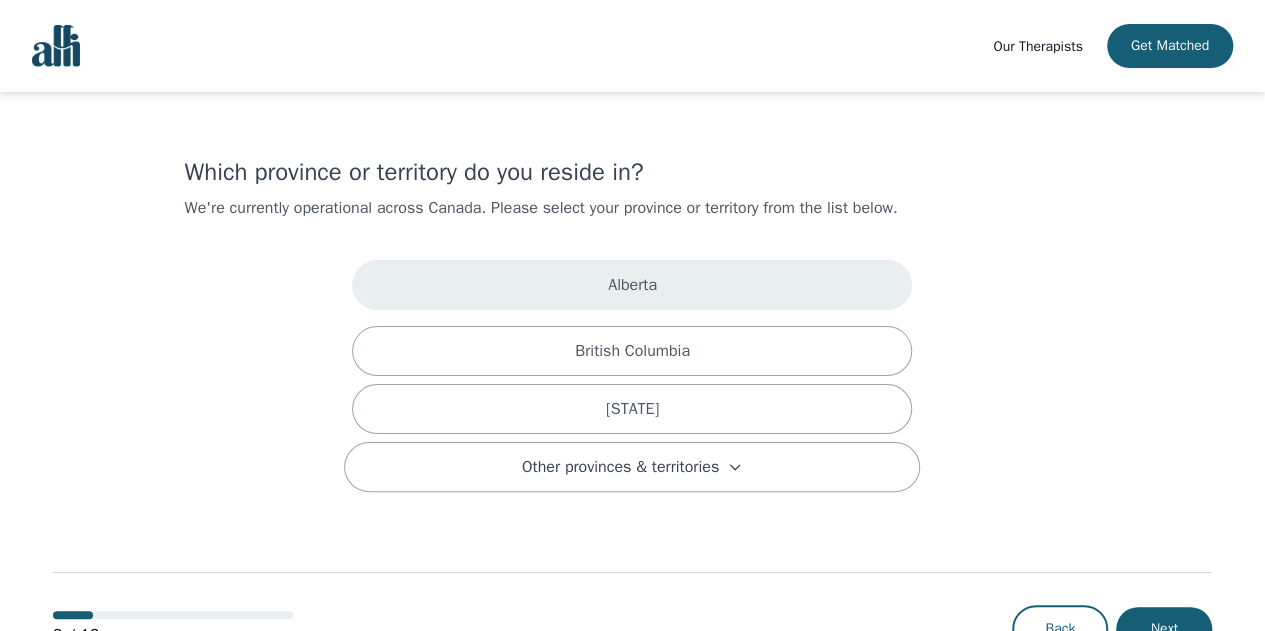 click on "Alberta" at bounding box center [632, 285] 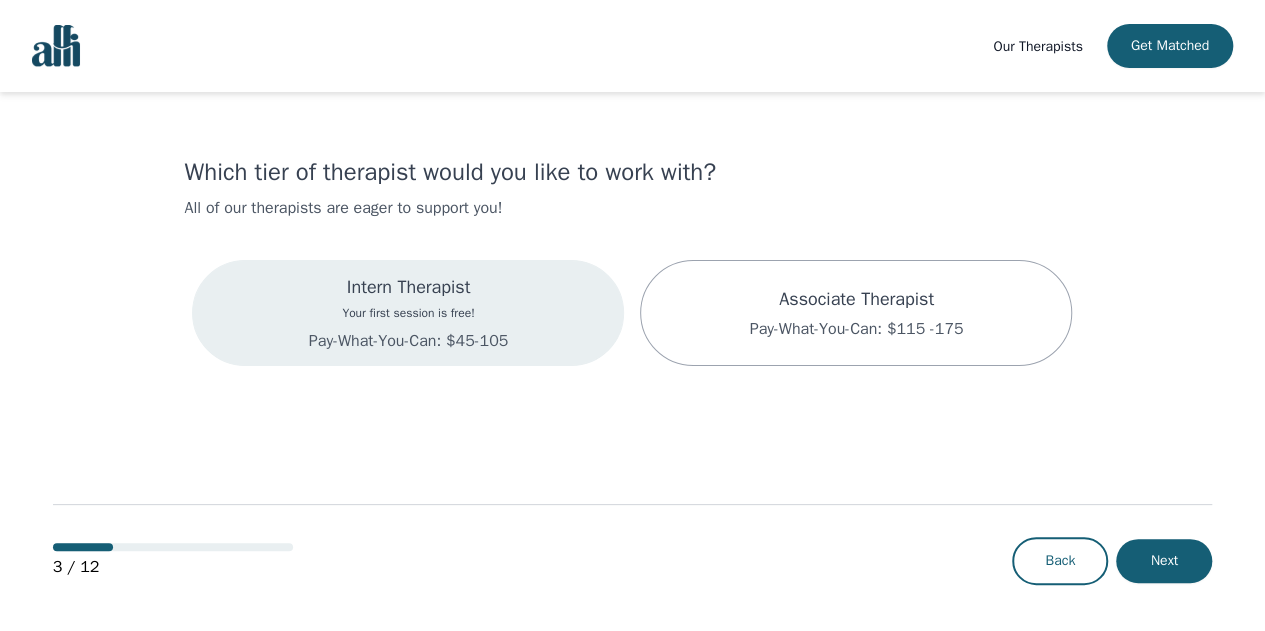 click on "Intern Therapist Your first session is free! Pay-What-You-Can: $45-105" at bounding box center (408, 313) 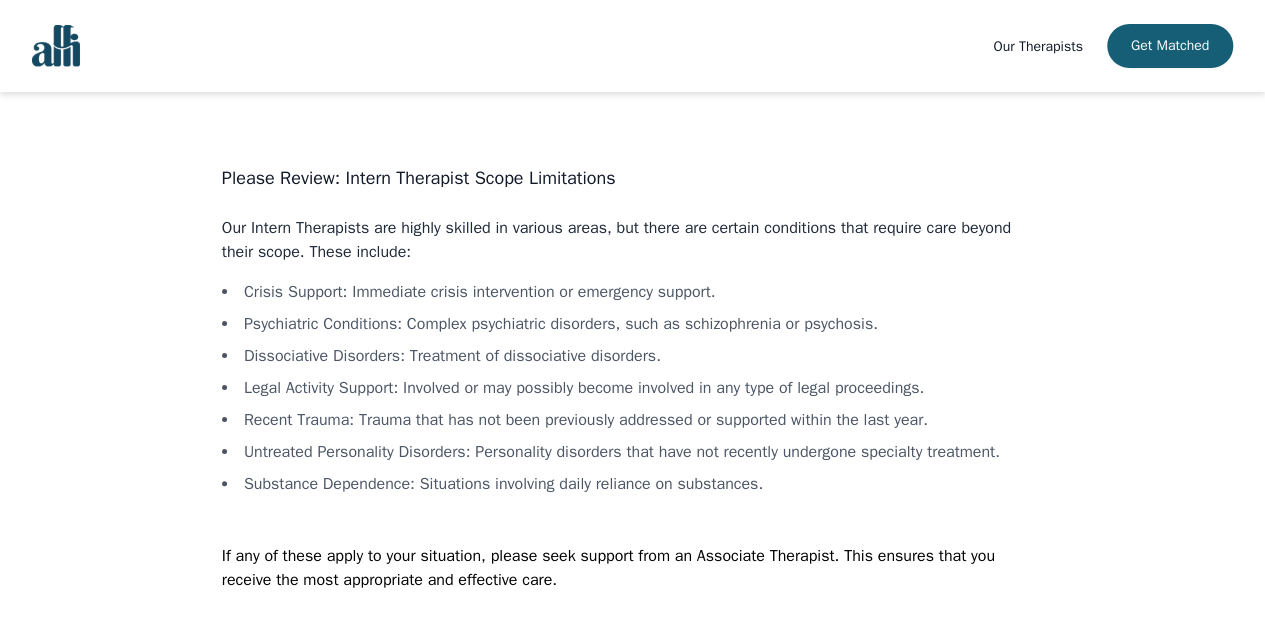 scroll, scrollTop: 56, scrollLeft: 0, axis: vertical 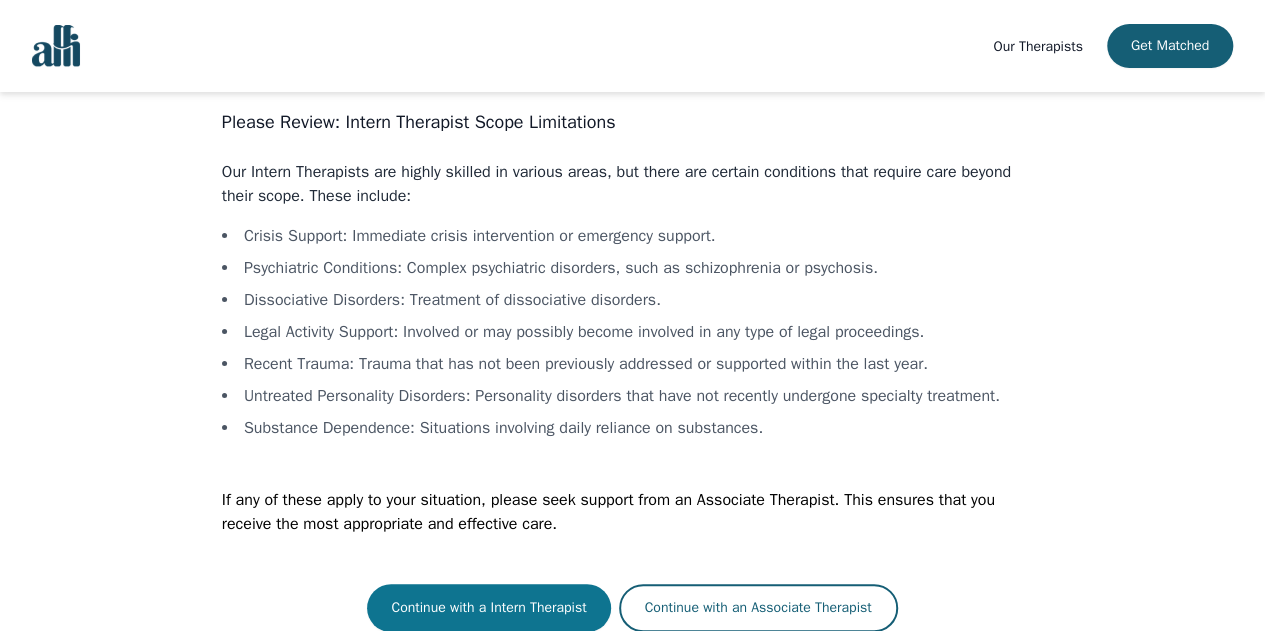 click on "Continue with a Intern Therapist" at bounding box center [488, 608] 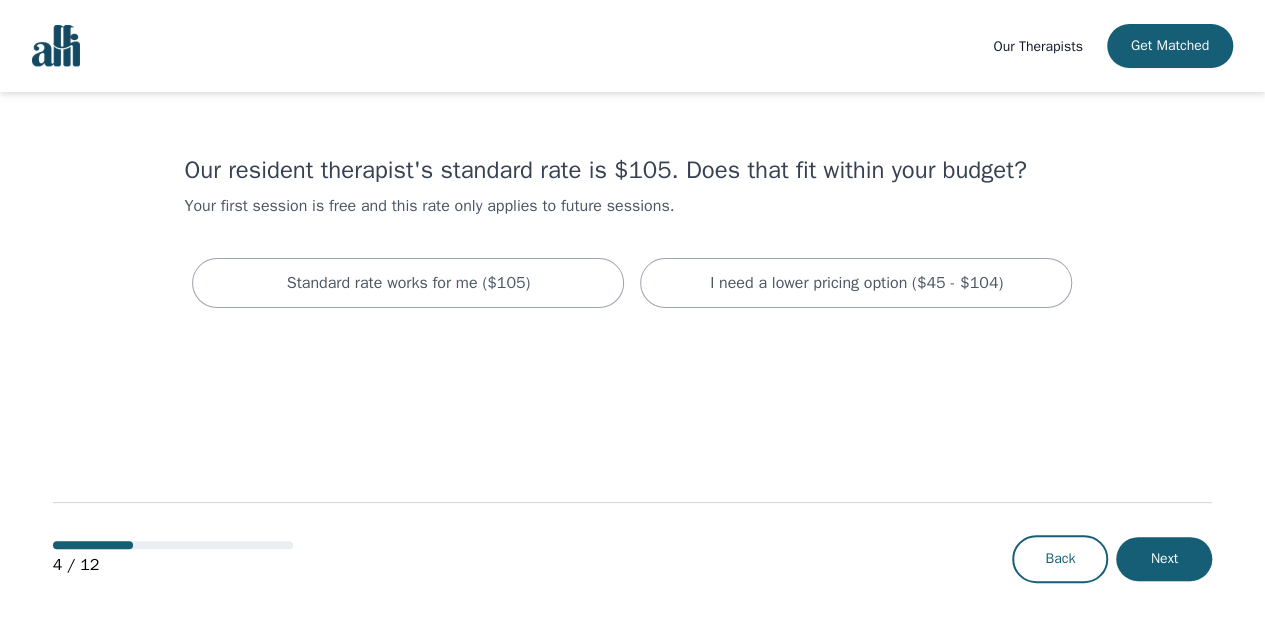 scroll, scrollTop: 0, scrollLeft: 0, axis: both 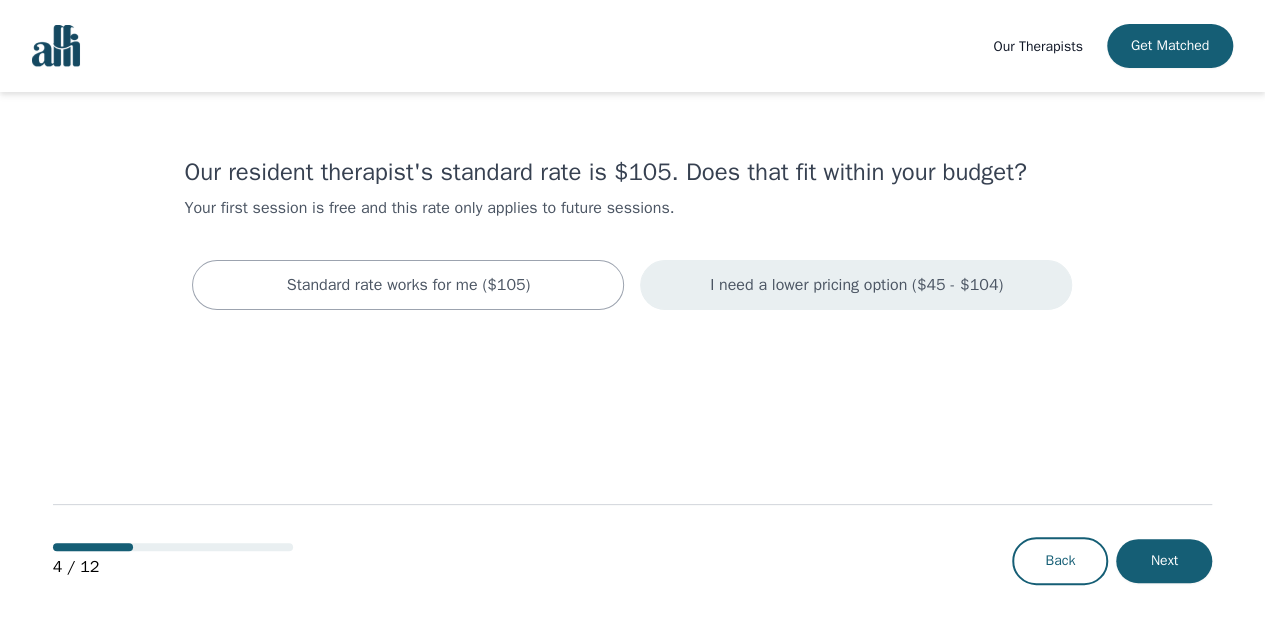 click on "I need a lower pricing option ($45 - $104)" at bounding box center [856, 285] 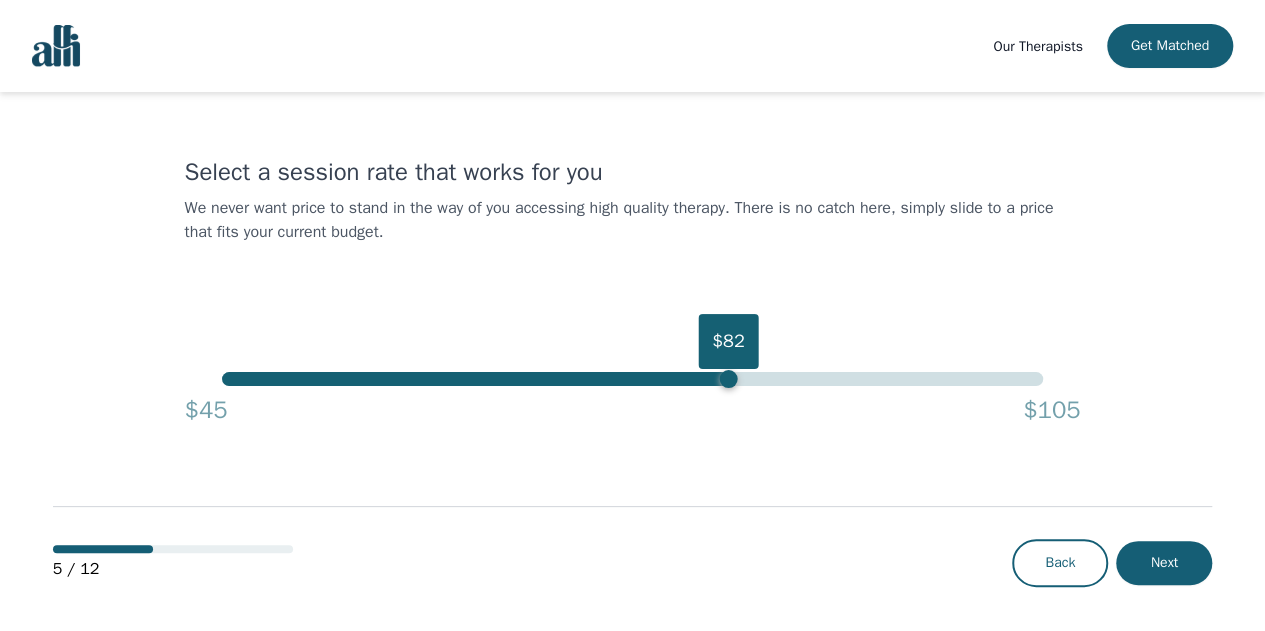 drag, startPoint x: 1038, startPoint y: 342, endPoint x: 31, endPoint y: 304, distance: 1007.71674 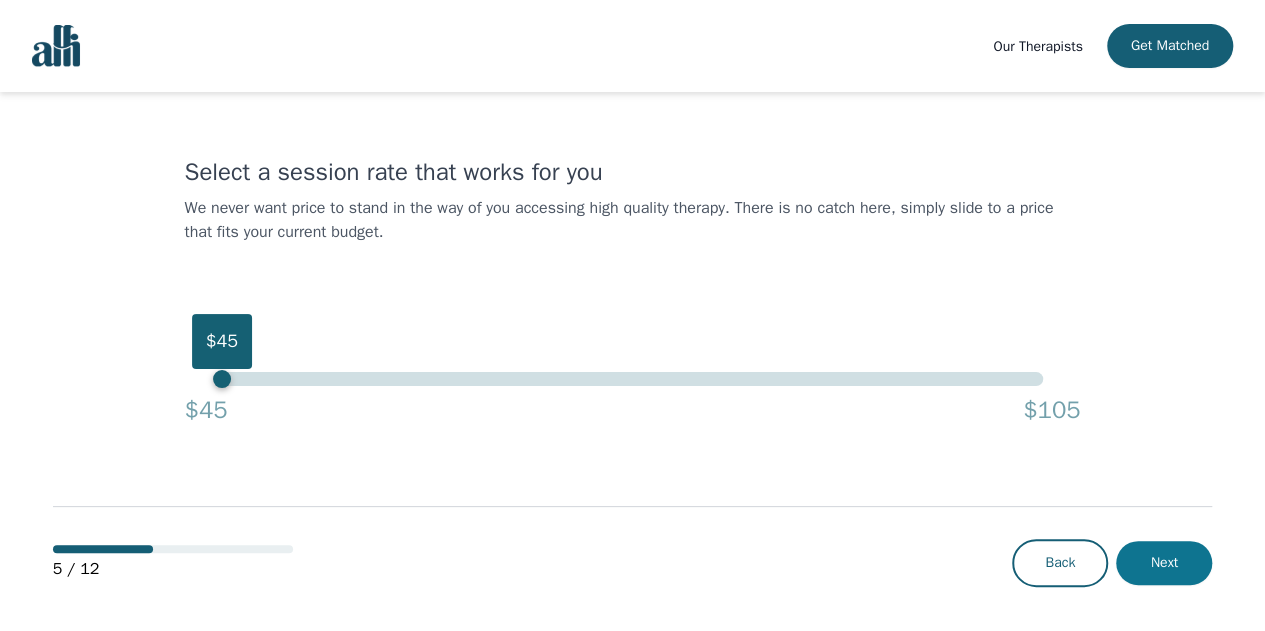click on "Next" at bounding box center [1164, 563] 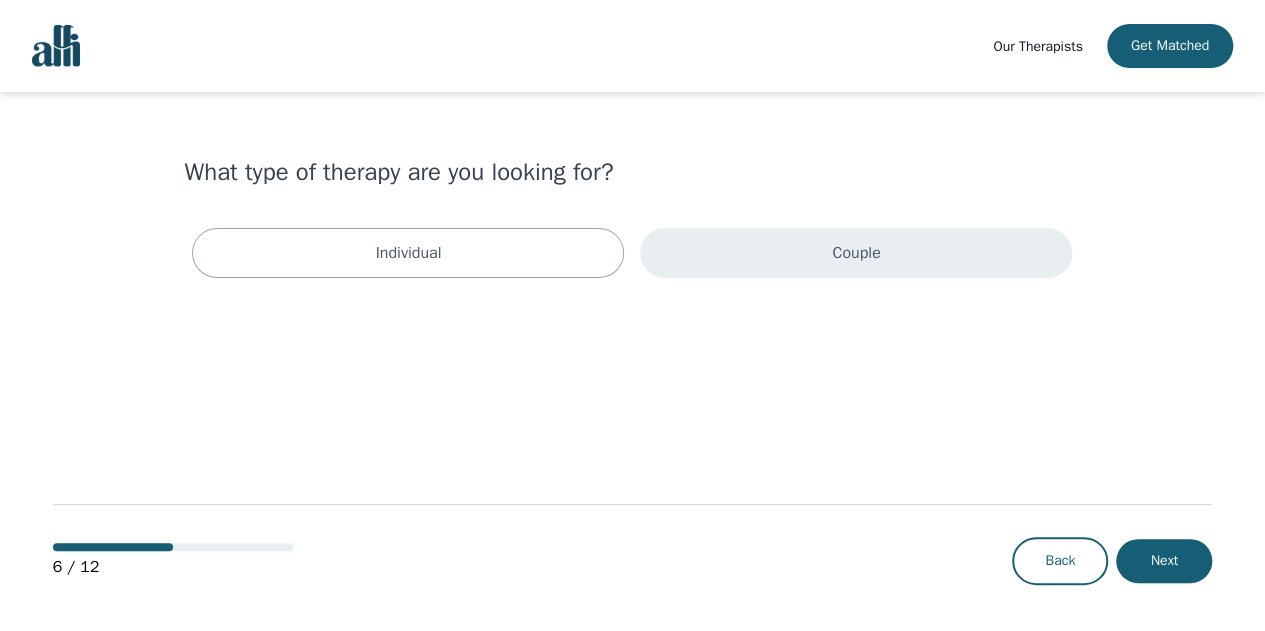 click on "Couple" at bounding box center (856, 253) 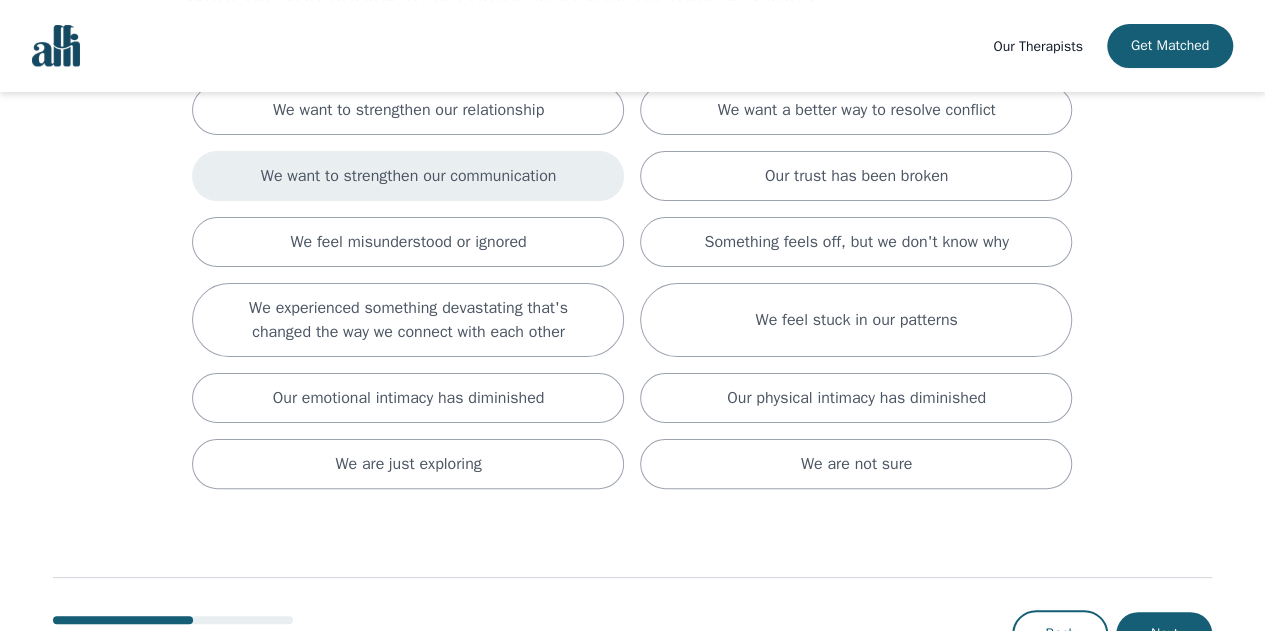 scroll, scrollTop: 181, scrollLeft: 0, axis: vertical 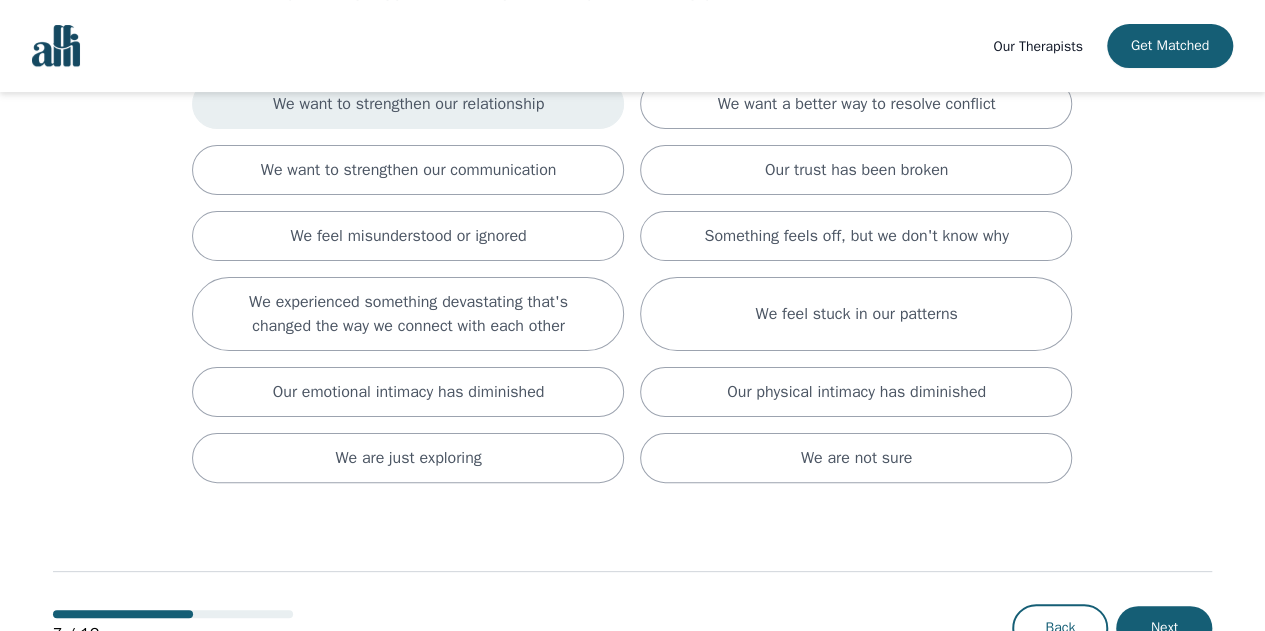 click on "We want to strengthen our relationship" at bounding box center [408, 104] 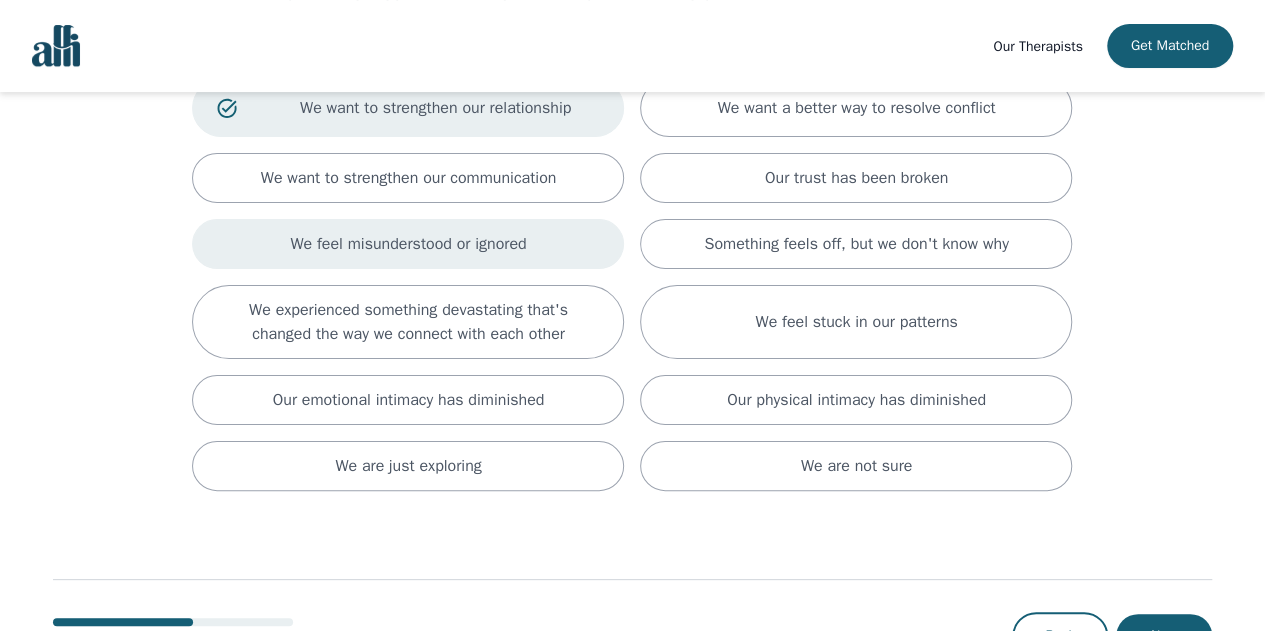 click on "We feel misunderstood or ignored" at bounding box center [408, 244] 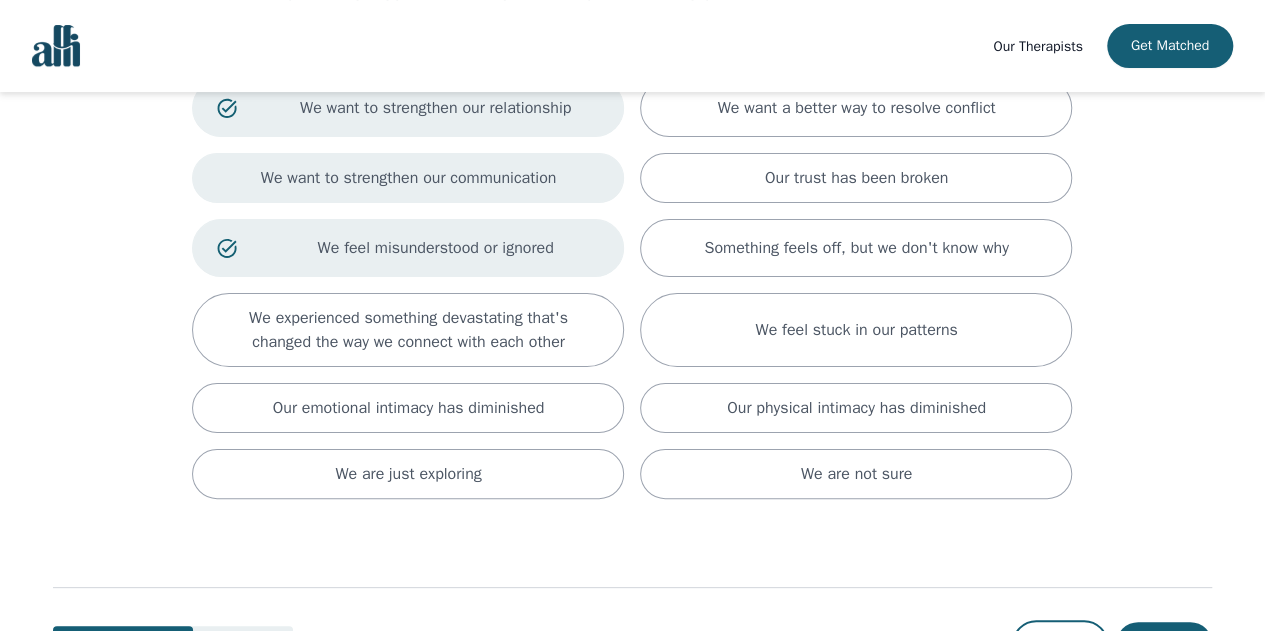 click on "We want to strengthen our communication" at bounding box center [408, 178] 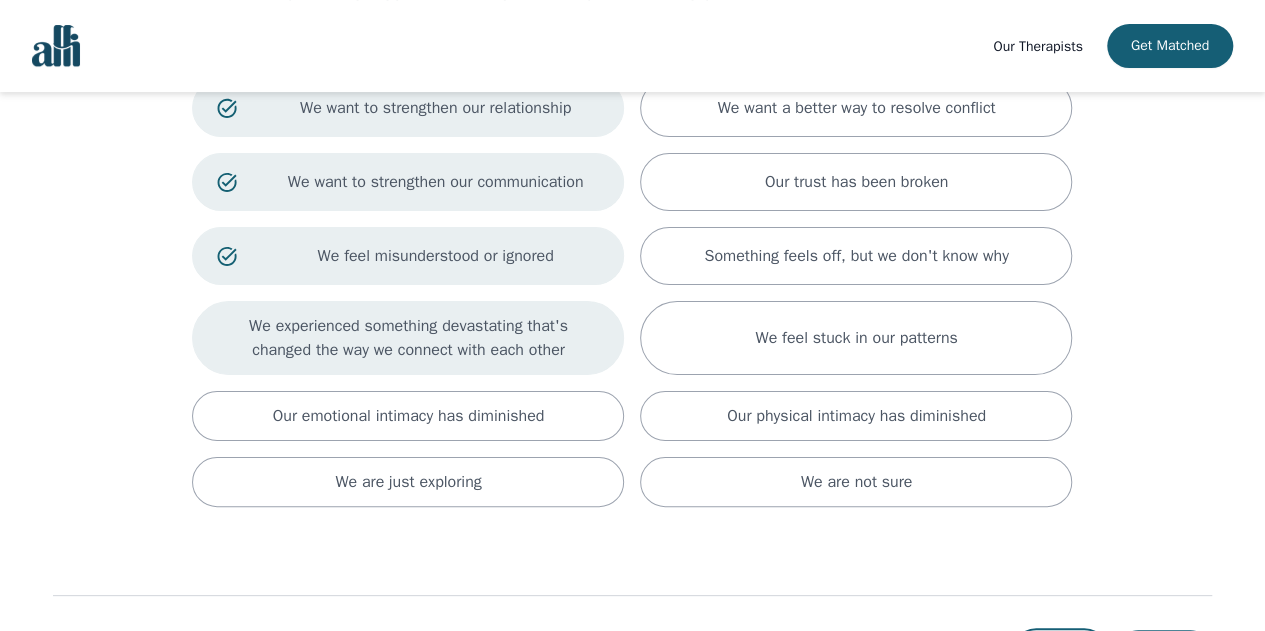 click on "We experienced something devastating that's changed the way we connect with each other" at bounding box center (408, 338) 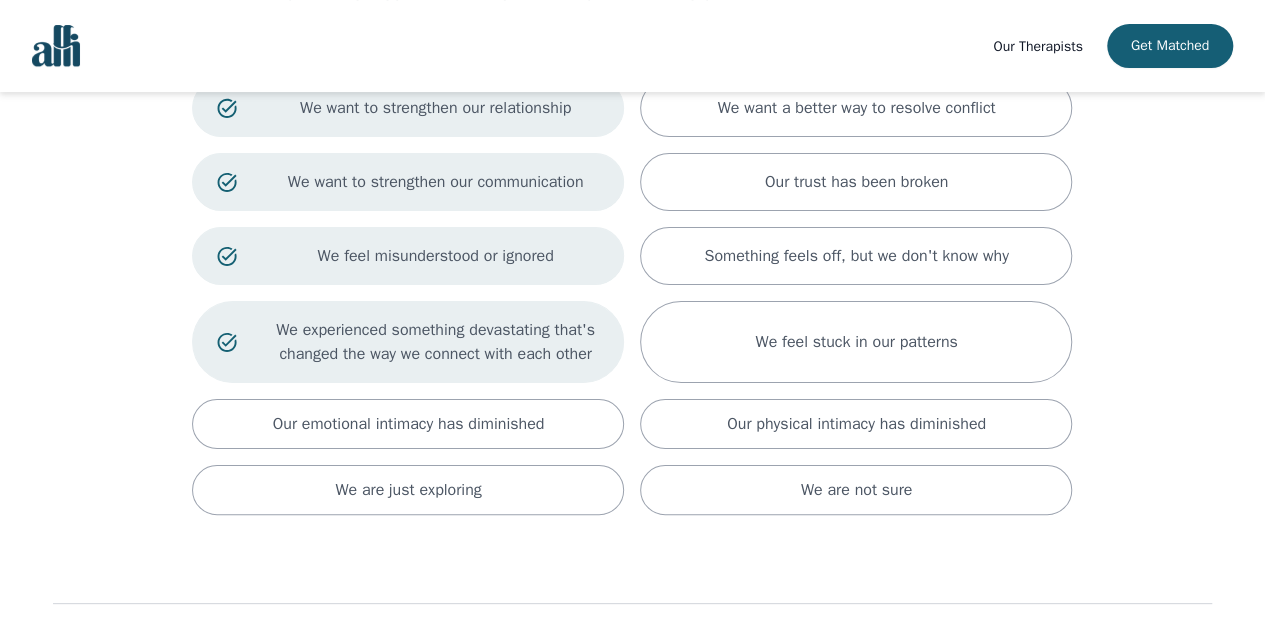 click on "We want to strengthen our relationship We want a better way to resolve conflict We want to strengthen our communication Our trust has been broken We feel misunderstood or ignored Something feels off, but we don't know why We experienced something devastating that's changed the way we connect with each other We feel stuck in our patterns Our emotional intimacy has diminished Our physical intimacy has diminished We are just exploring We are not sure" at bounding box center (632, 297) 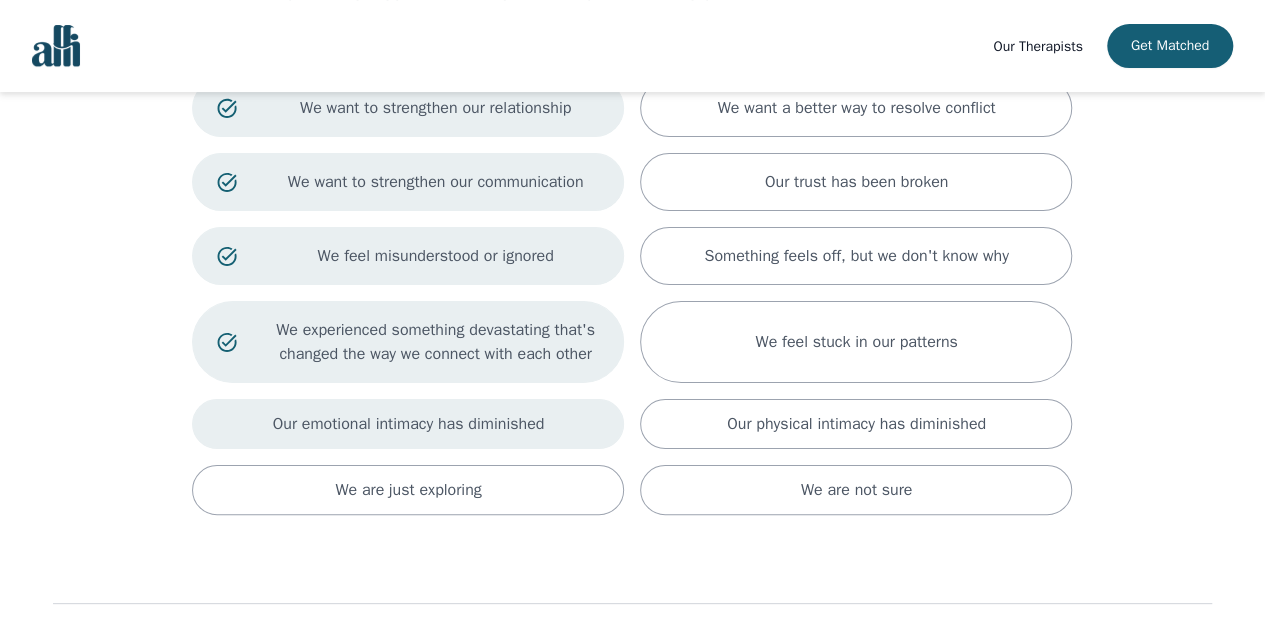 click on "Our emotional intimacy has diminished" at bounding box center [856, 108] 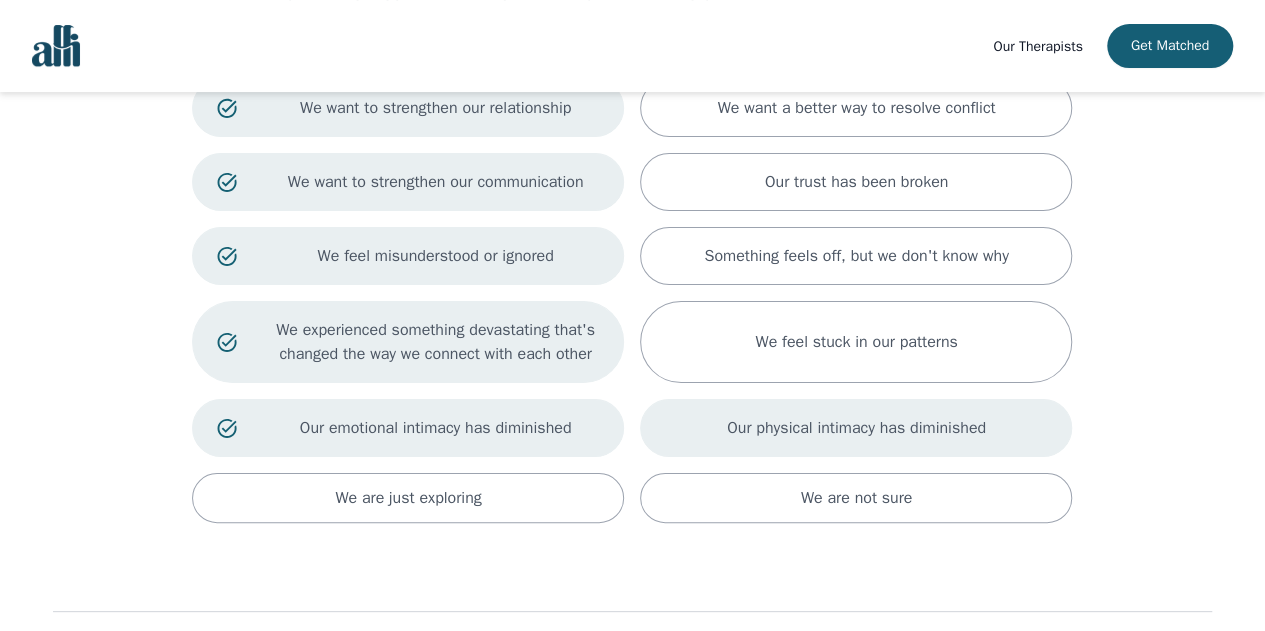 click on "Our physical intimacy has diminished" at bounding box center [856, 428] 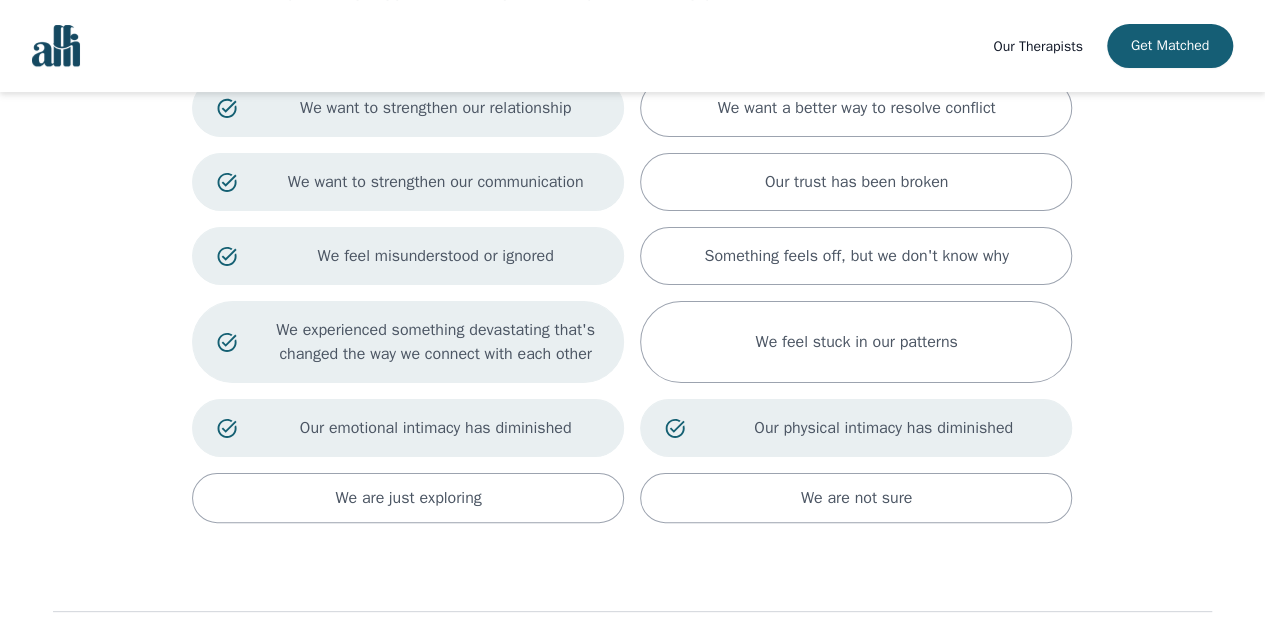 click on "Our emotional intimacy has diminished" at bounding box center (436, 108) 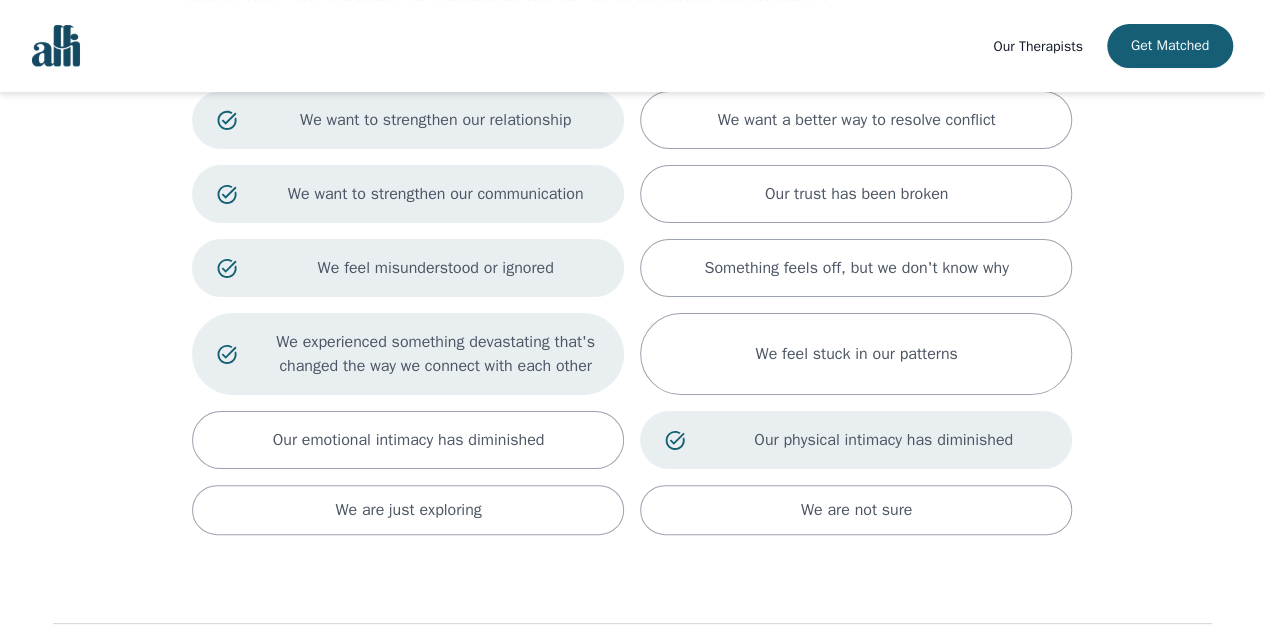 scroll, scrollTop: 119, scrollLeft: 0, axis: vertical 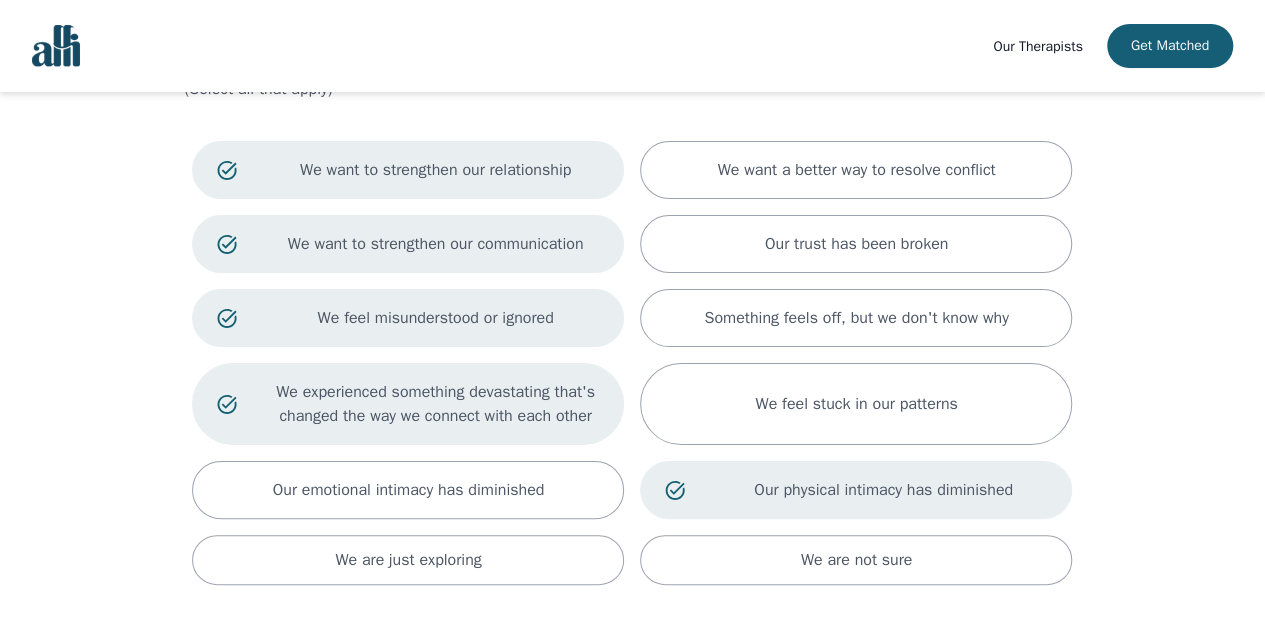 click on "Our physical intimacy has diminished" at bounding box center [856, 490] 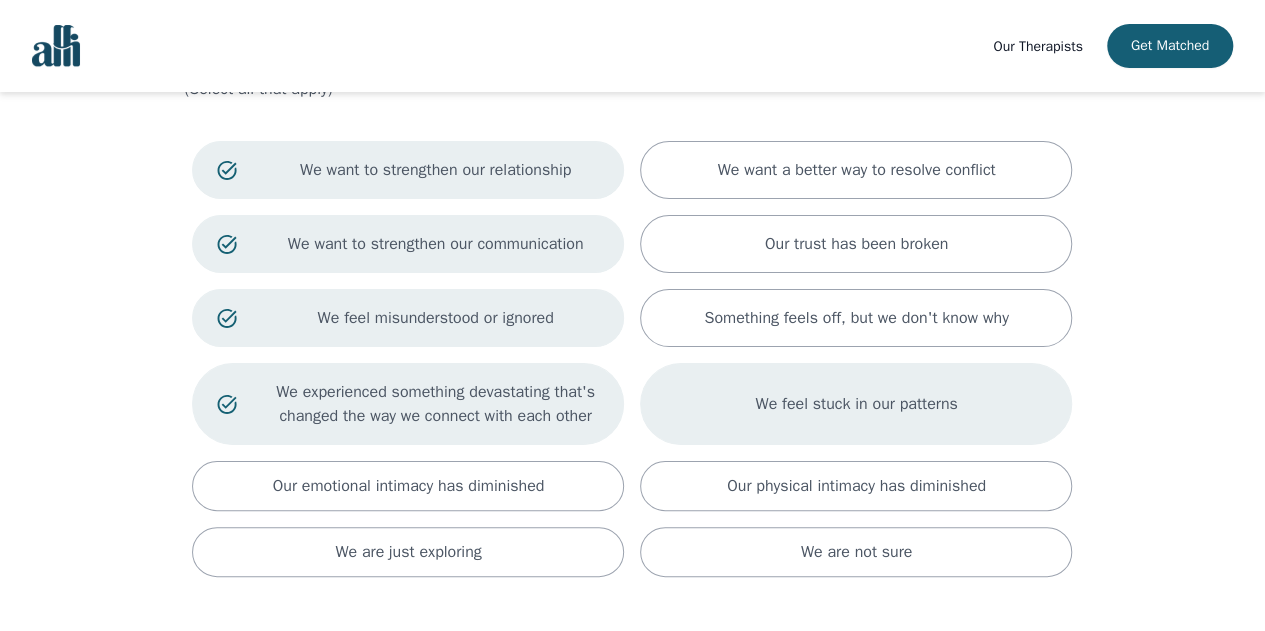 click on "We feel stuck in our patterns" at bounding box center (856, 170) 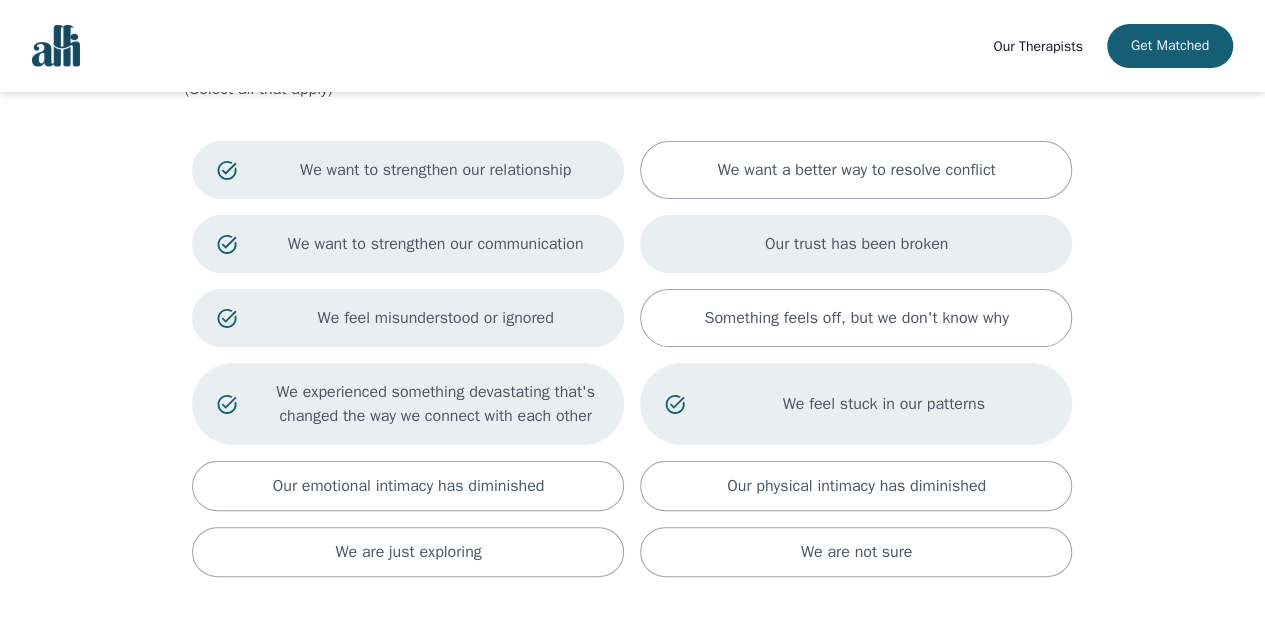 click on "Our trust has been broken" at bounding box center [856, 244] 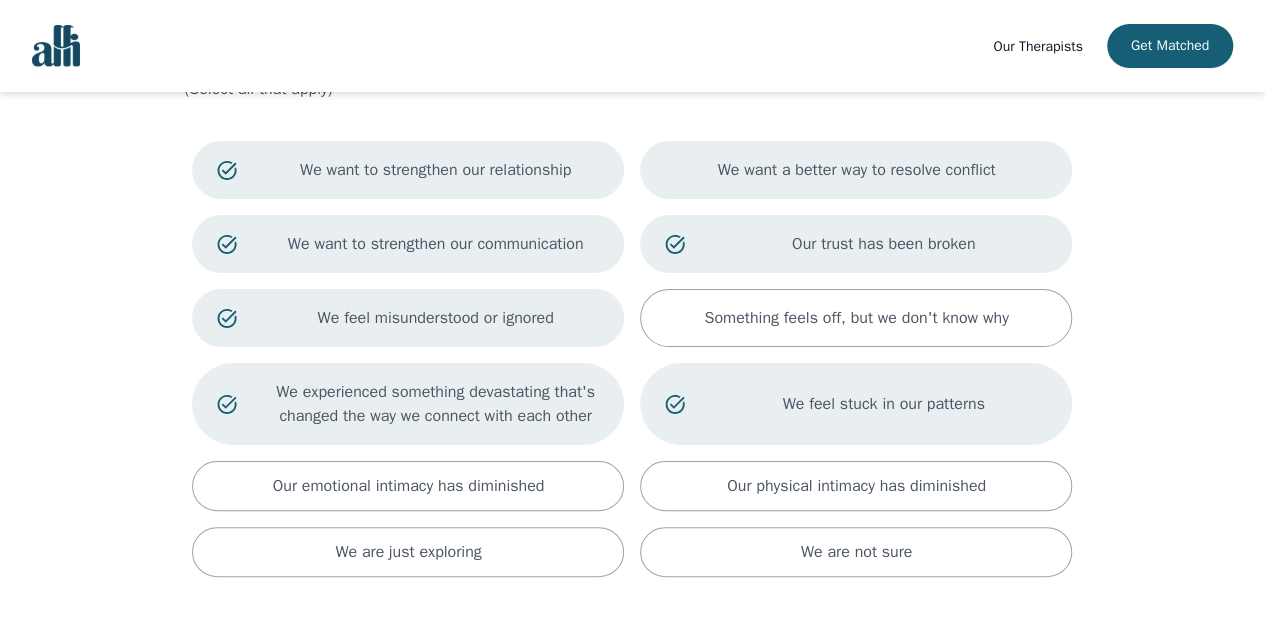 click on "We want a better way to resolve conflict" at bounding box center [856, 170] 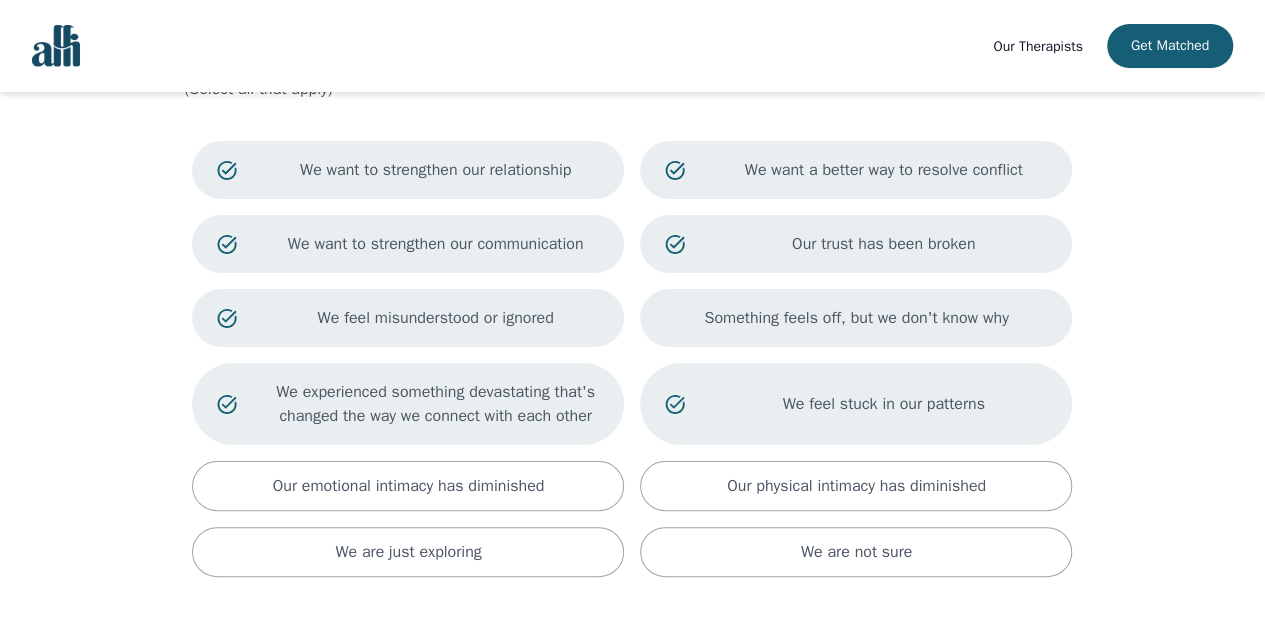 click on "Something feels off, but we don't know why" at bounding box center (856, 318) 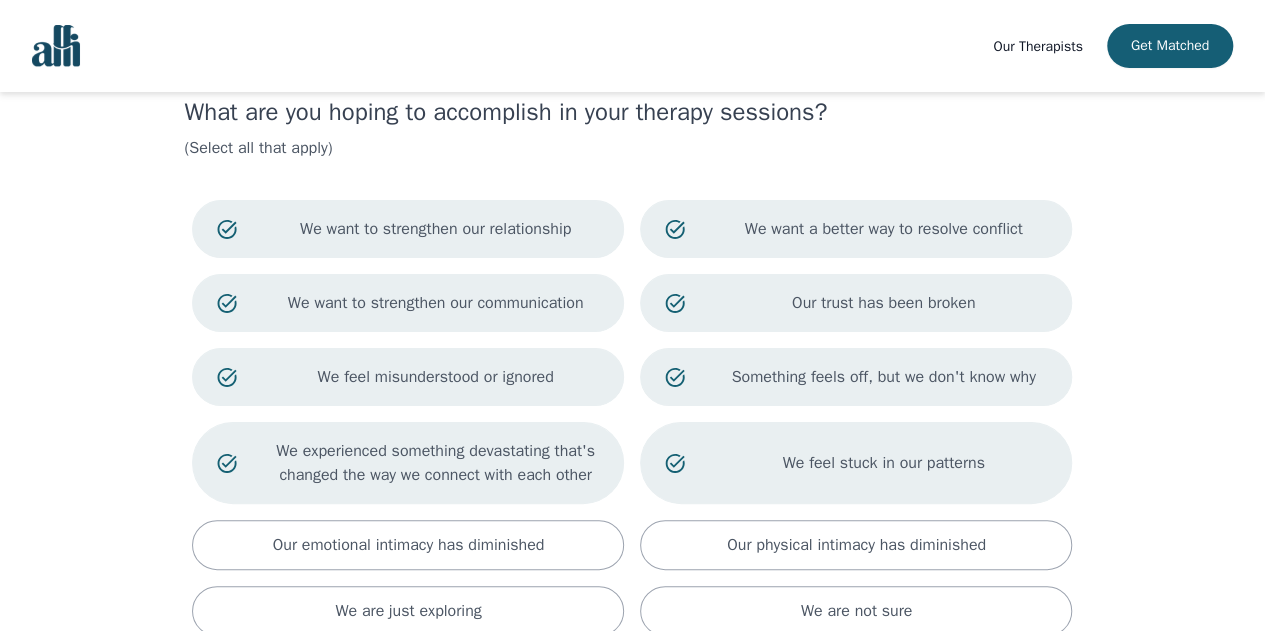 scroll, scrollTop: 278, scrollLeft: 0, axis: vertical 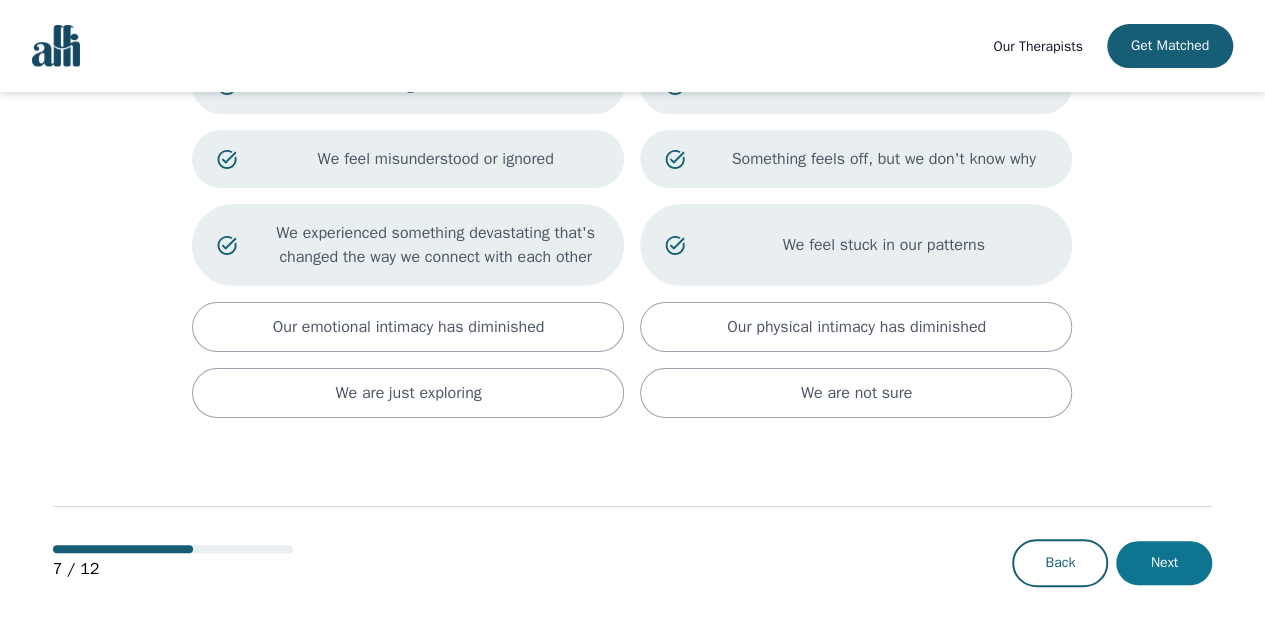 click on "Next" at bounding box center (1164, 563) 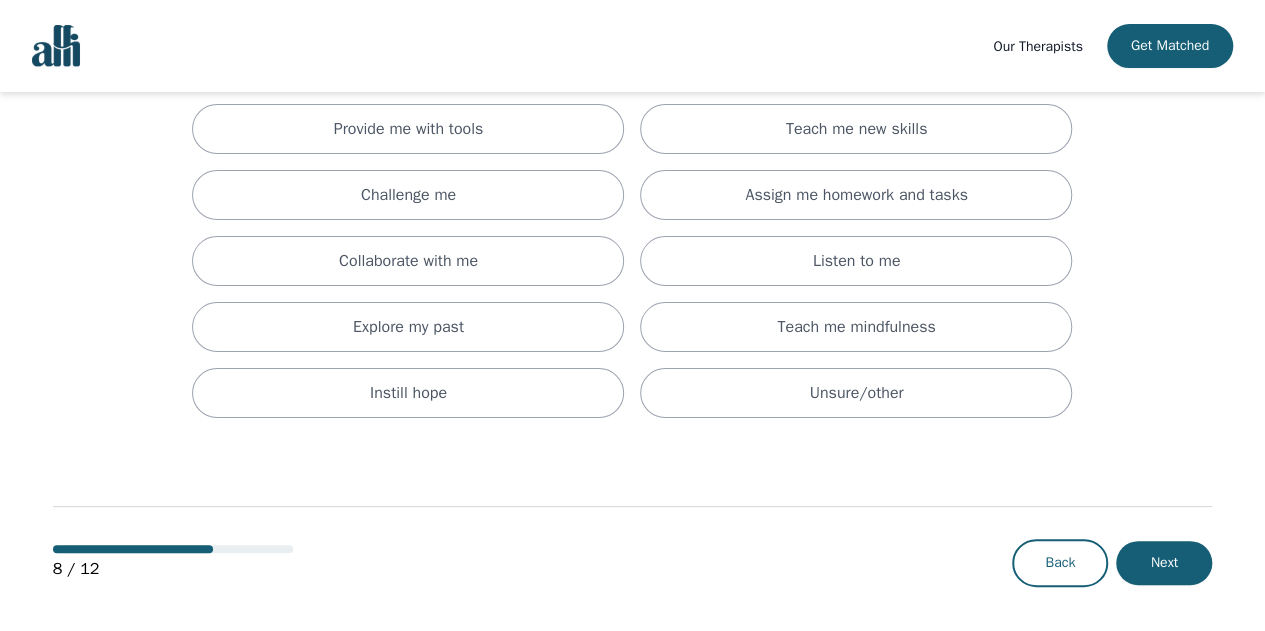 scroll, scrollTop: 0, scrollLeft: 0, axis: both 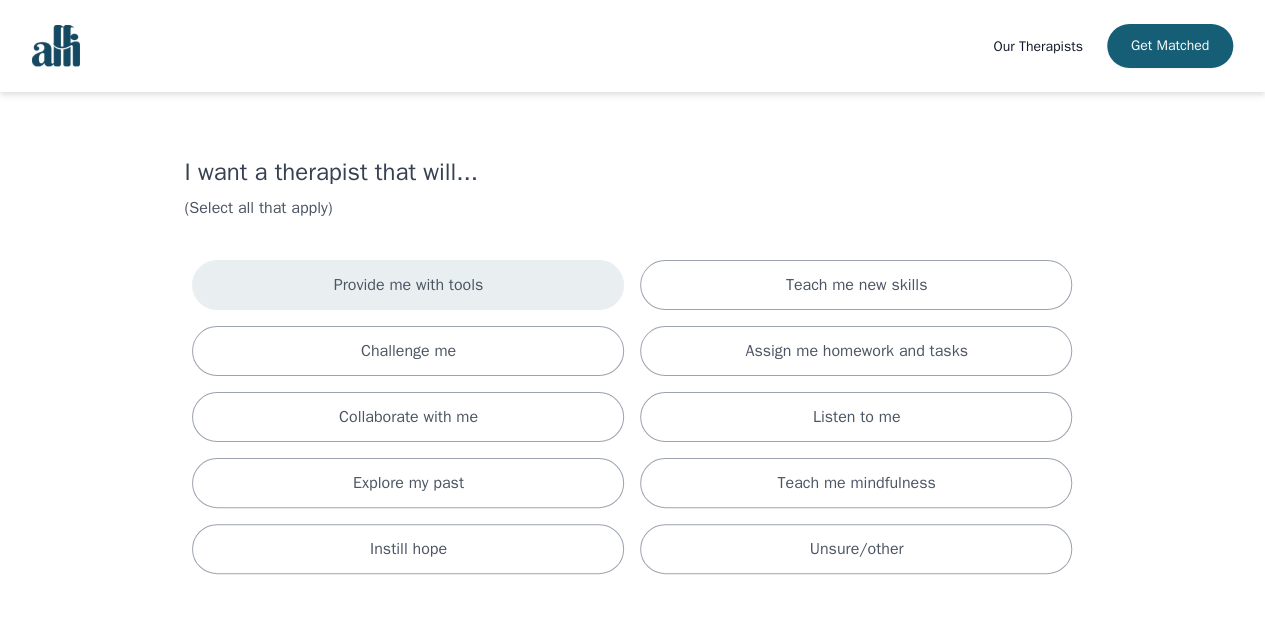 click on "Provide me with tools" at bounding box center (408, 285) 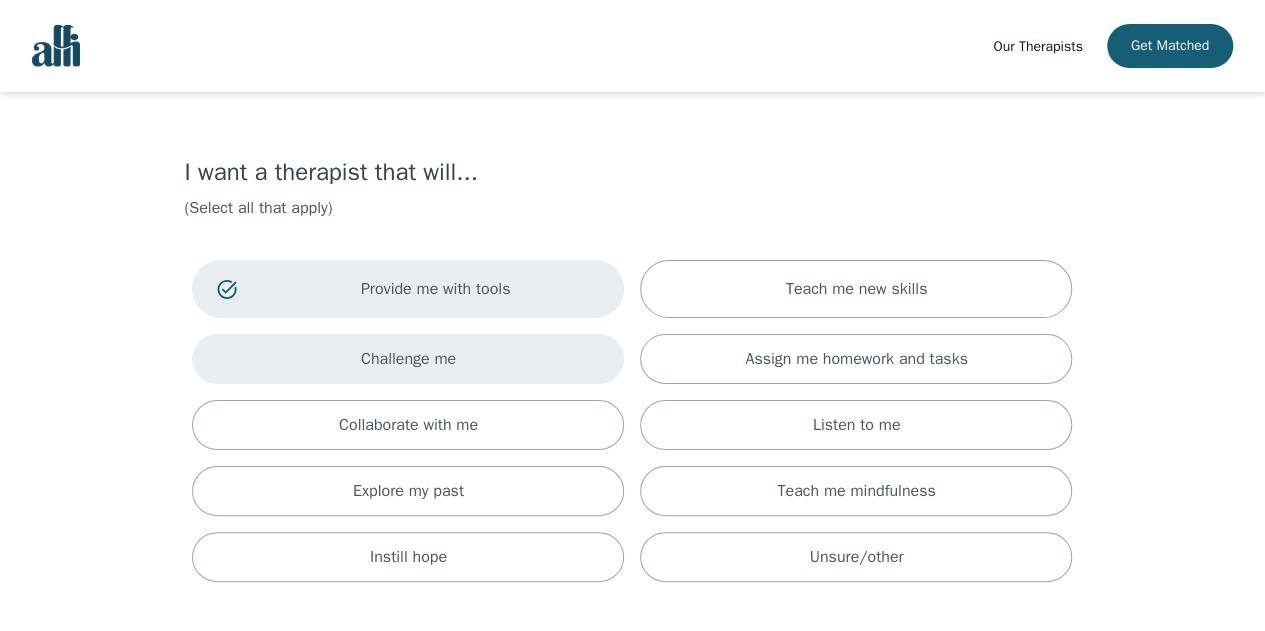 click on "Challenge me" at bounding box center [408, 359] 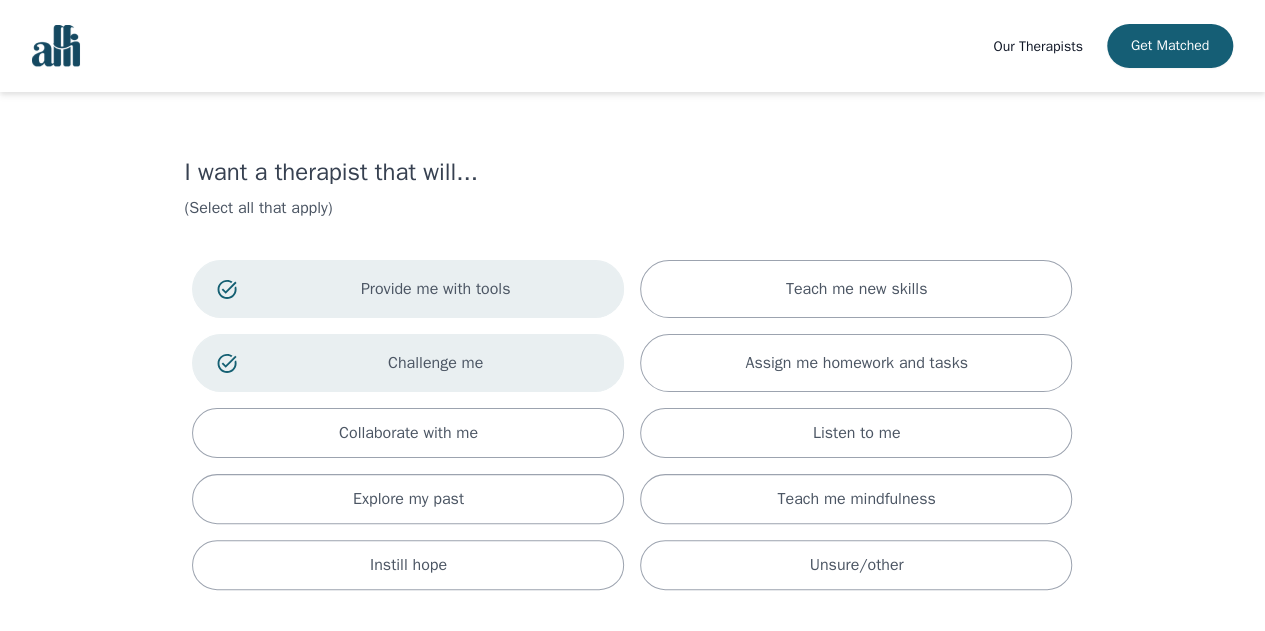 click on "Provide me with tools Teach me new skills Challenge me Assign me homework and tasks Collaborate with me Listen to me Explore my past Teach me mindfulness Instill hope Unsure/other" at bounding box center (632, 425) 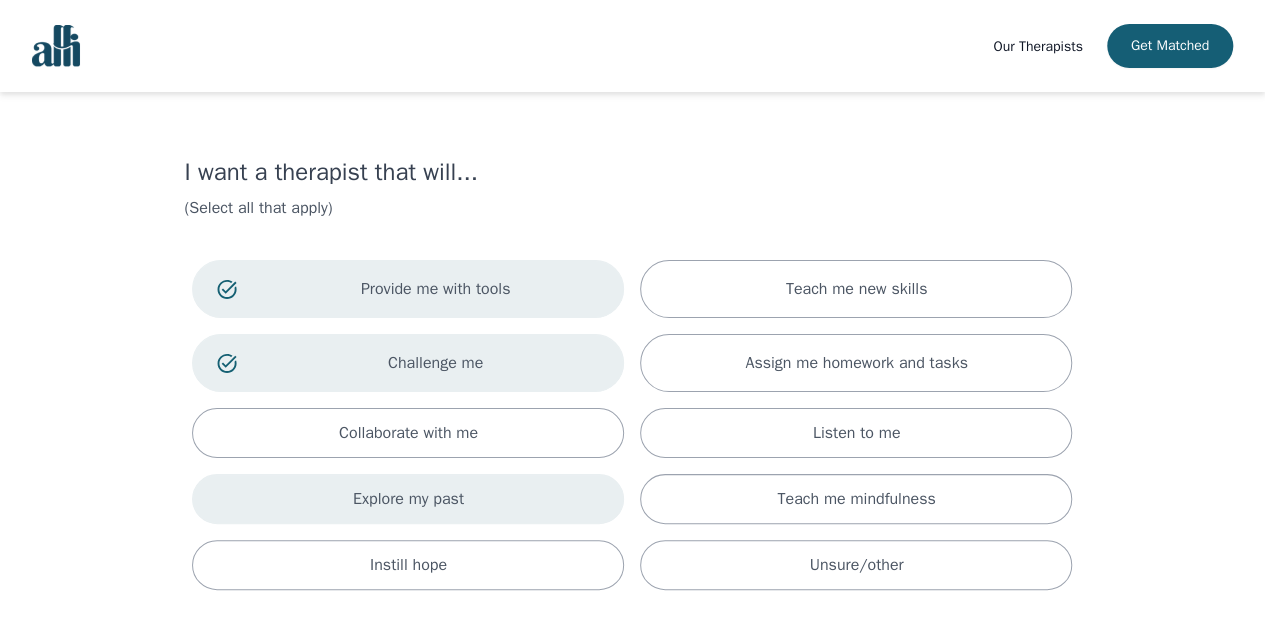 click on "Explore my past" at bounding box center (408, 499) 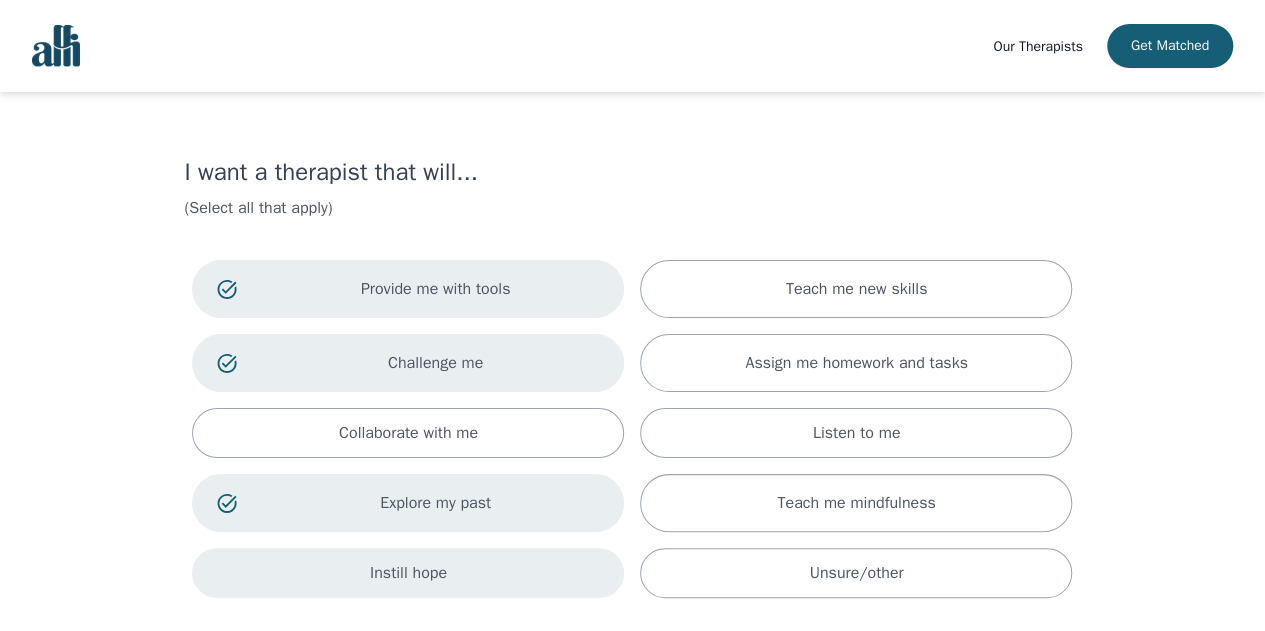click on "Instill hope" at bounding box center [408, 573] 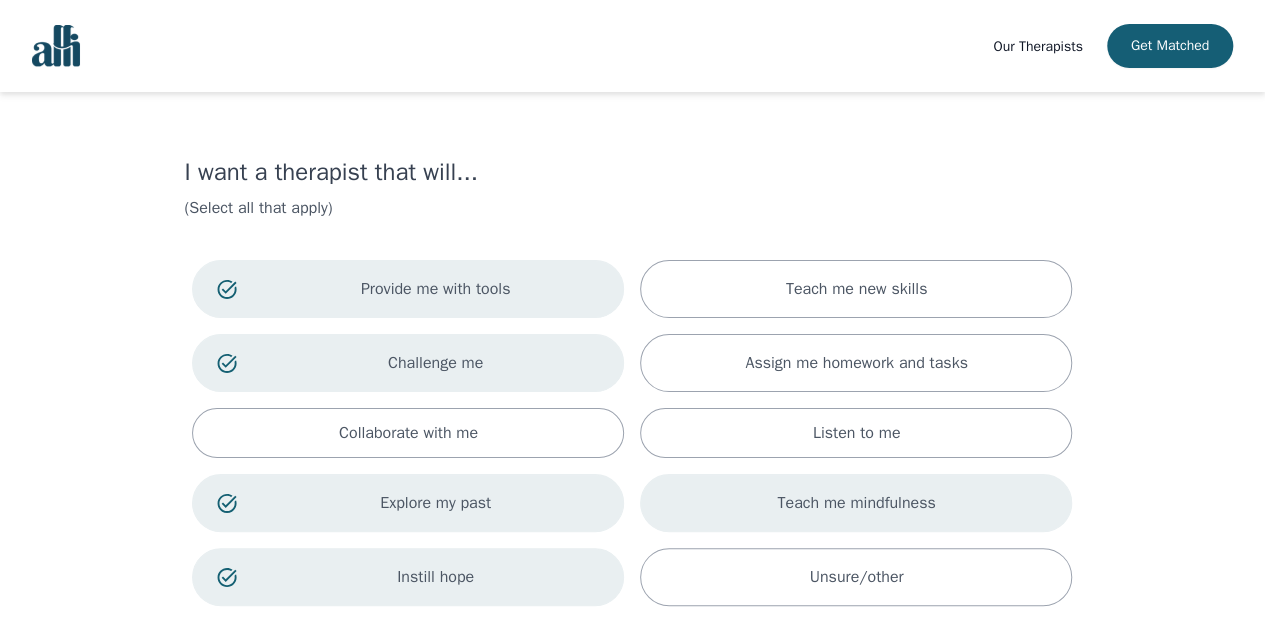 click on "Teach me mindfulness" at bounding box center (857, 289) 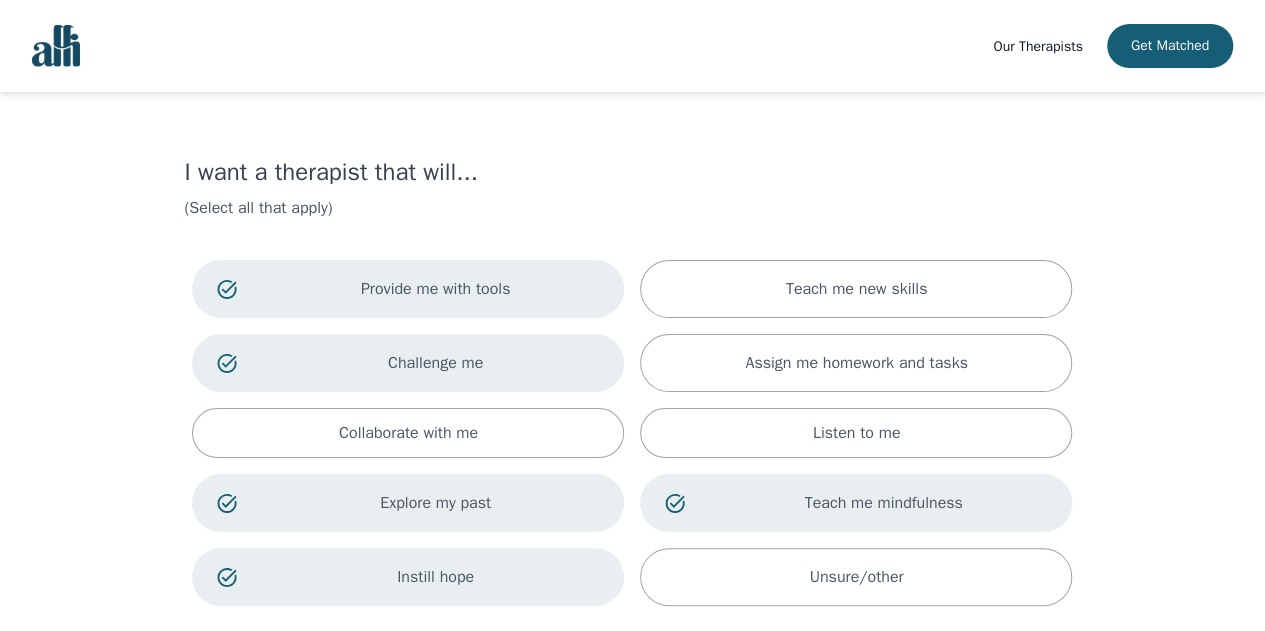click on "Provide me with tools Teach me new skills Challenge me Assign me homework and tasks Collaborate with me Listen to me Explore my past Teach me mindfulness Instill hope Unsure/other" at bounding box center (632, 433) 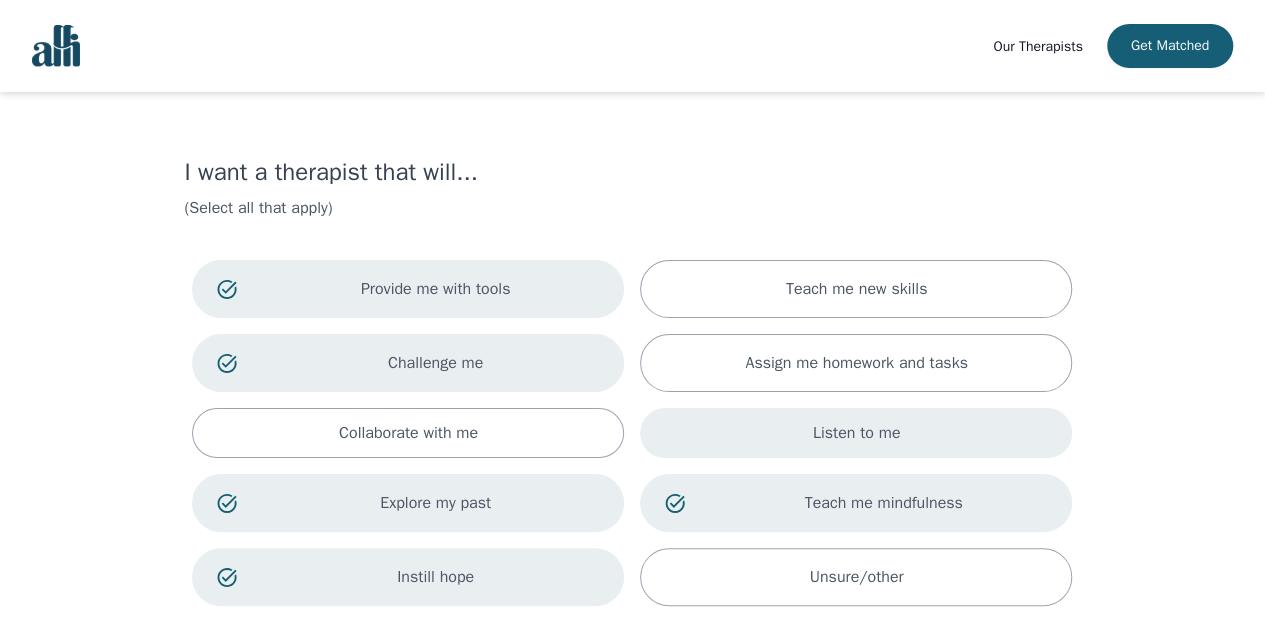 click on "Listen to me" at bounding box center [856, 433] 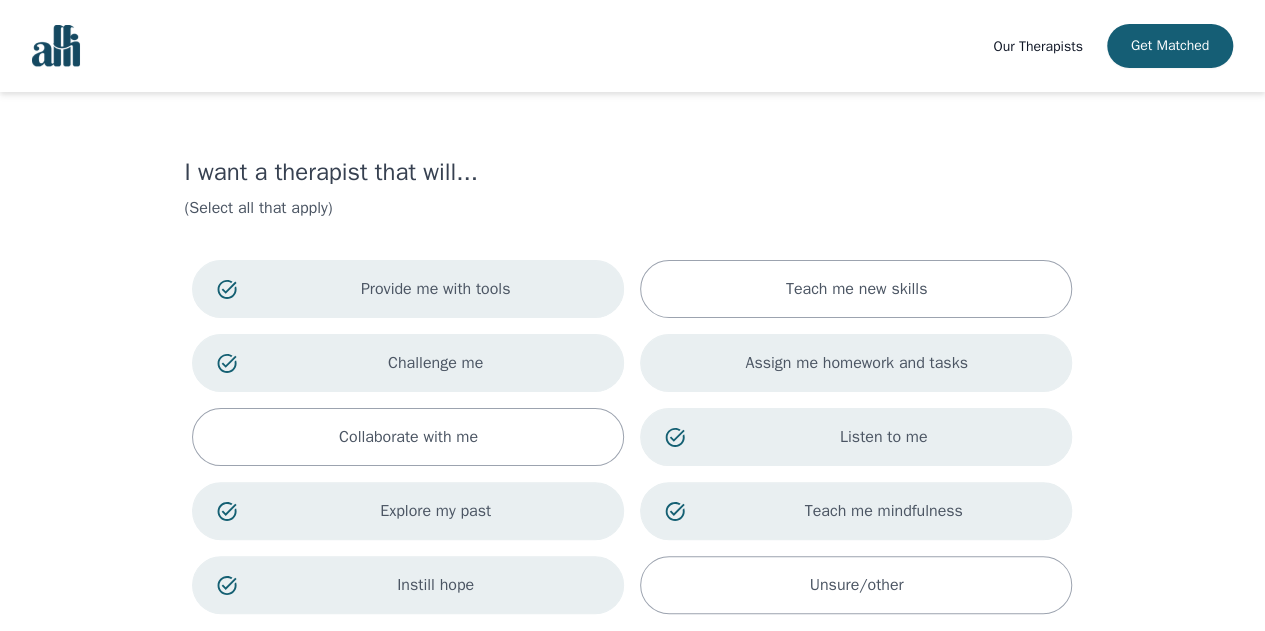 click on "Assign me homework and tasks" at bounding box center (856, 363) 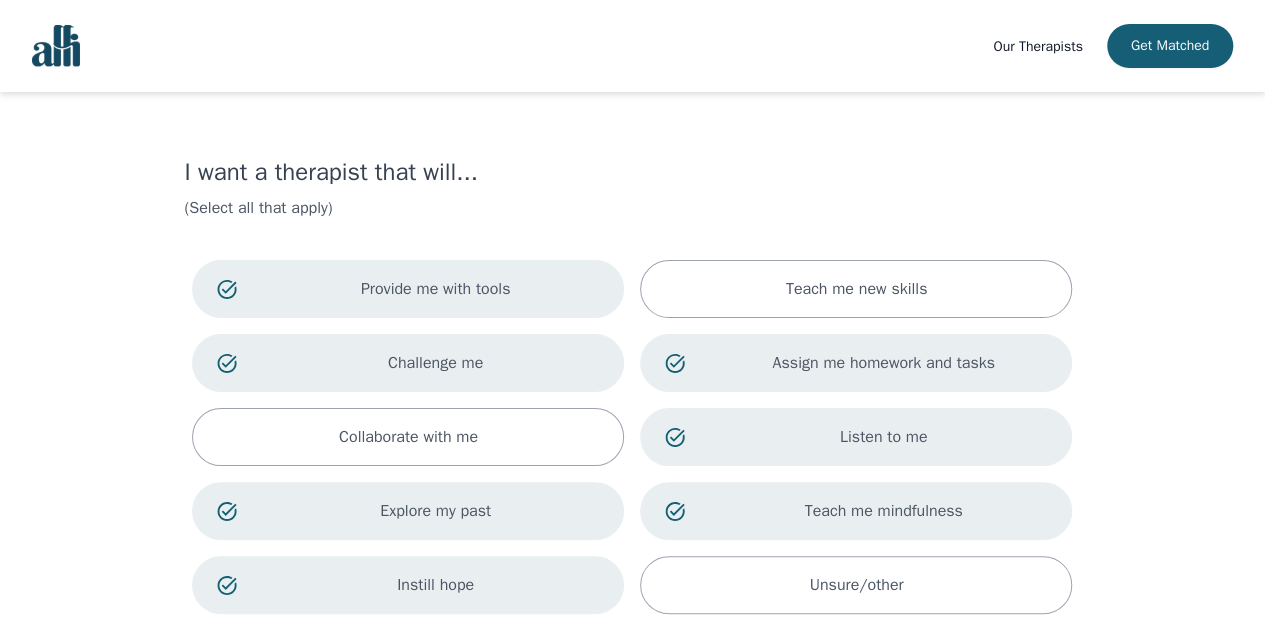 click on "Provide me with tools Teach me new skills Challenge me Assign me homework and tasks Collaborate with me Listen to me Explore my past Teach me mindfulness Instill hope Unsure/other" at bounding box center (632, 437) 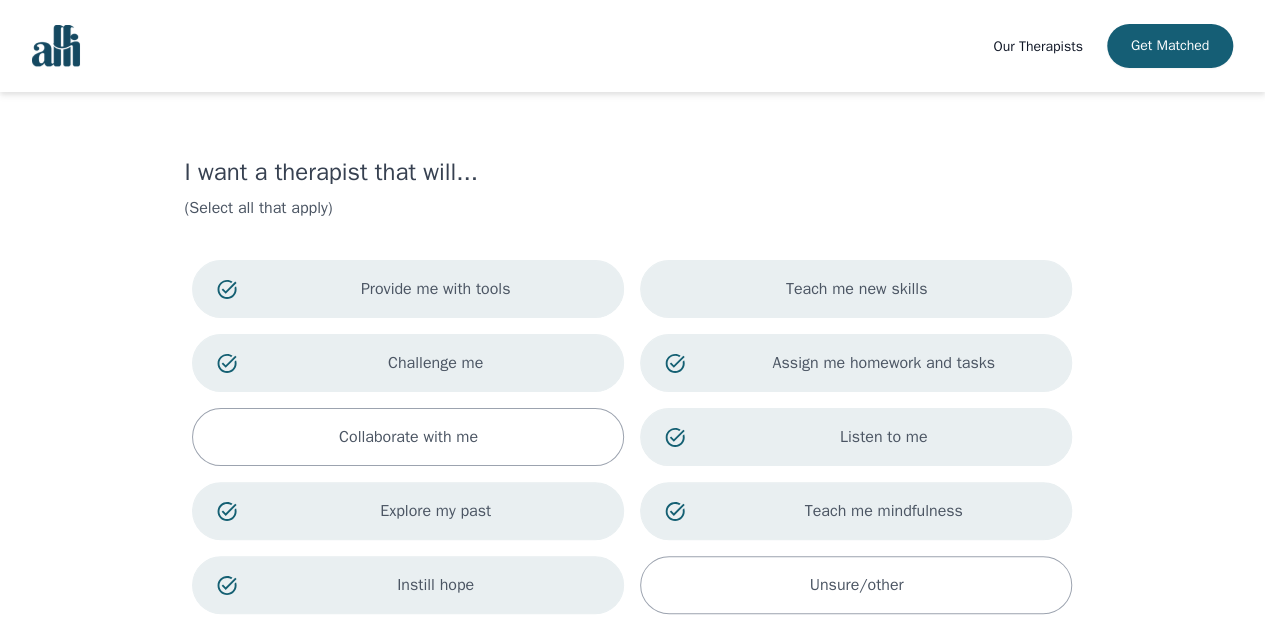 click on "Teach me new skills" at bounding box center [856, 289] 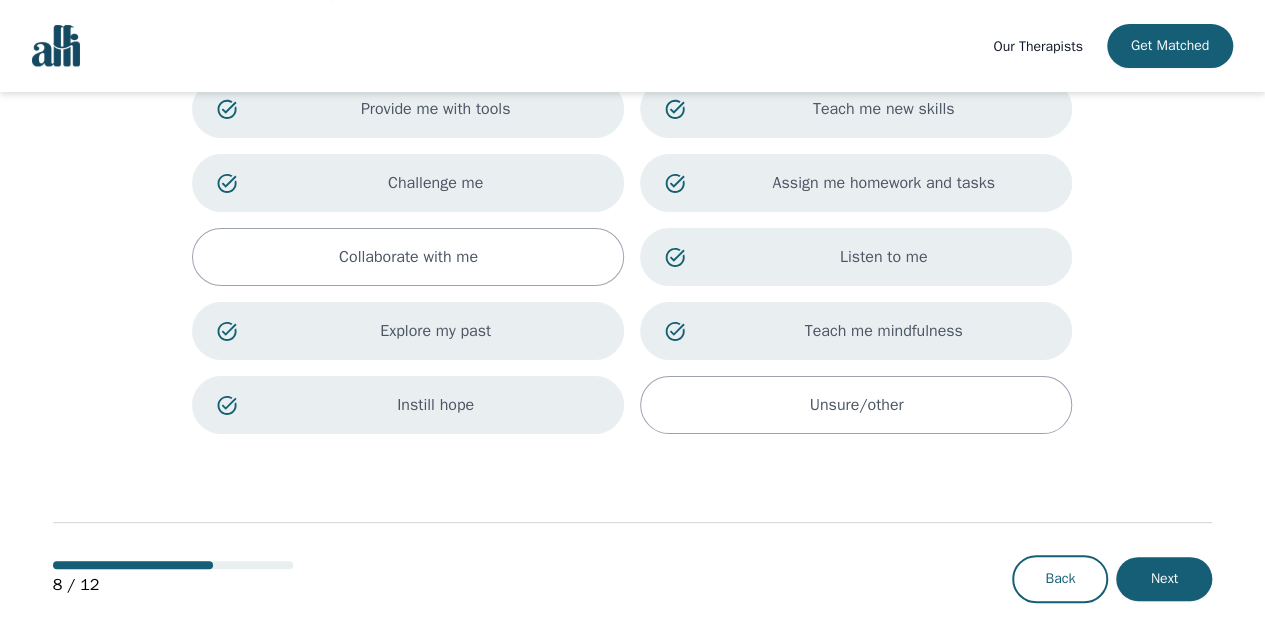scroll, scrollTop: 182, scrollLeft: 0, axis: vertical 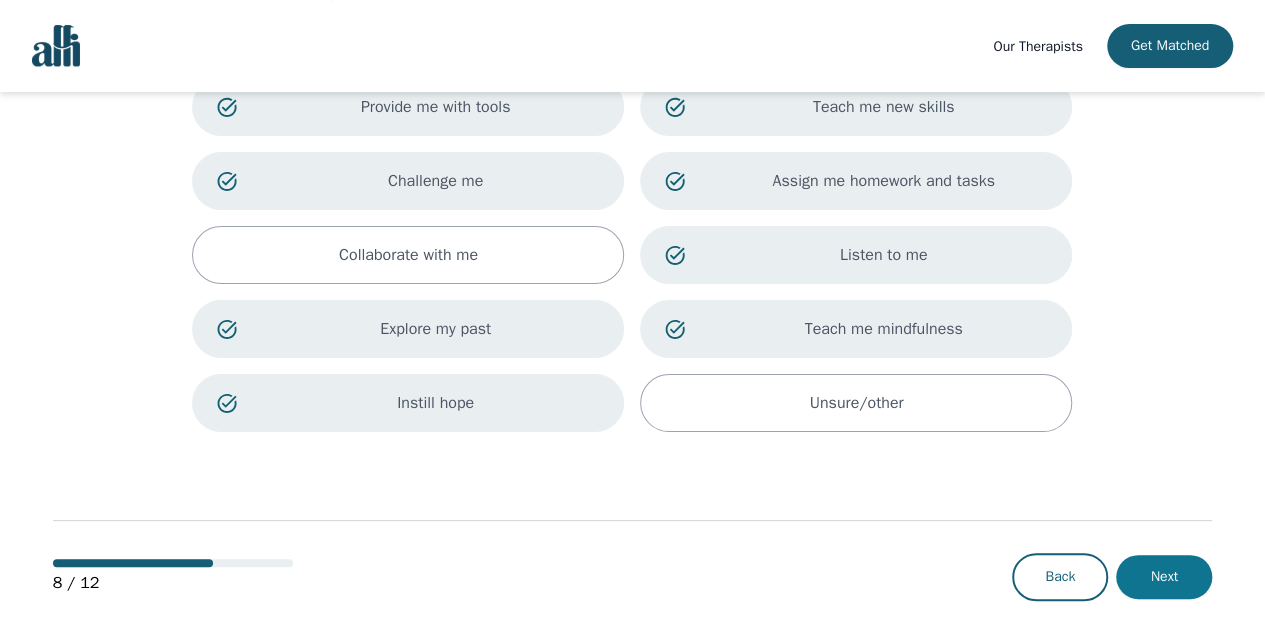 click on "Next" at bounding box center [1164, 577] 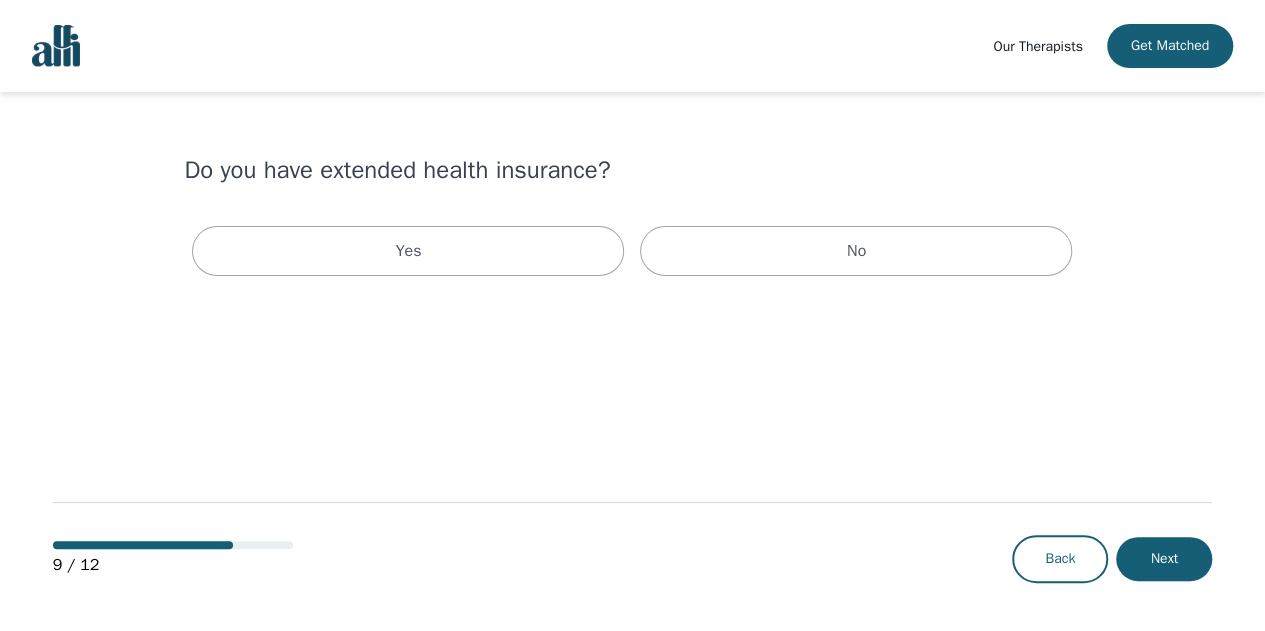 scroll, scrollTop: 0, scrollLeft: 0, axis: both 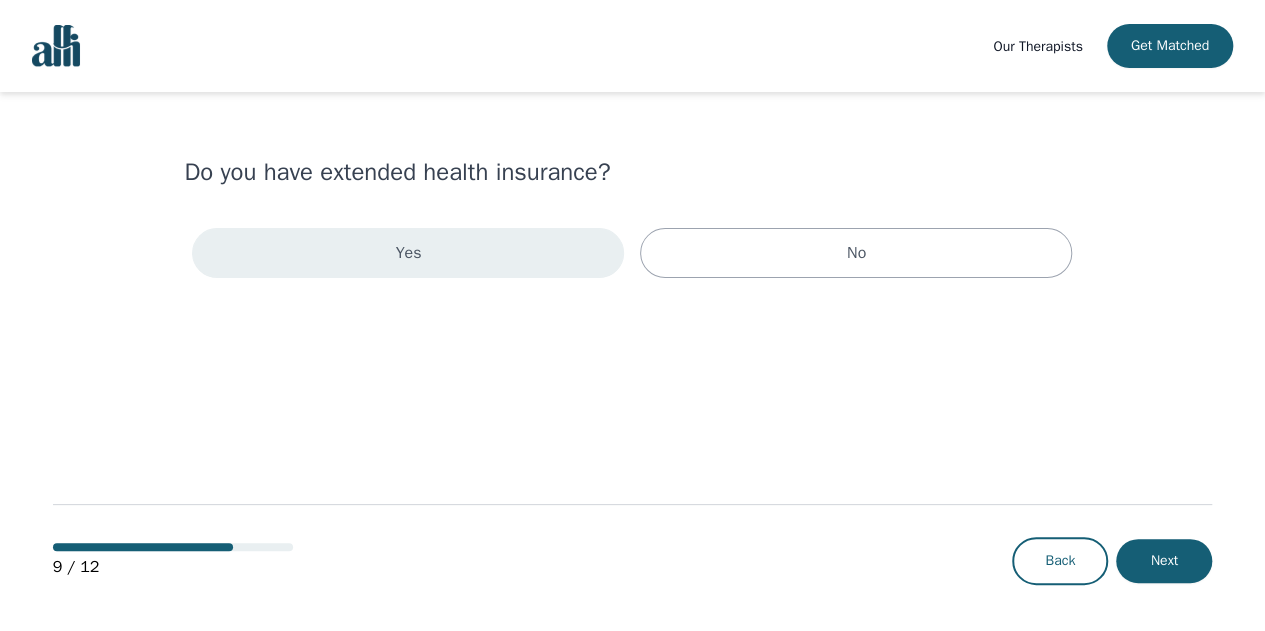 click on "Yes" at bounding box center (408, 253) 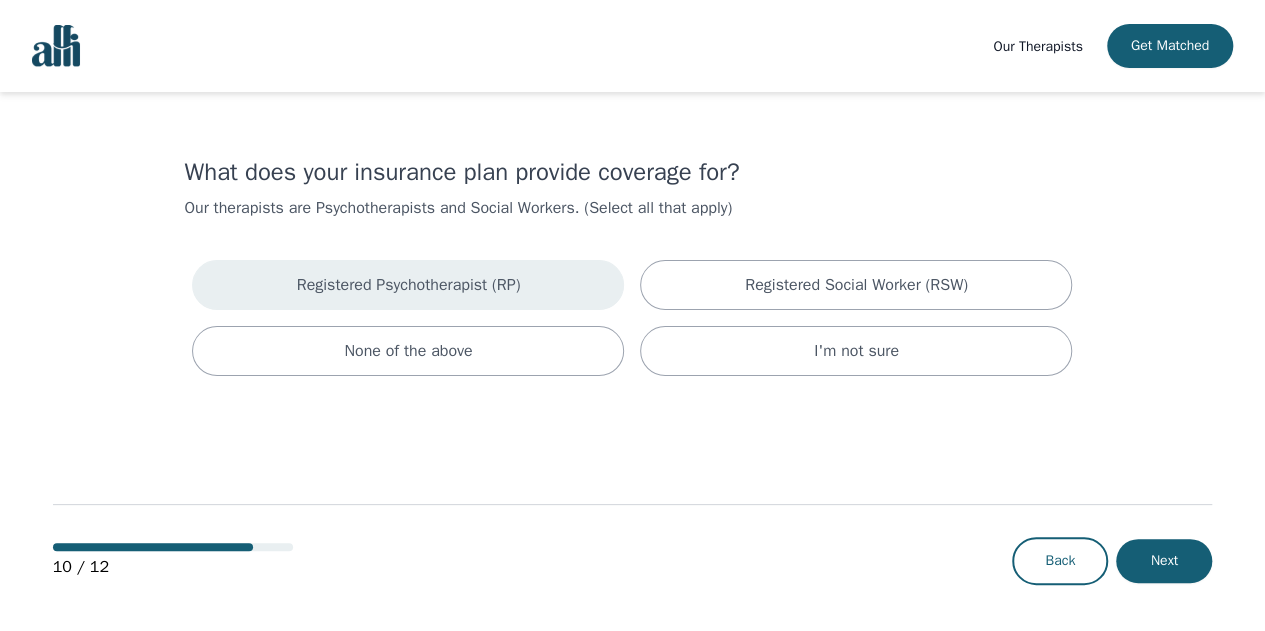 click on "Registered Psychotherapist (RP)" at bounding box center [408, 285] 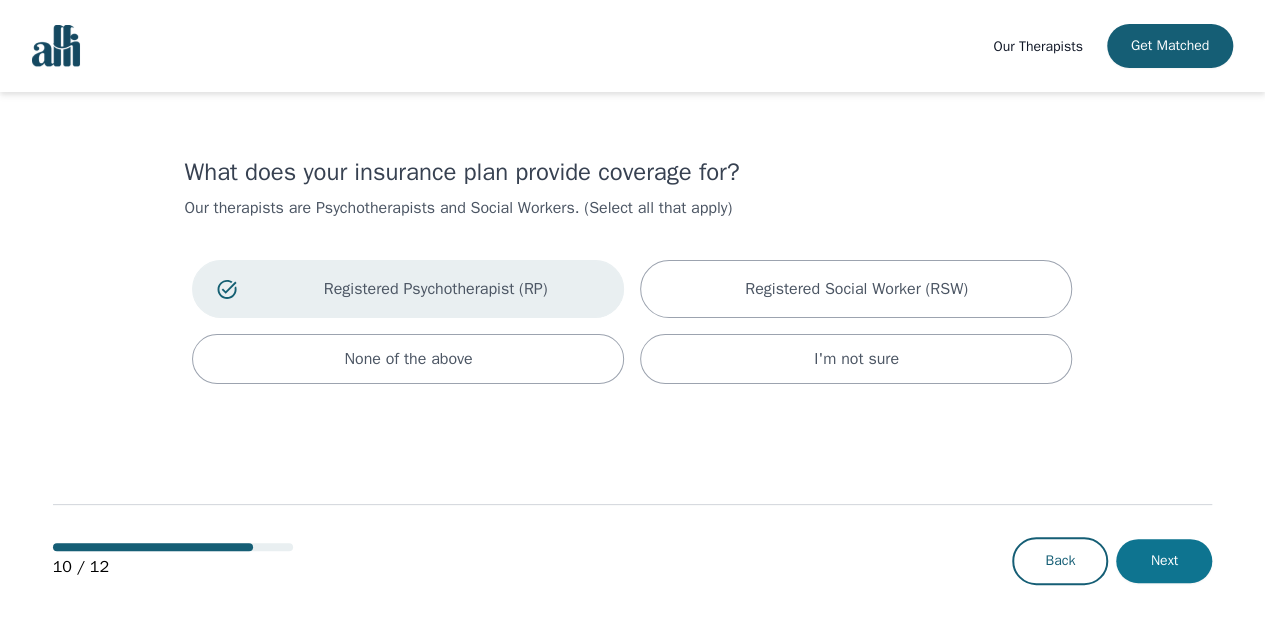 click on "Next" at bounding box center (1164, 561) 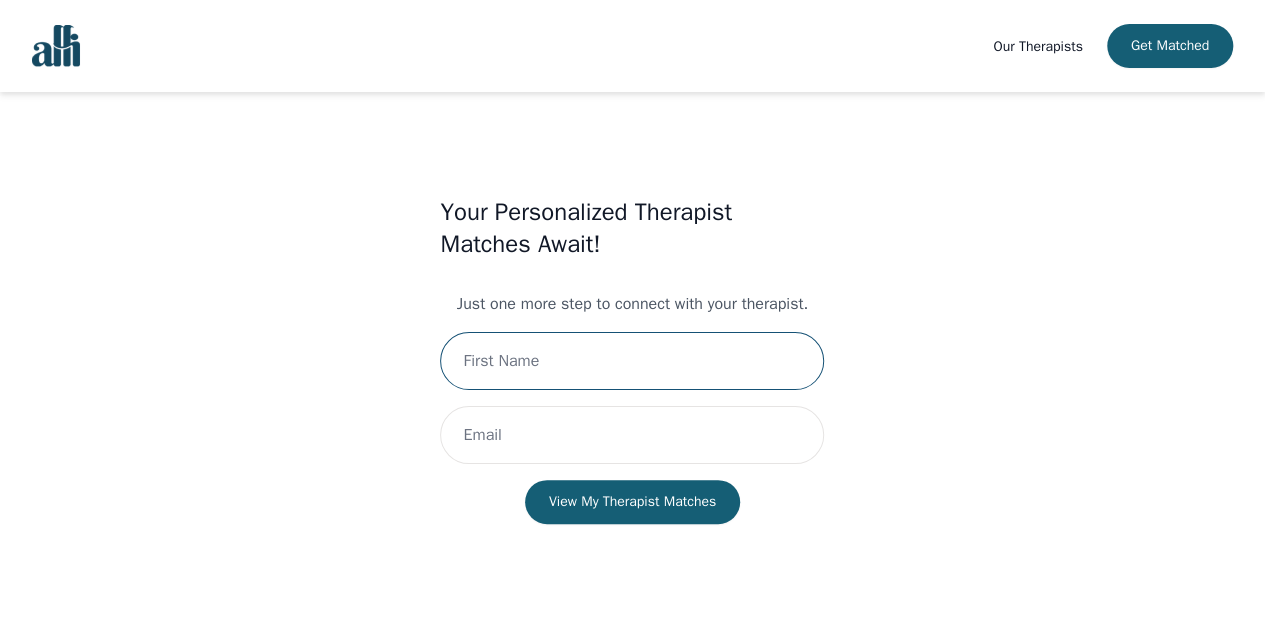 click at bounding box center [632, 361] 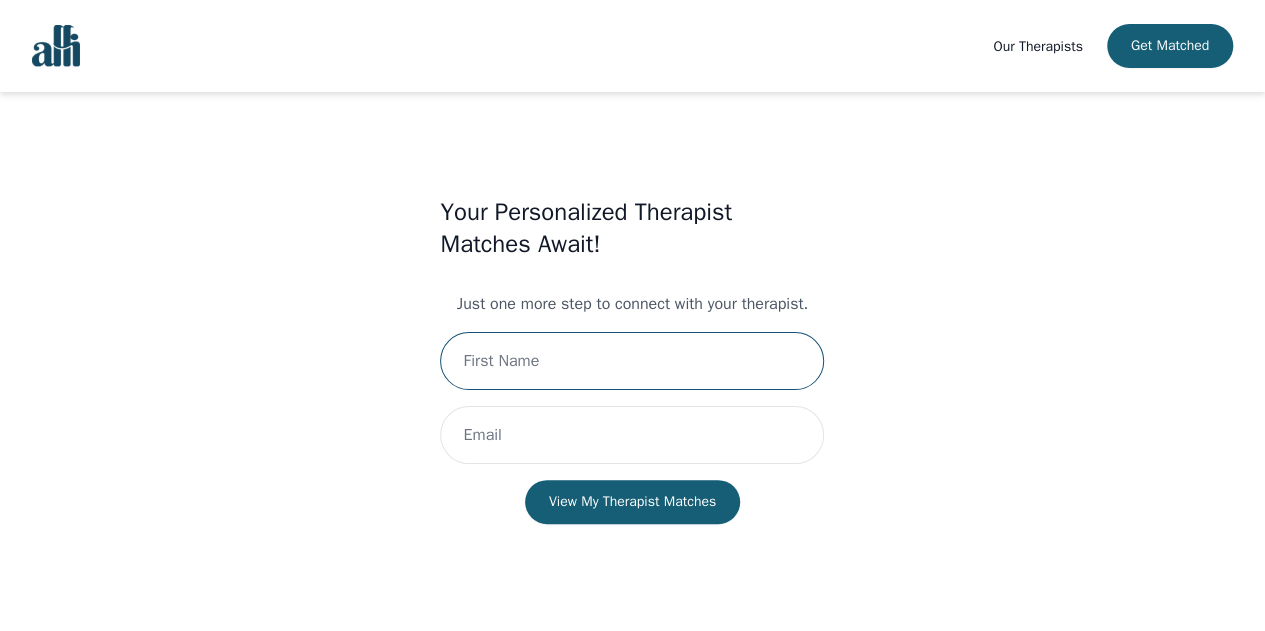 type on "[FIRST] [LAST]" 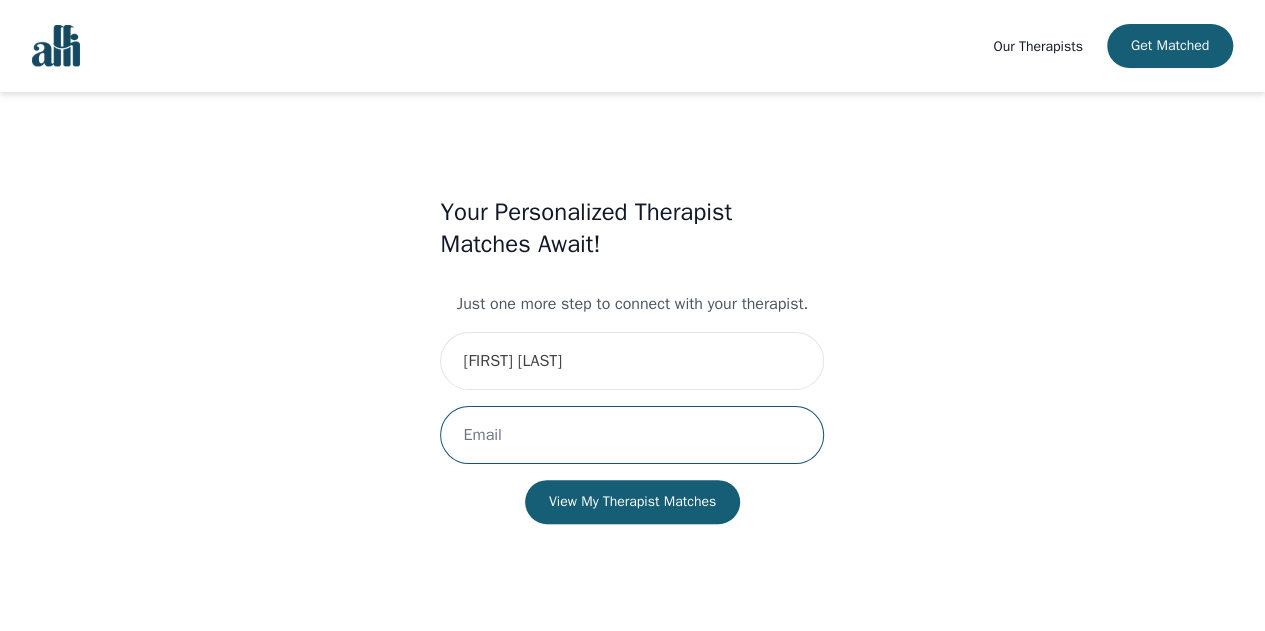 click at bounding box center [632, 435] 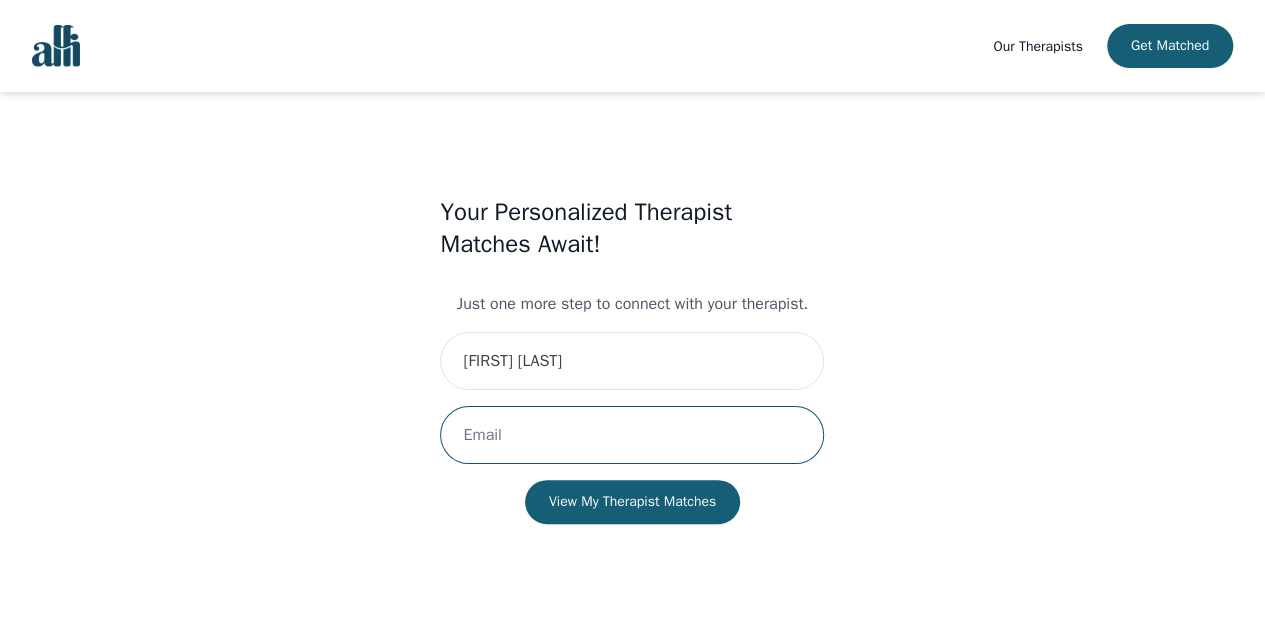 type on "[EMAIL]" 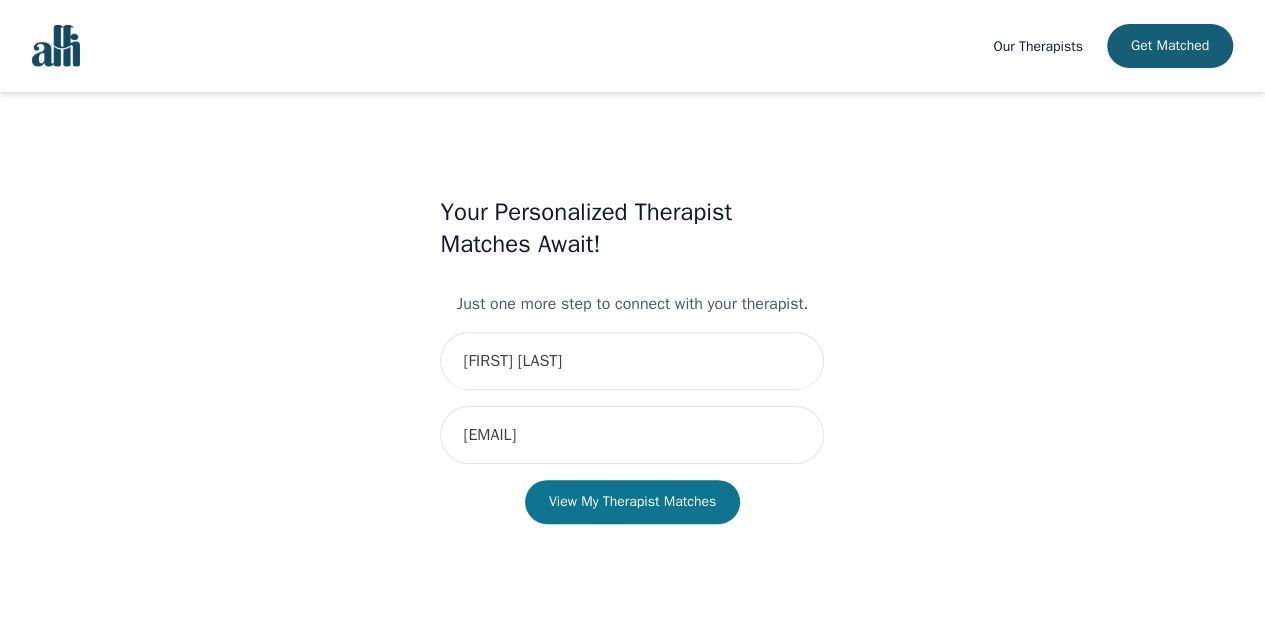 click on "View My Therapist Matches" at bounding box center (632, 502) 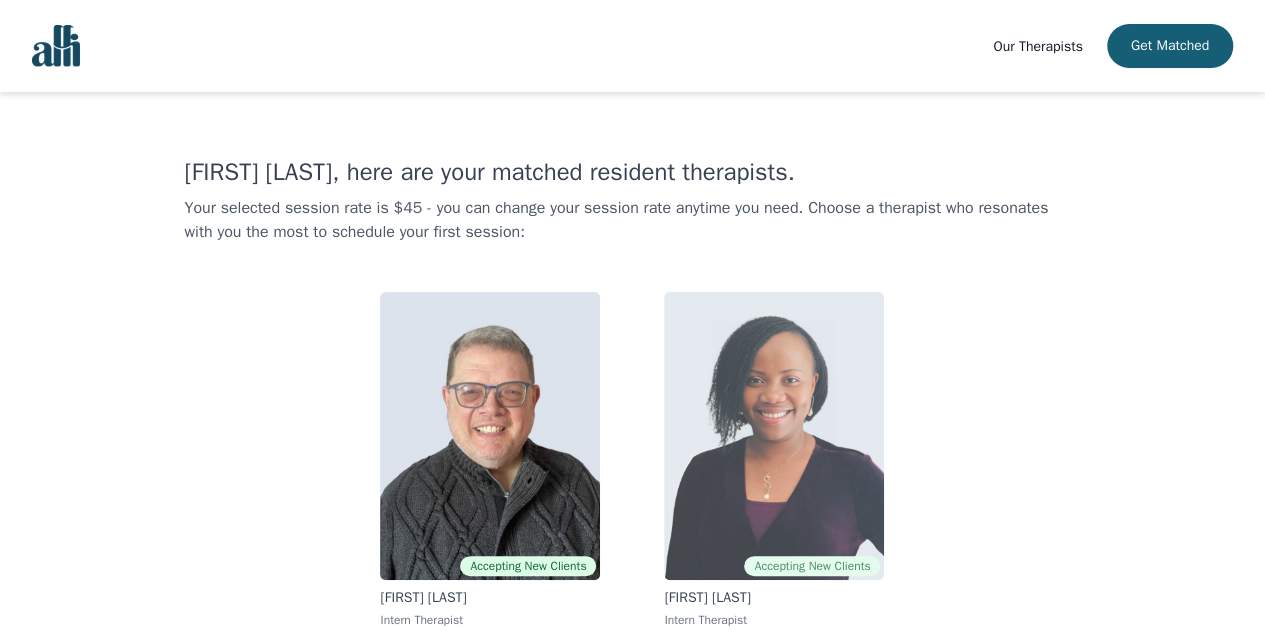 click at bounding box center (774, 436) 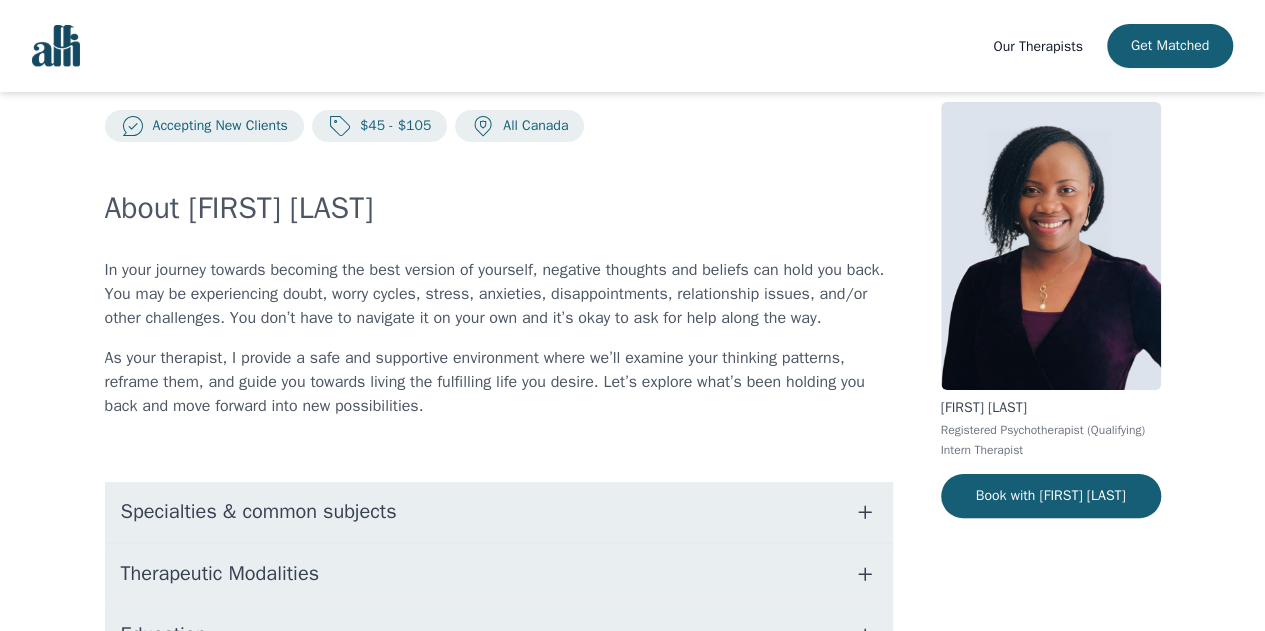 scroll, scrollTop: 40, scrollLeft: 0, axis: vertical 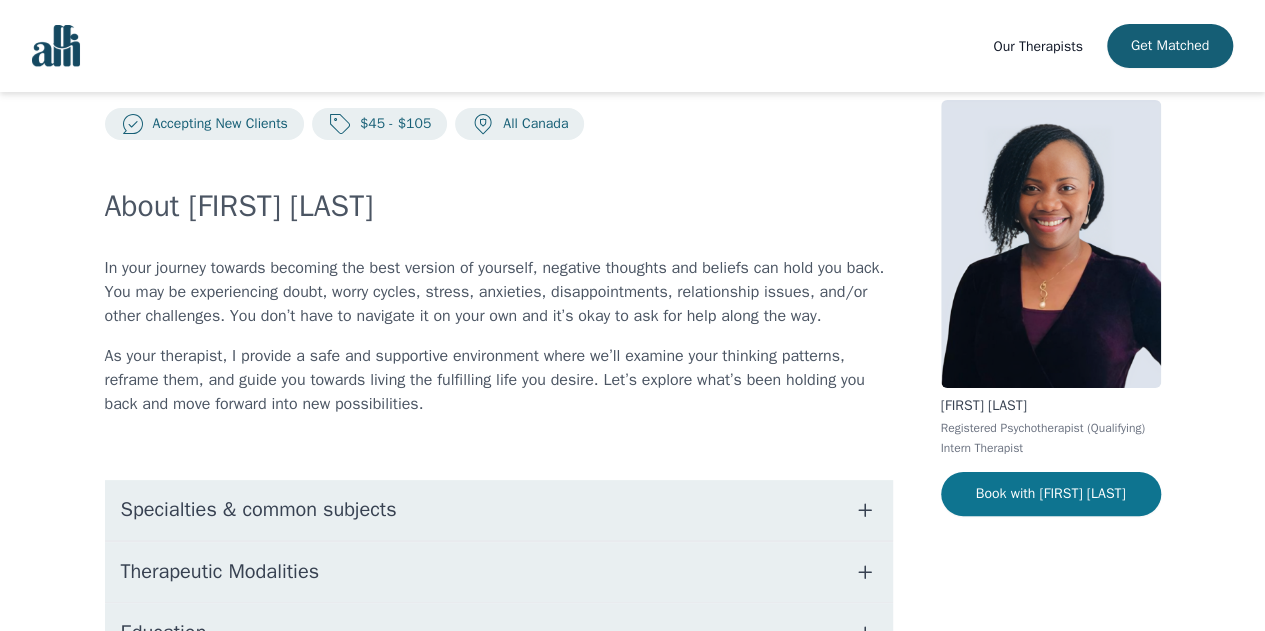 click on "Book with [FIRST] [LAST]" at bounding box center [1051, 494] 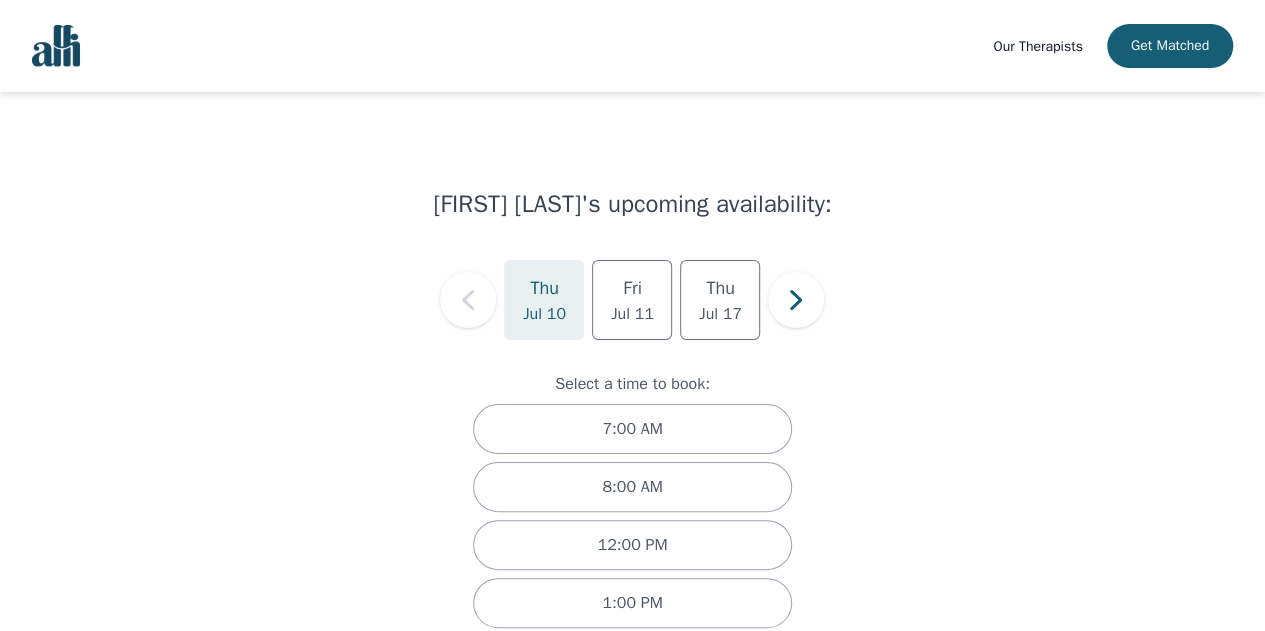 scroll, scrollTop: 91, scrollLeft: 0, axis: vertical 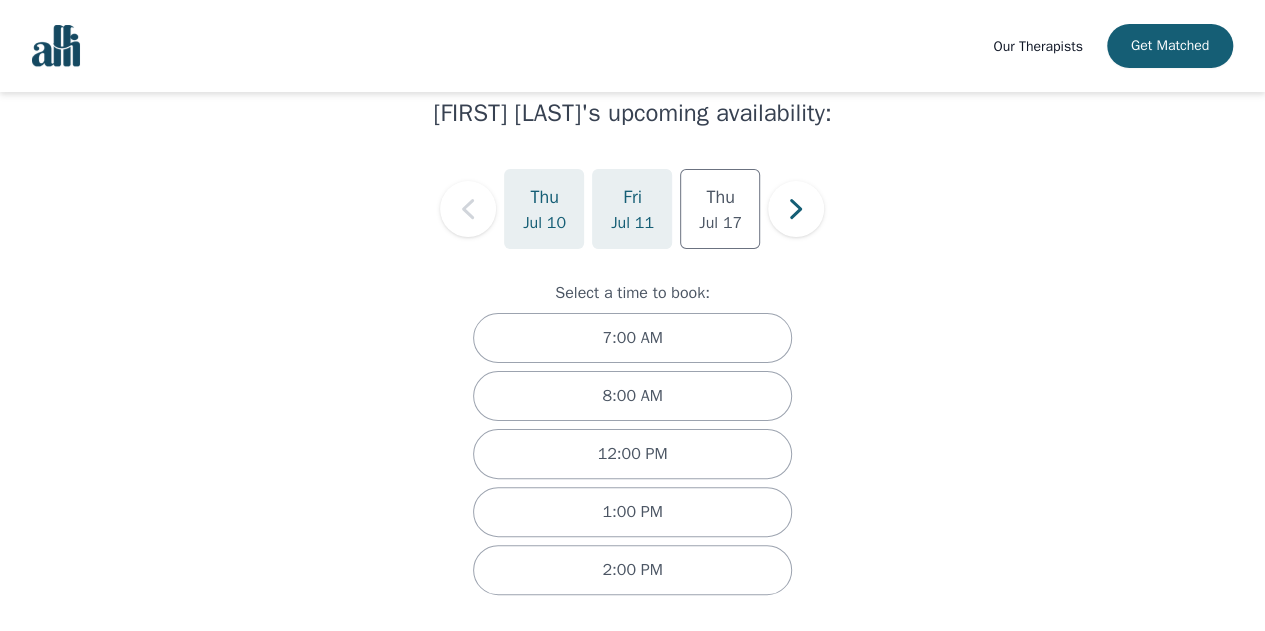 click on "Fri Jul 11" at bounding box center [632, 209] 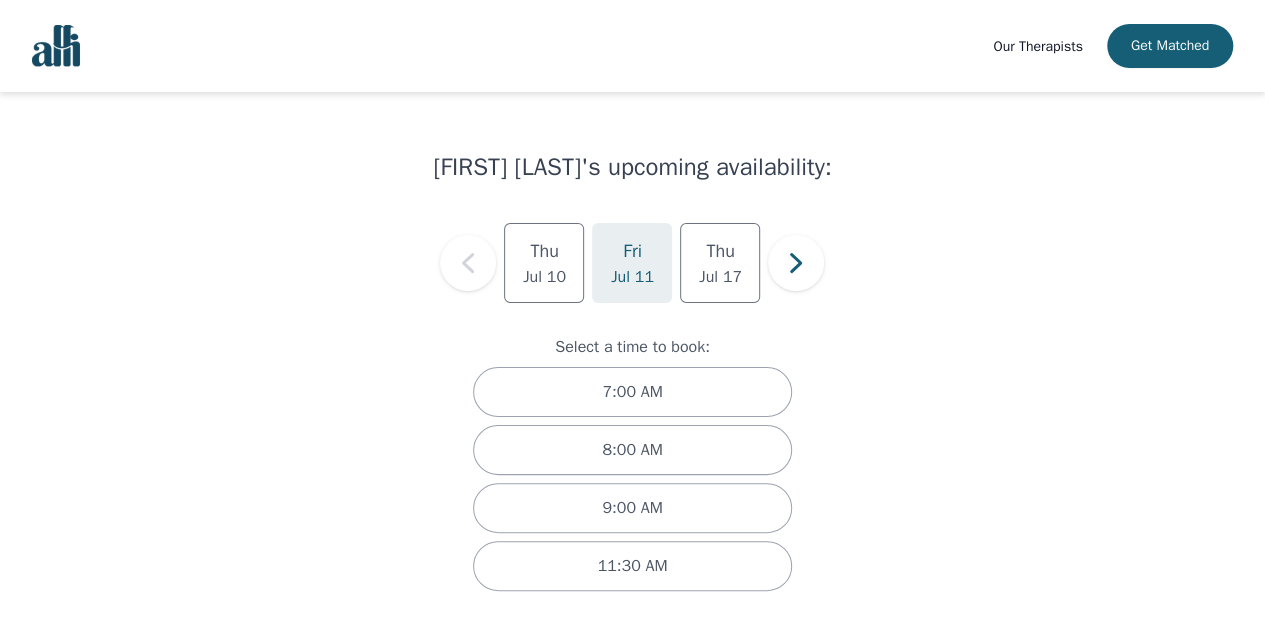 scroll, scrollTop: 34, scrollLeft: 0, axis: vertical 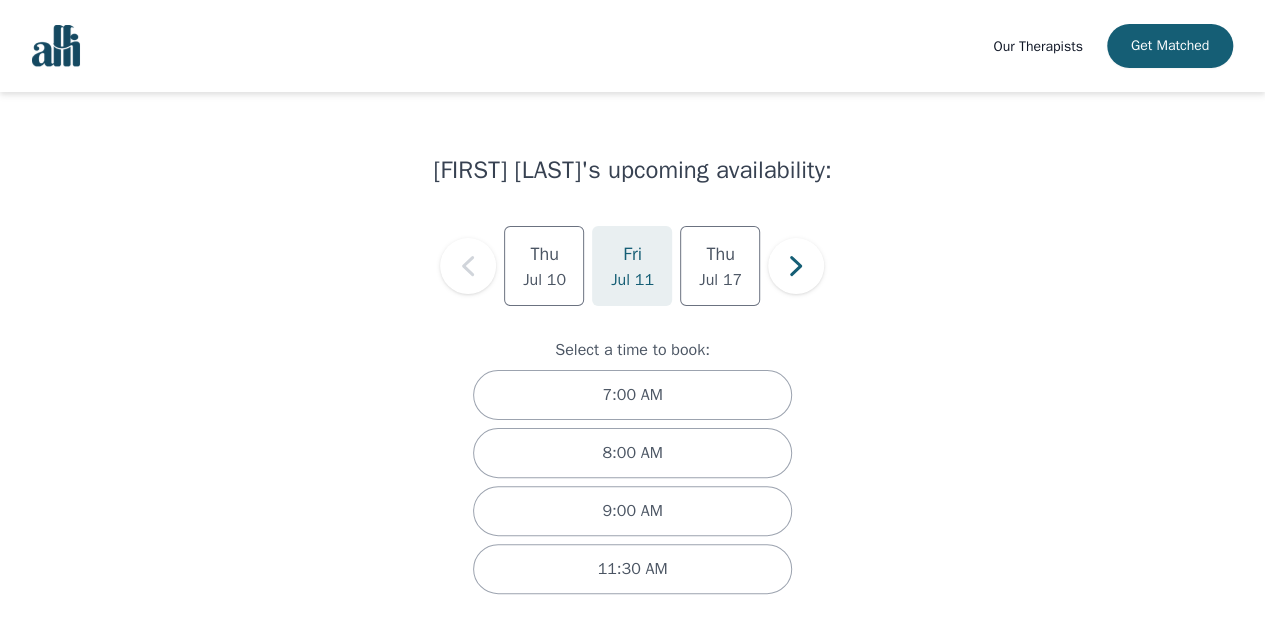 click on "Thu Jul 10 Fri Jul 11 Thu Jul 17" at bounding box center (632, 266) 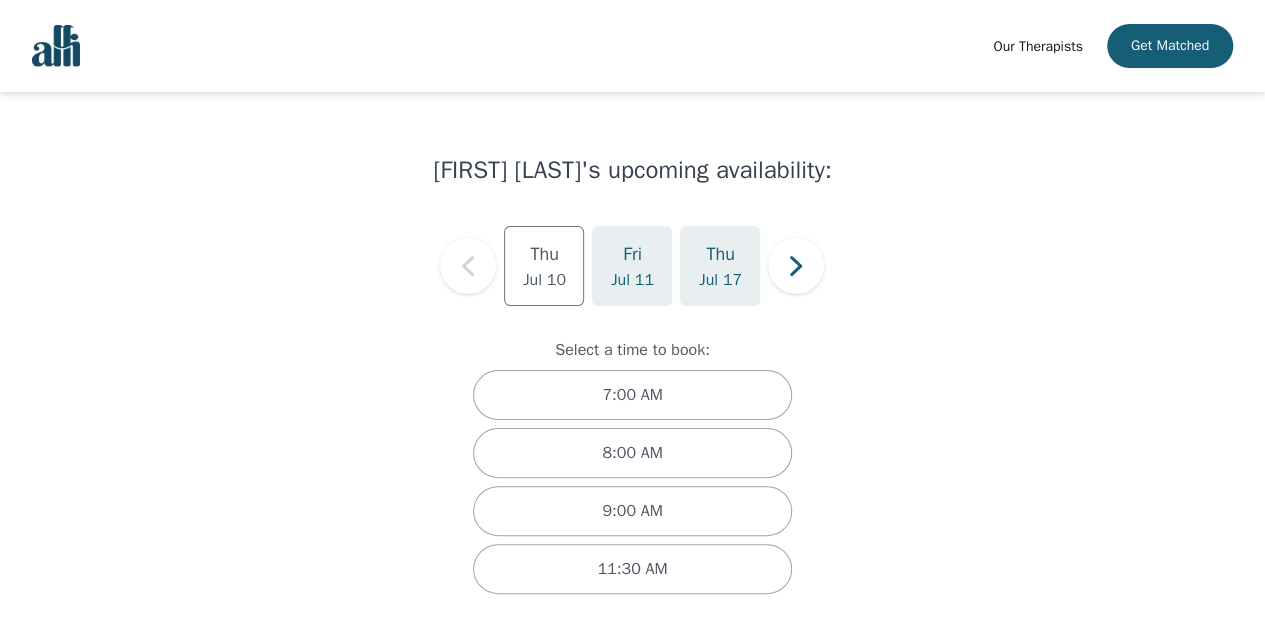 click on "[DAY]" at bounding box center [544, 280] 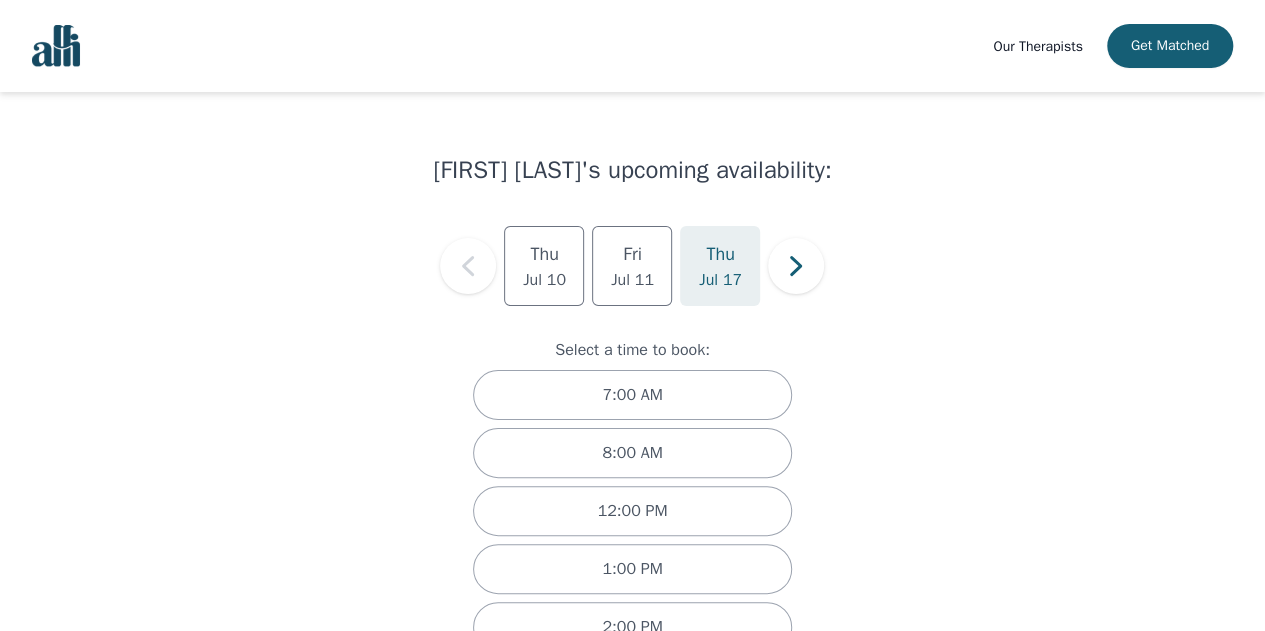 scroll, scrollTop: 91, scrollLeft: 0, axis: vertical 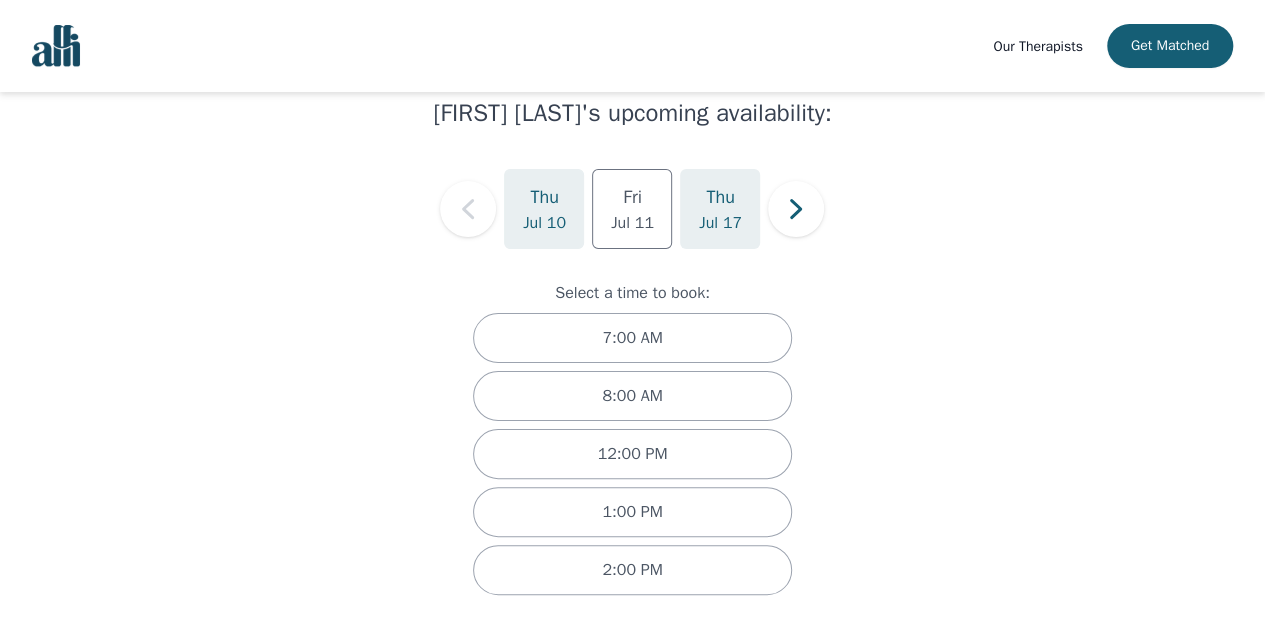 click on "[DAY] [MONTH] [DAY]" at bounding box center [544, 209] 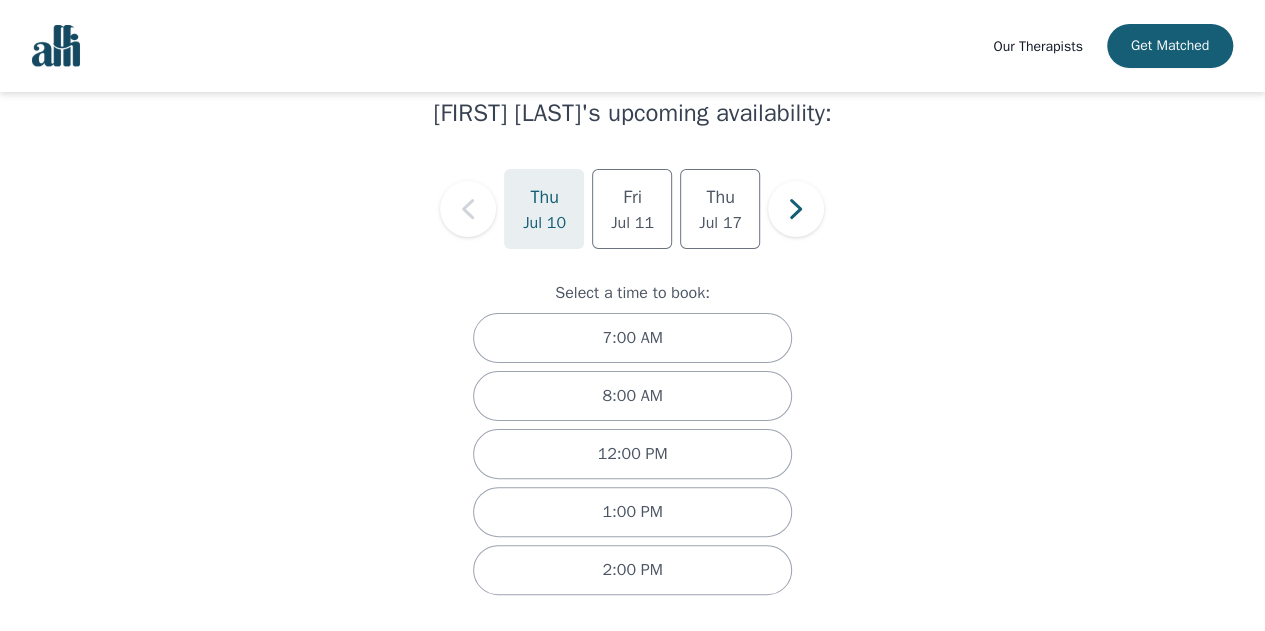 click on "[DAY] [MONTH] [DAY]" at bounding box center (544, 209) 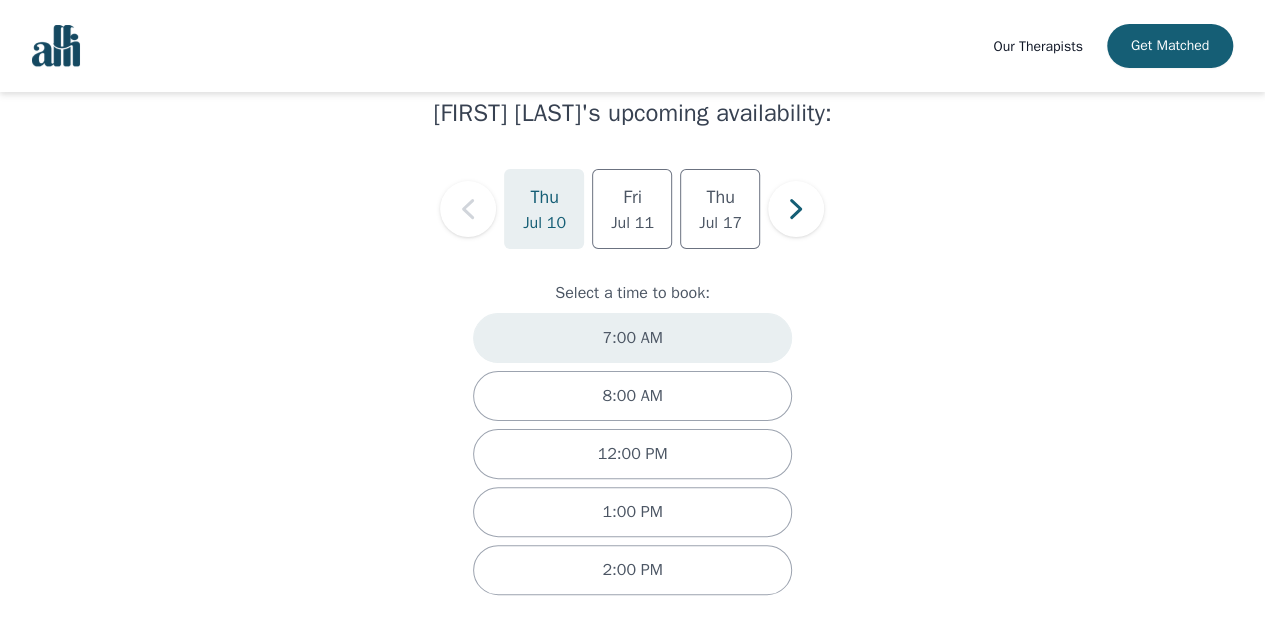 click on "7:00 AM" at bounding box center [632, 338] 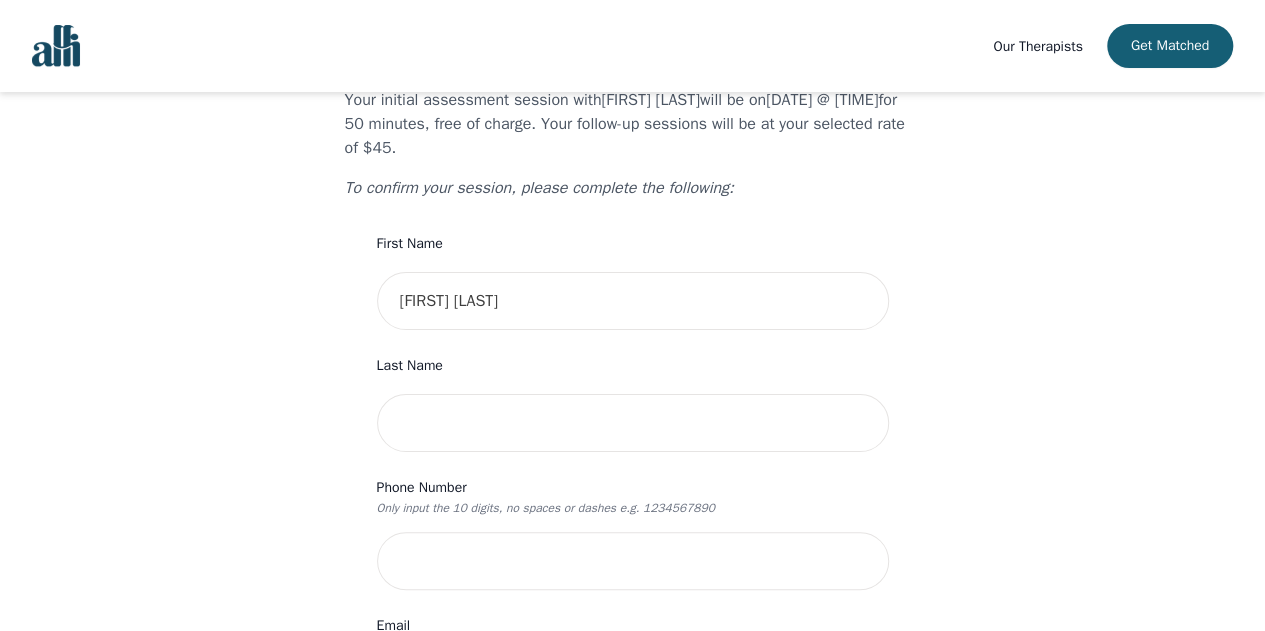 scroll, scrollTop: 0, scrollLeft: 0, axis: both 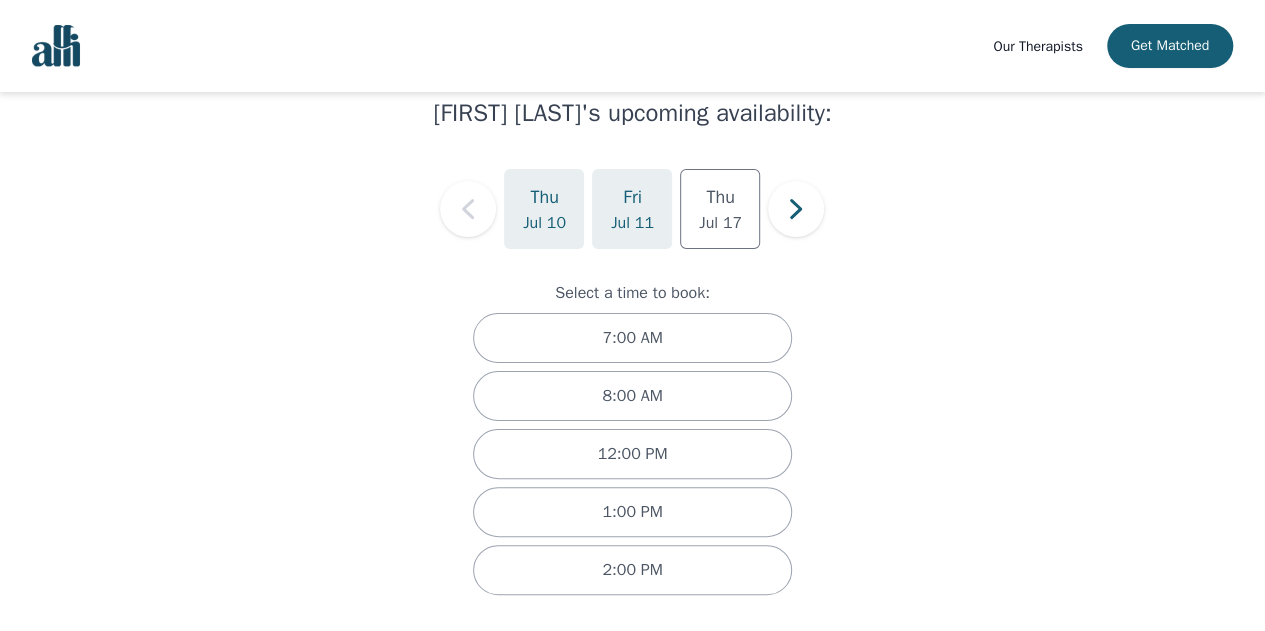 click on "Fri Jul 11" at bounding box center (632, 209) 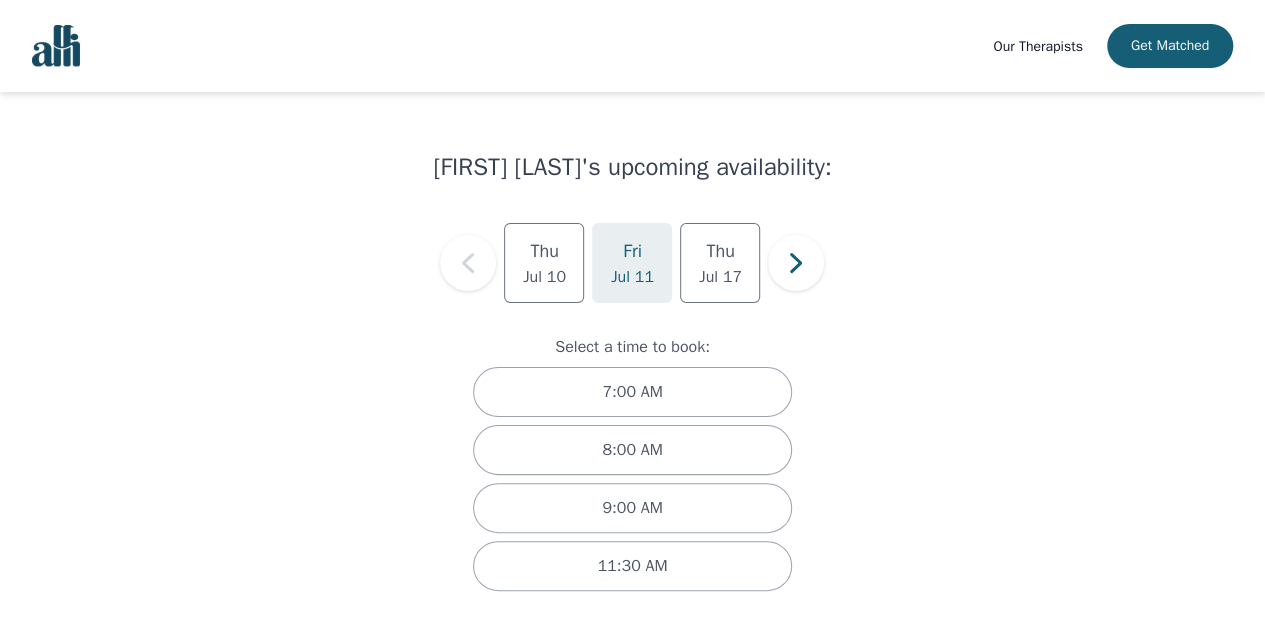 scroll, scrollTop: 34, scrollLeft: 0, axis: vertical 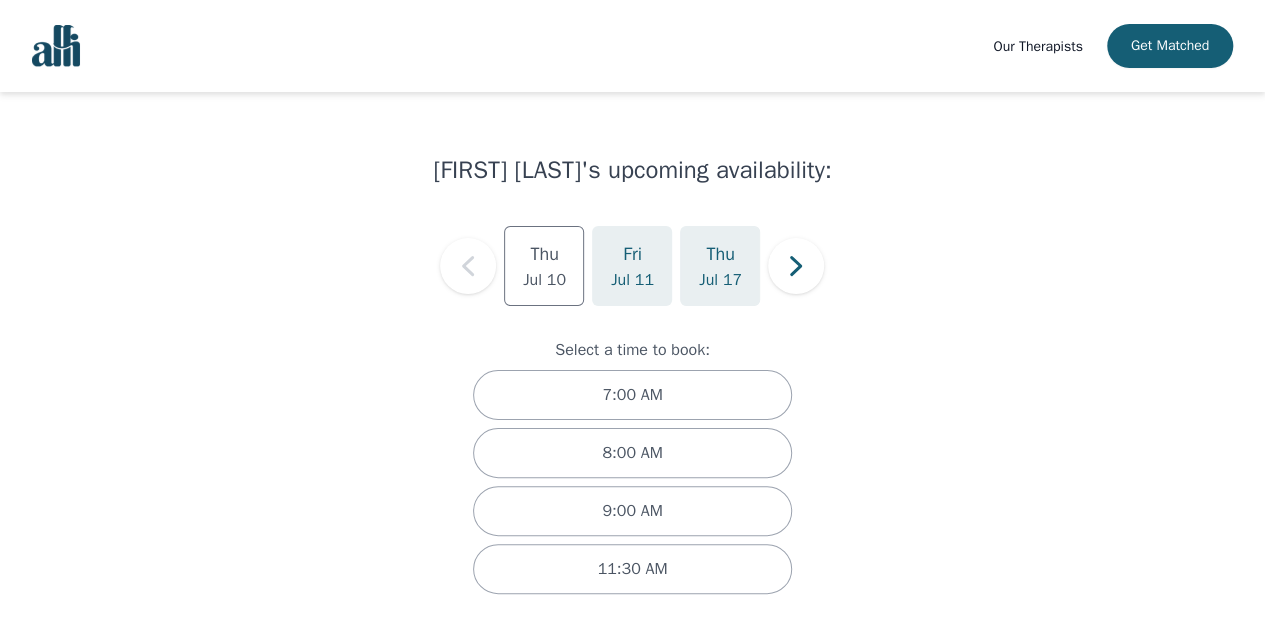 click on "[DAY]" at bounding box center (544, 280) 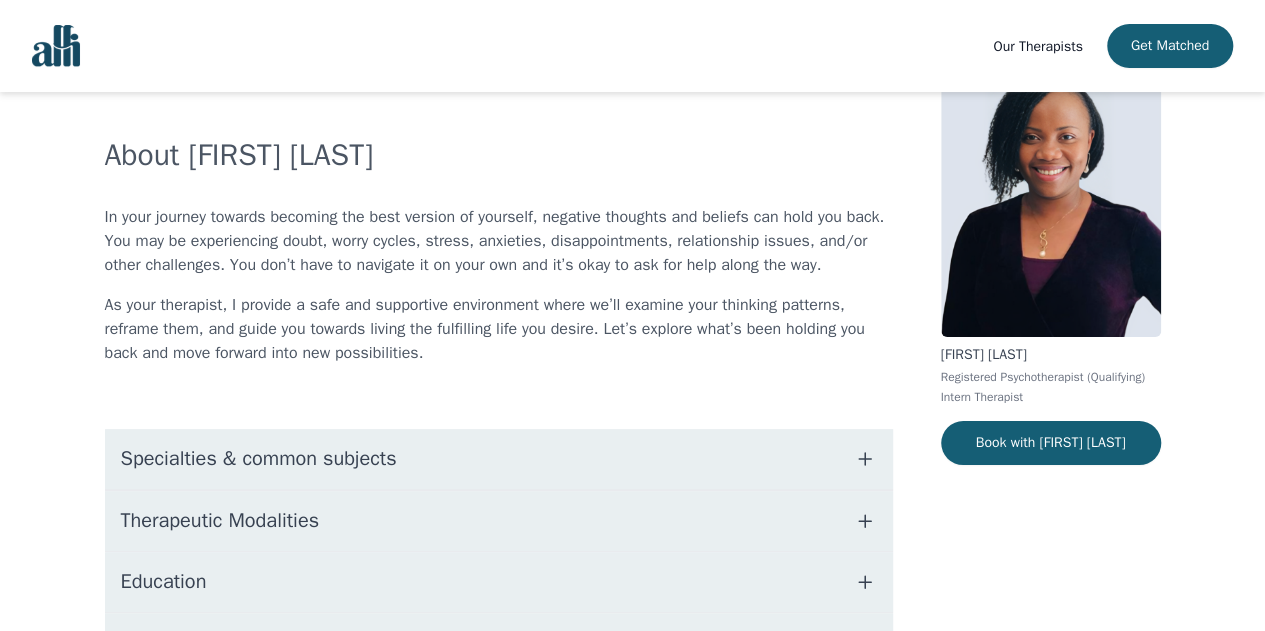 scroll, scrollTop: 40, scrollLeft: 0, axis: vertical 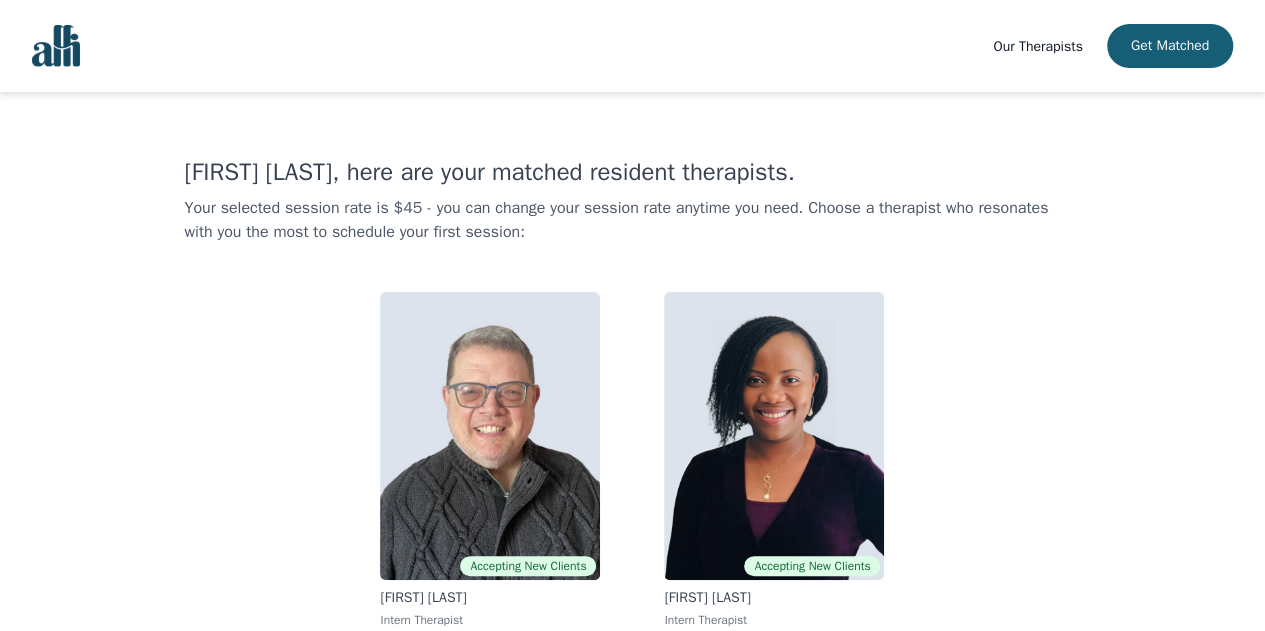 drag, startPoint x: 280, startPoint y: 1, endPoint x: 620, endPoint y: 135, distance: 365.45316 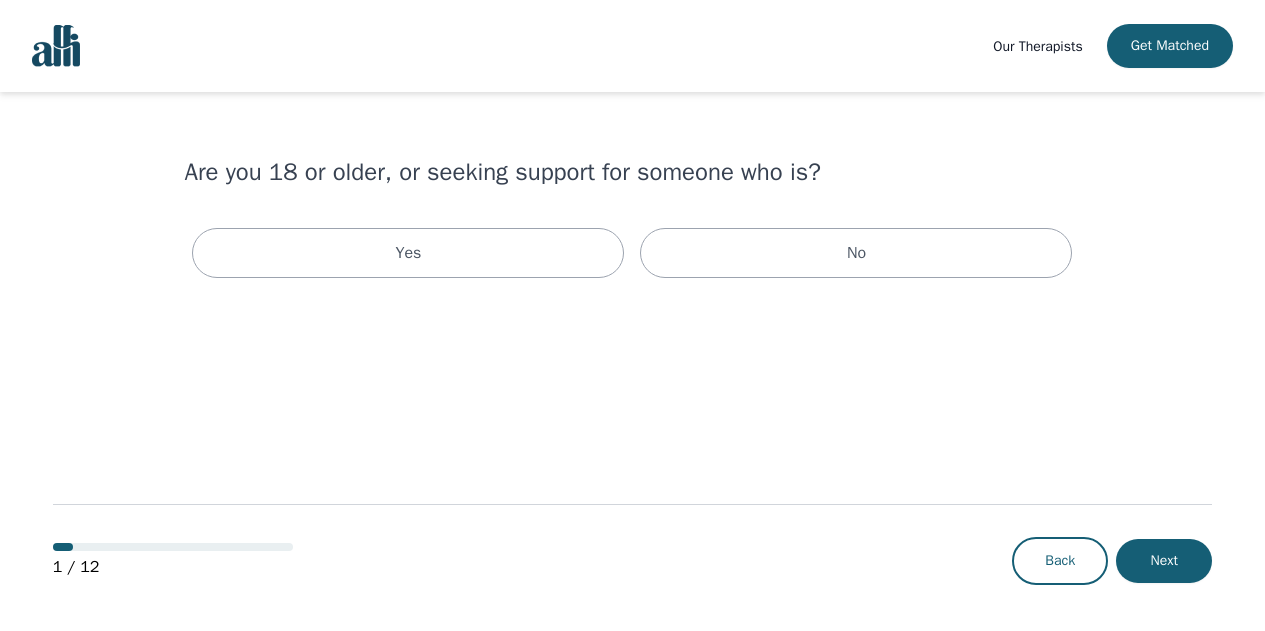 scroll, scrollTop: 0, scrollLeft: 0, axis: both 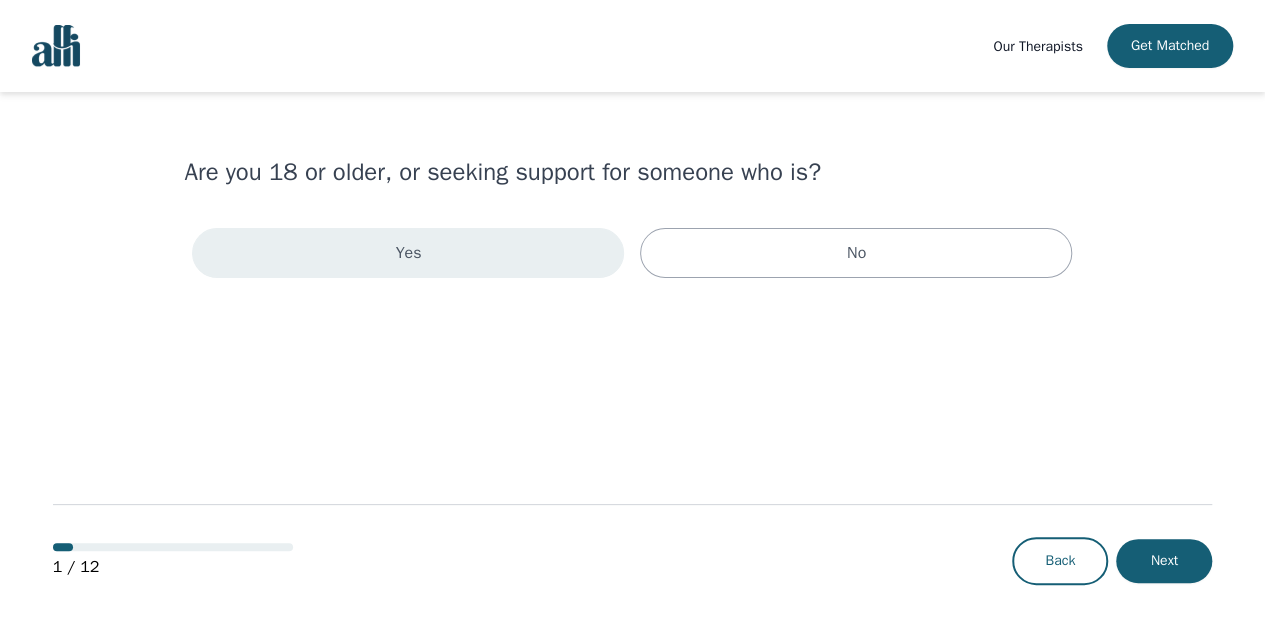 click on "Yes" at bounding box center (408, 253) 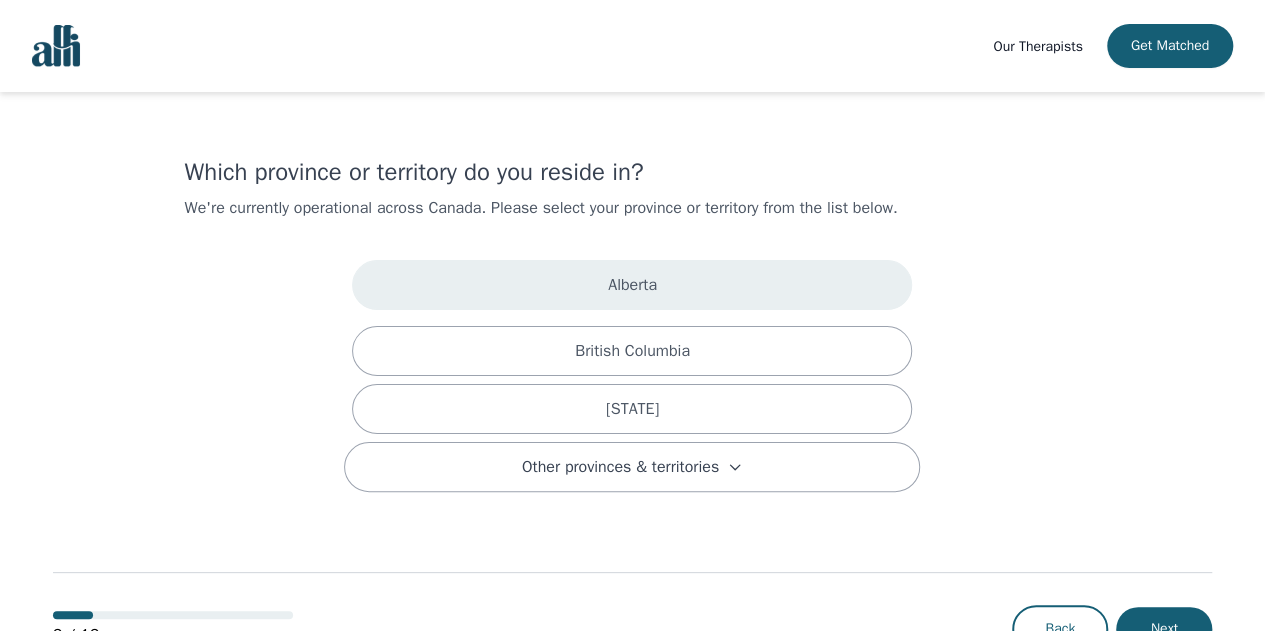click on "Alberta" at bounding box center (632, 285) 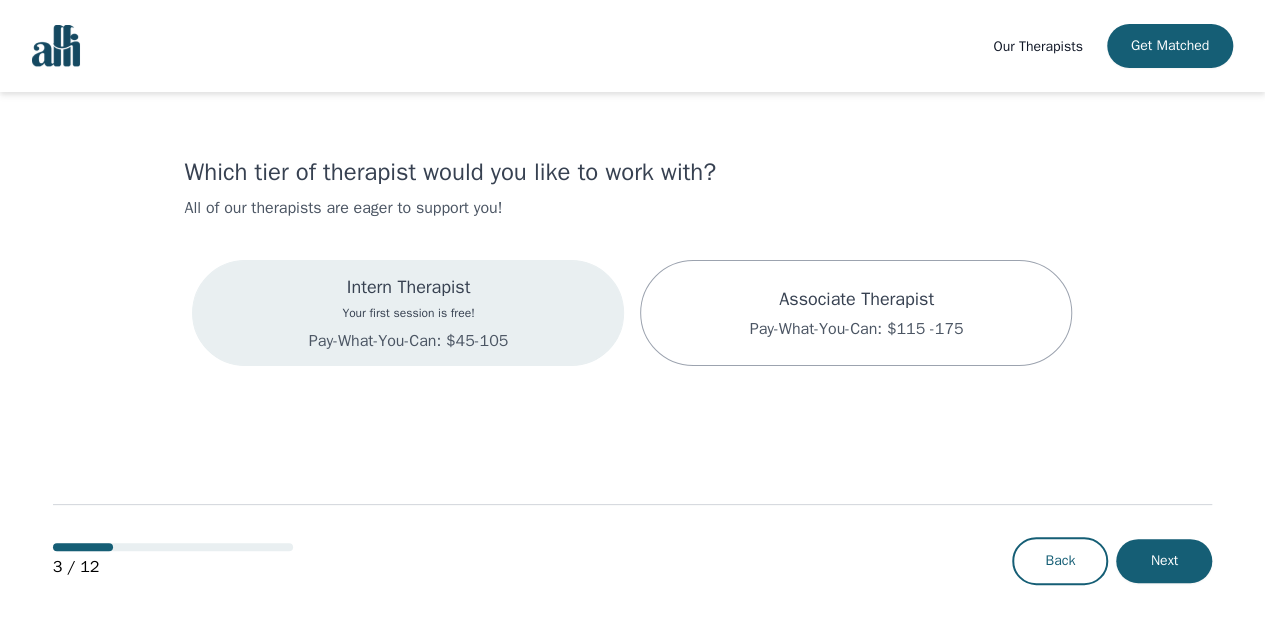 click on "Intern Therapist" at bounding box center (408, 287) 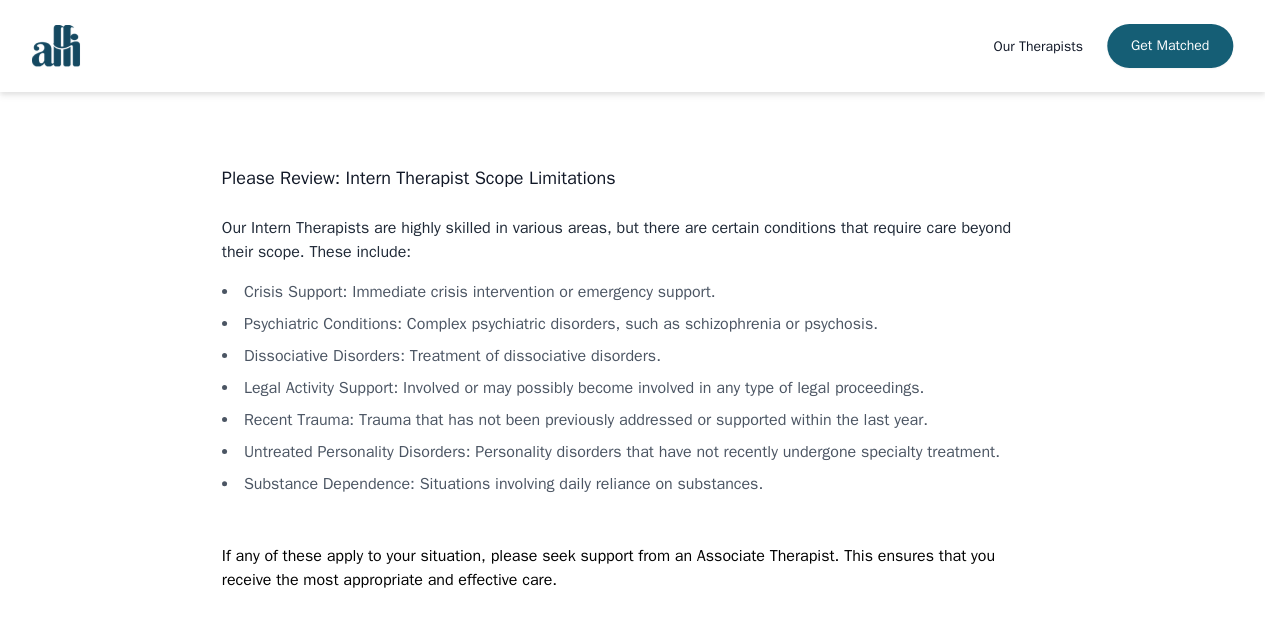 scroll, scrollTop: 56, scrollLeft: 0, axis: vertical 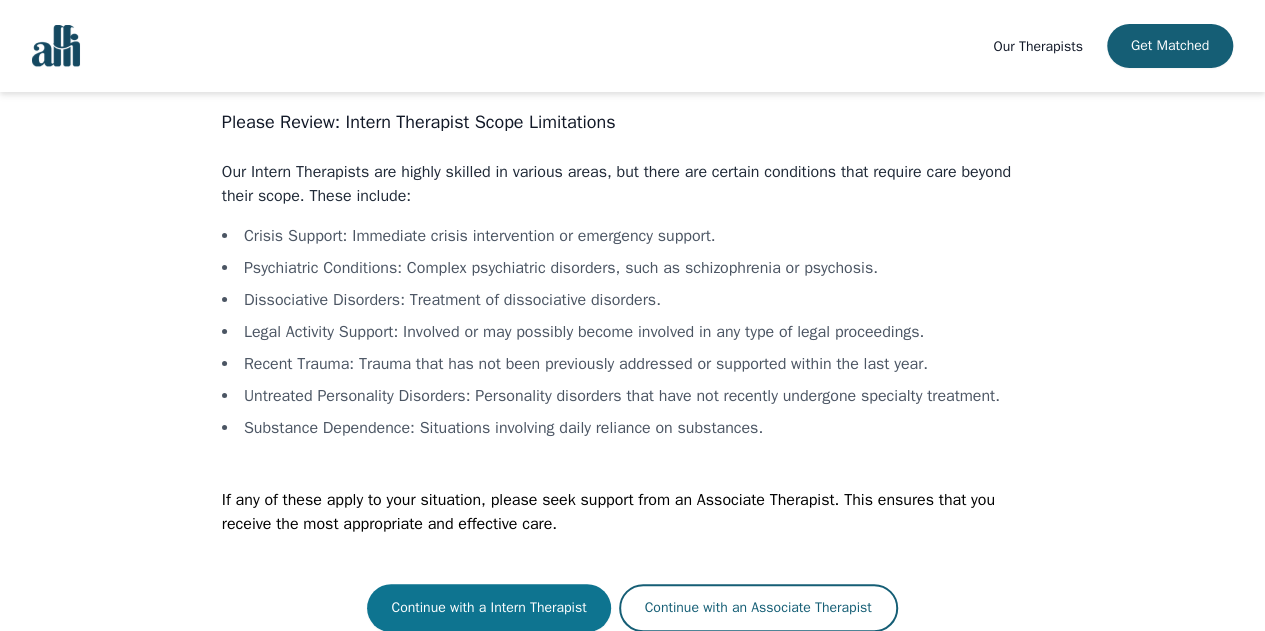 click on "Continue with a Intern Therapist" at bounding box center [488, 608] 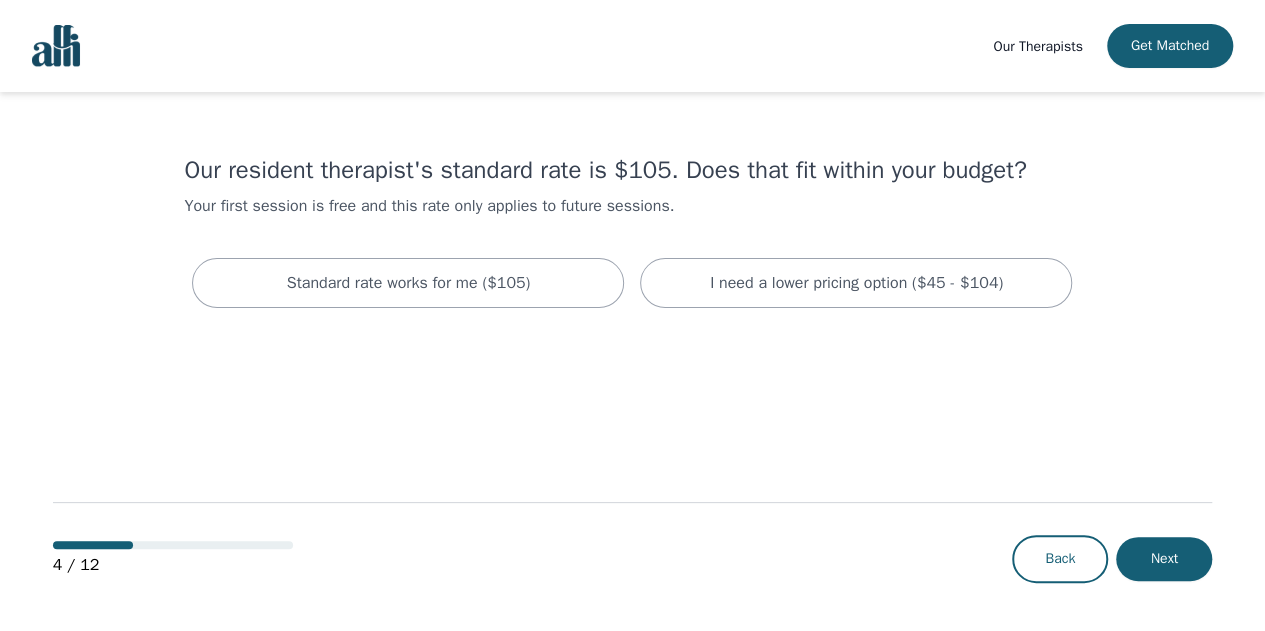 scroll, scrollTop: 0, scrollLeft: 0, axis: both 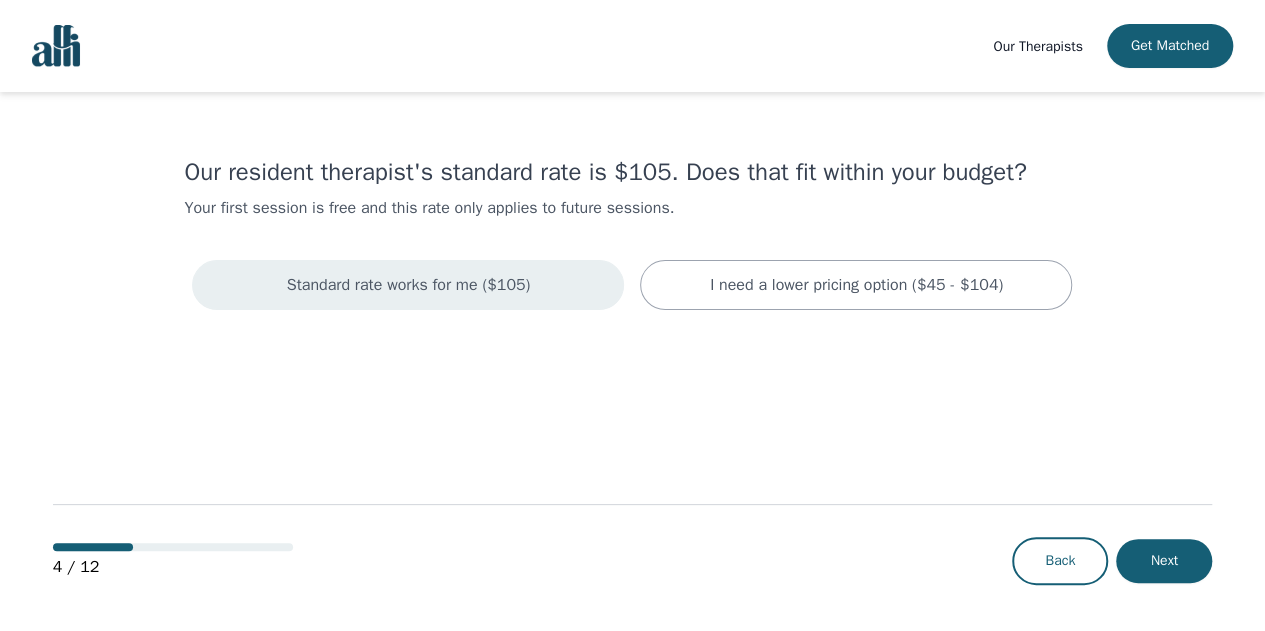 click on "Standard rate works for me ($105)" at bounding box center [408, 285] 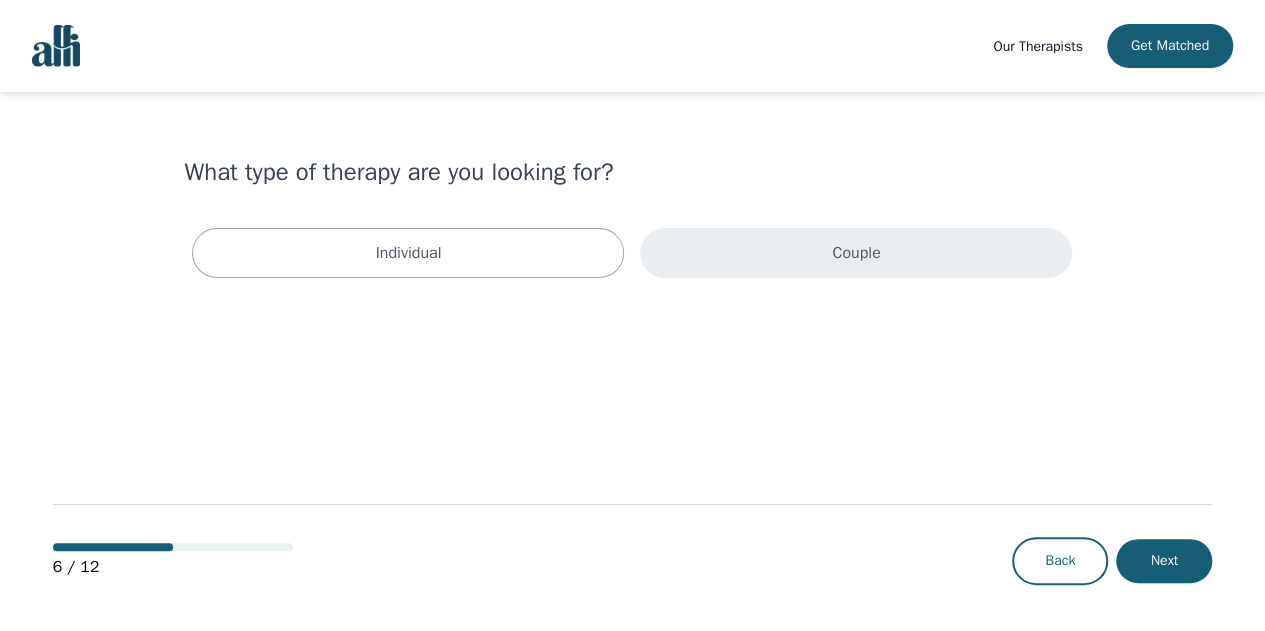 click on "Couple" at bounding box center [856, 253] 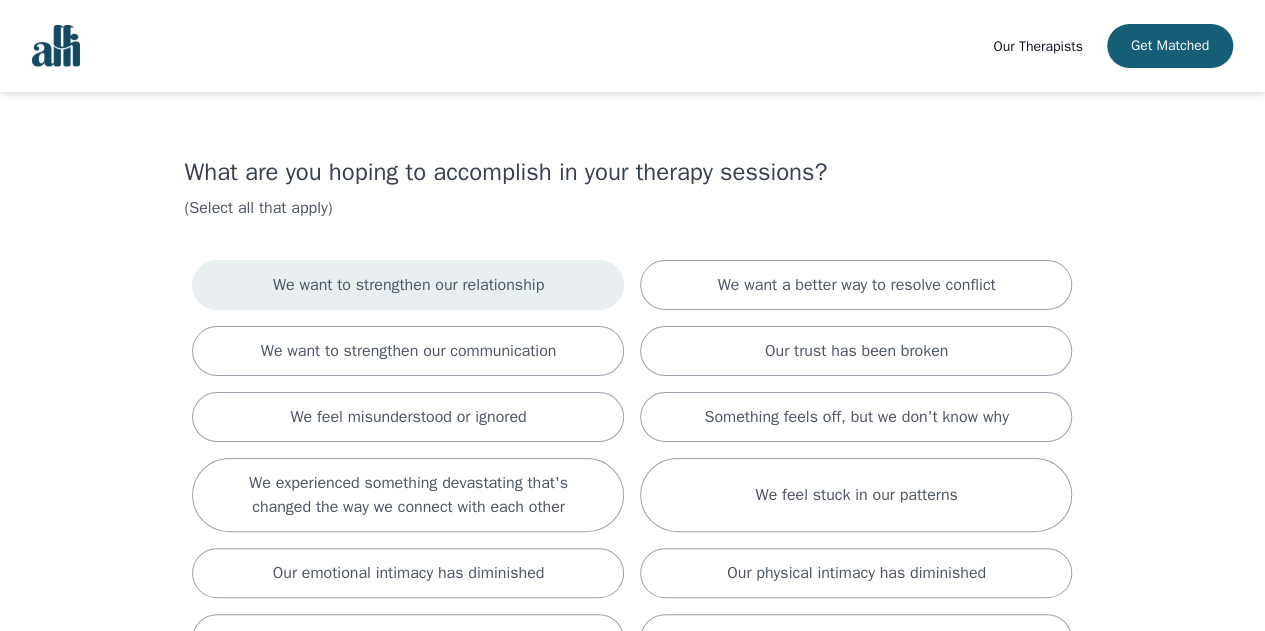 click on "We want to strengthen our relationship" at bounding box center [408, 285] 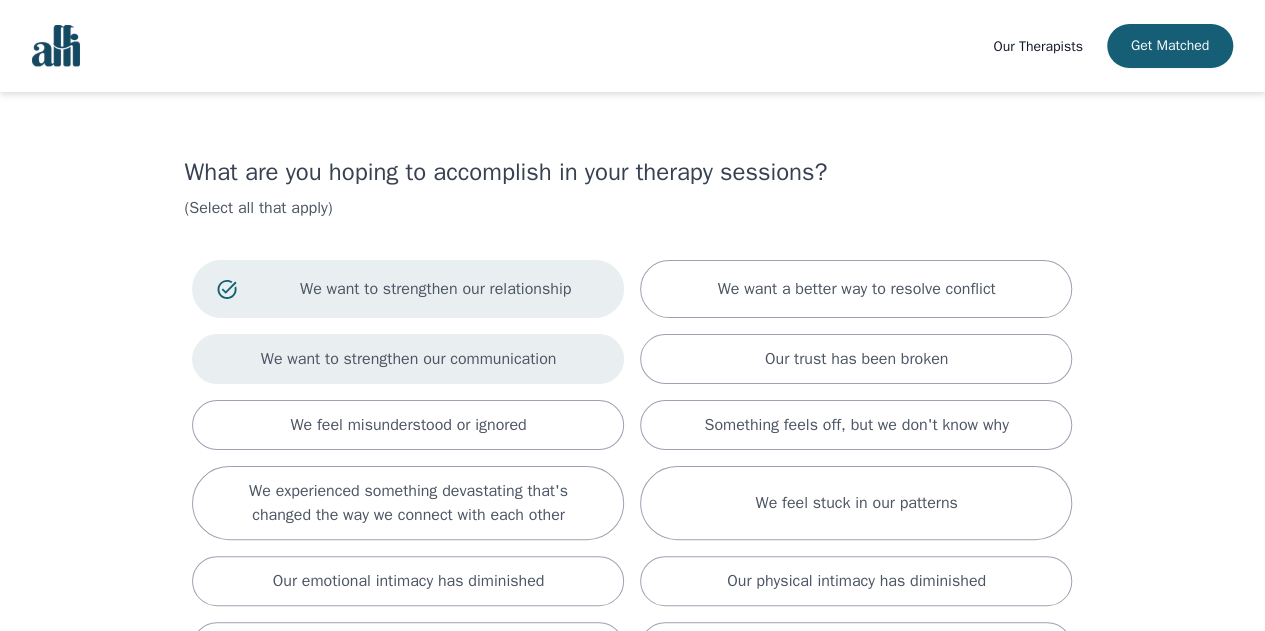 click on "We want to strengthen our communication" at bounding box center [856, 289] 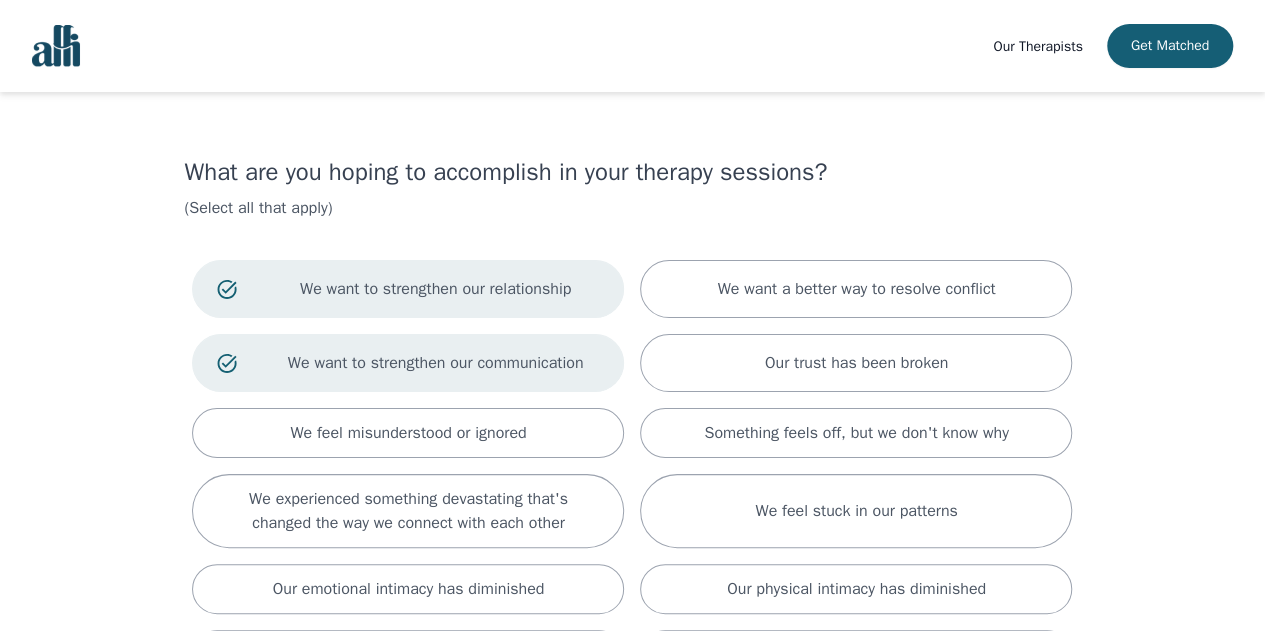 click on "Our Therapists Get Matched Select a session rate that works for you We never want price to stand in the way of you accessing high quality therapy. There is no catch here, simply slide to a price that fits your current budget. We want to strengthen our relationship We want a better way to resolve conflict We want to strengthen our communication Our trust has been broken We feel misunderstood or ignored Something feels off, but we don't know why We experienced something devastating that's changed the way we connect with each other We feel stuck in our patterns Our emotional intimacy has diminished Our physical intimacy has diminished We are just exploring We are not sure" at bounding box center [632, 470] 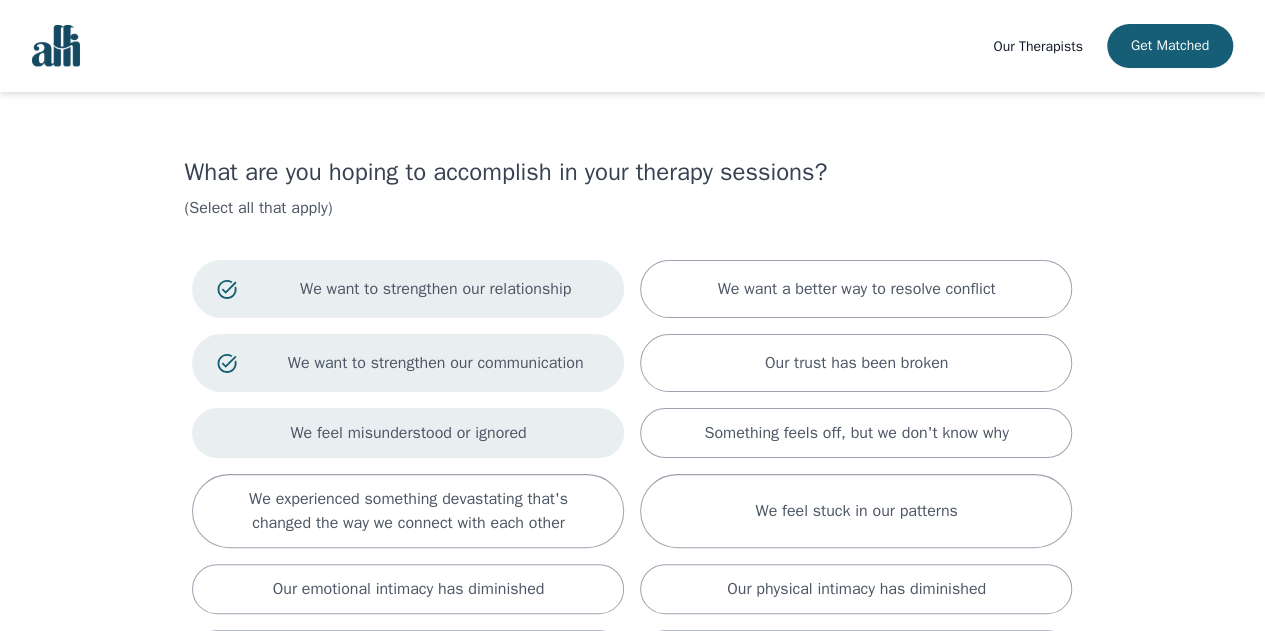 click on "We feel misunderstood or ignored" at bounding box center (856, 289) 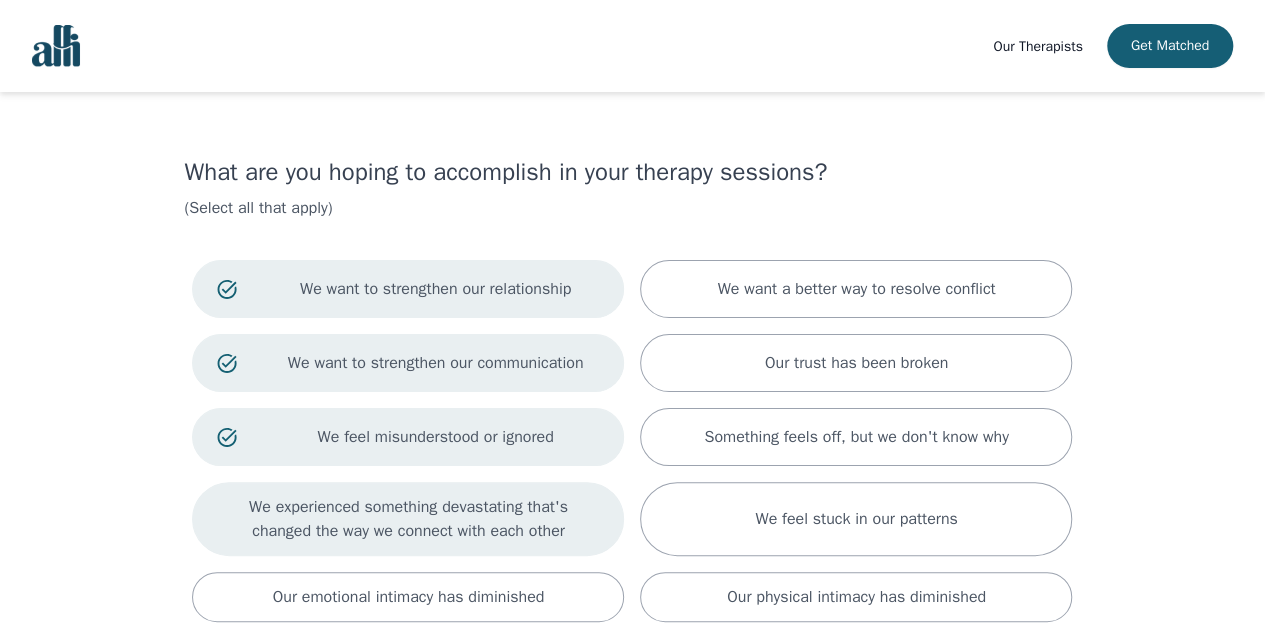 click on "We experienced something devastating that's changed the way we connect with each other" at bounding box center [856, 289] 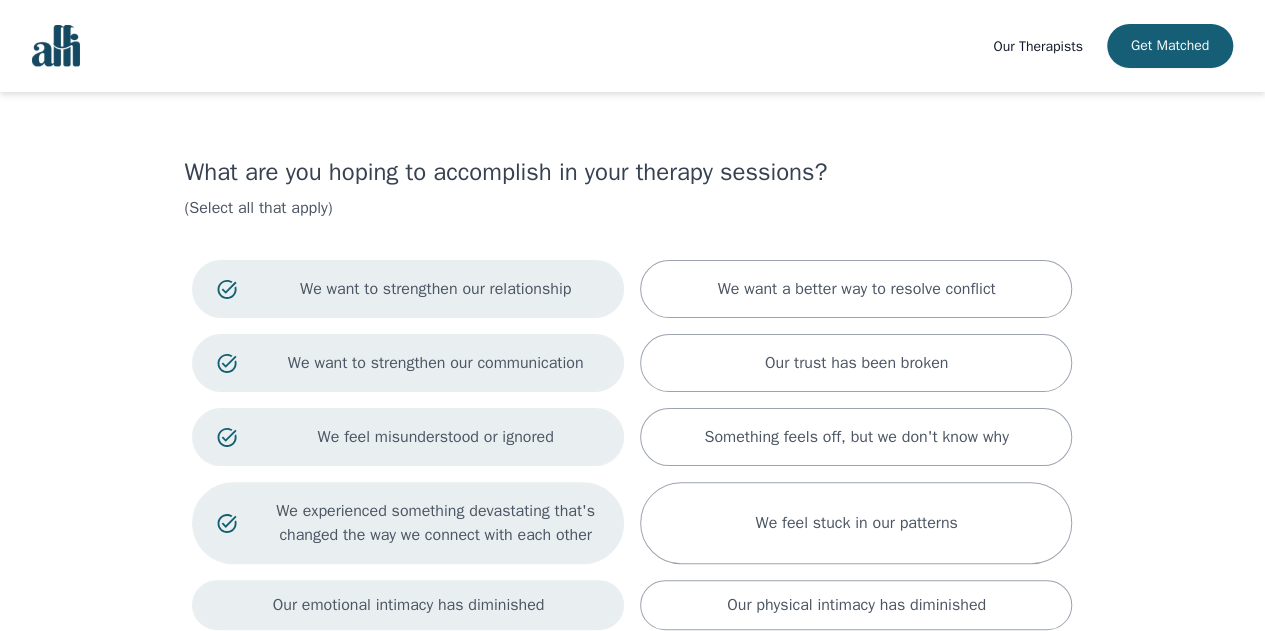 click on "Our emotional intimacy has diminished" at bounding box center (856, 289) 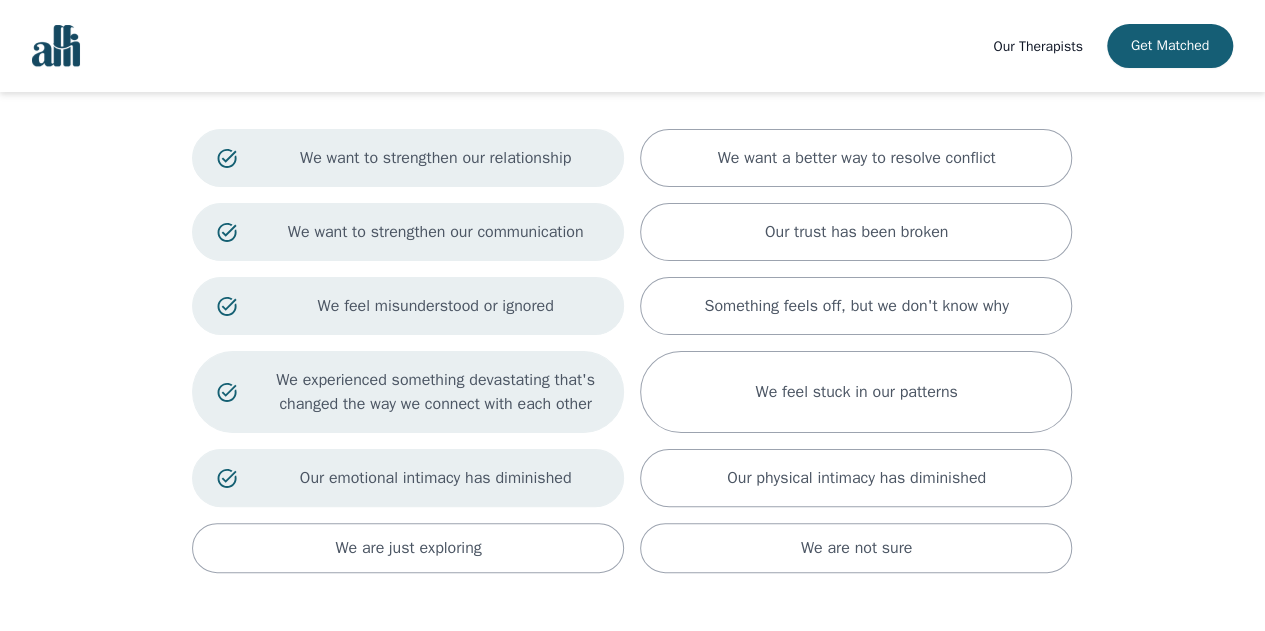 scroll, scrollTop: 148, scrollLeft: 0, axis: vertical 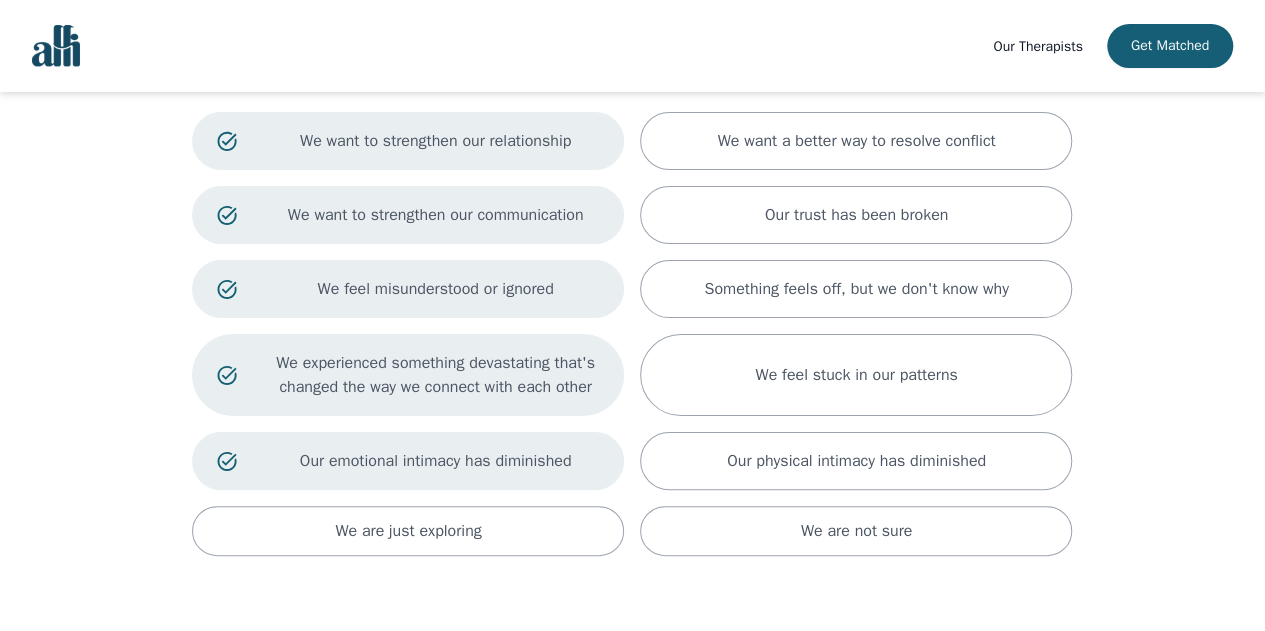 click on "Our emotional intimacy has diminished" at bounding box center [436, 141] 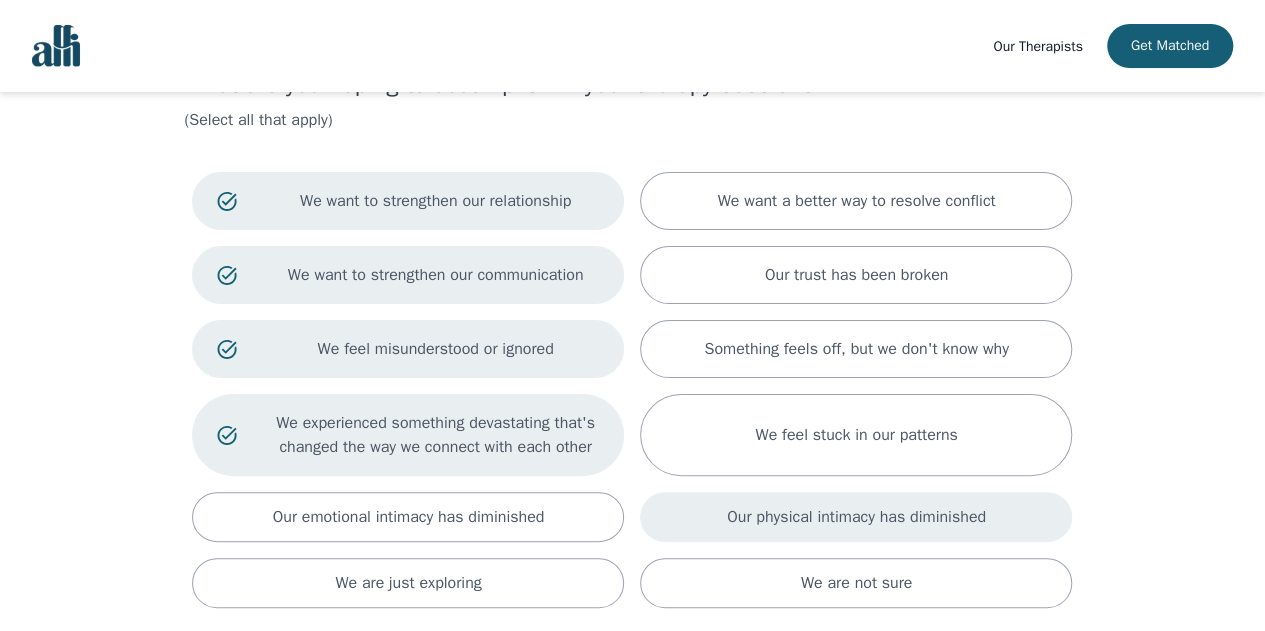 scroll, scrollTop: 68, scrollLeft: 0, axis: vertical 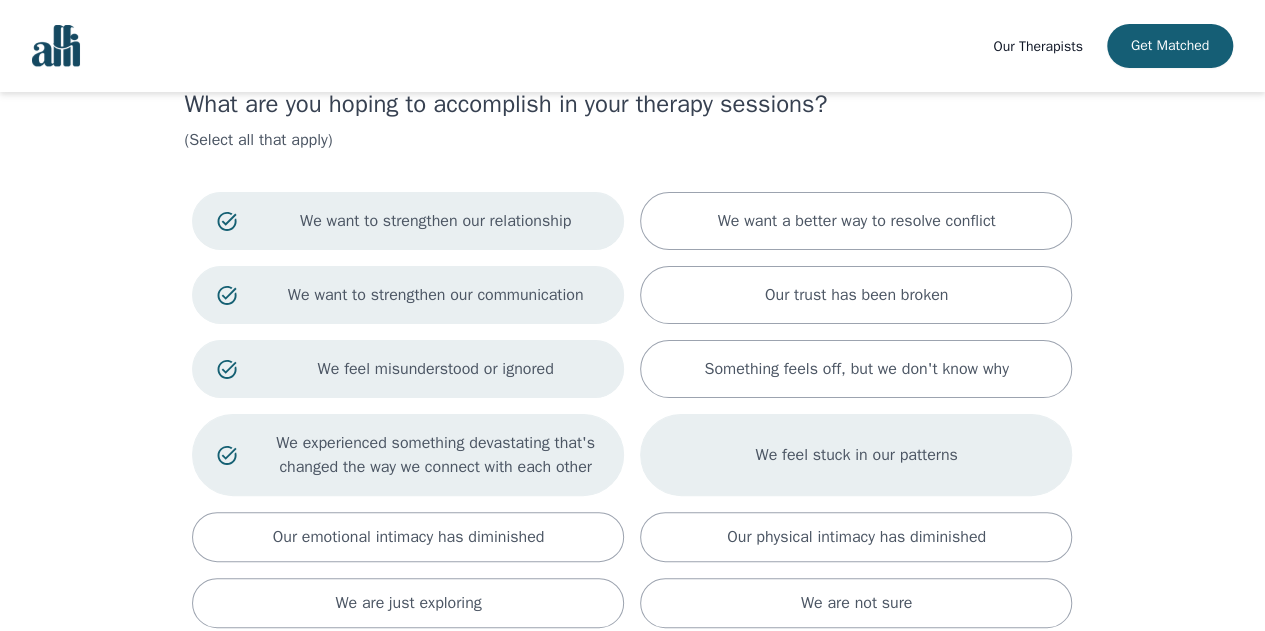 click on "We feel stuck in our patterns" at bounding box center [856, 455] 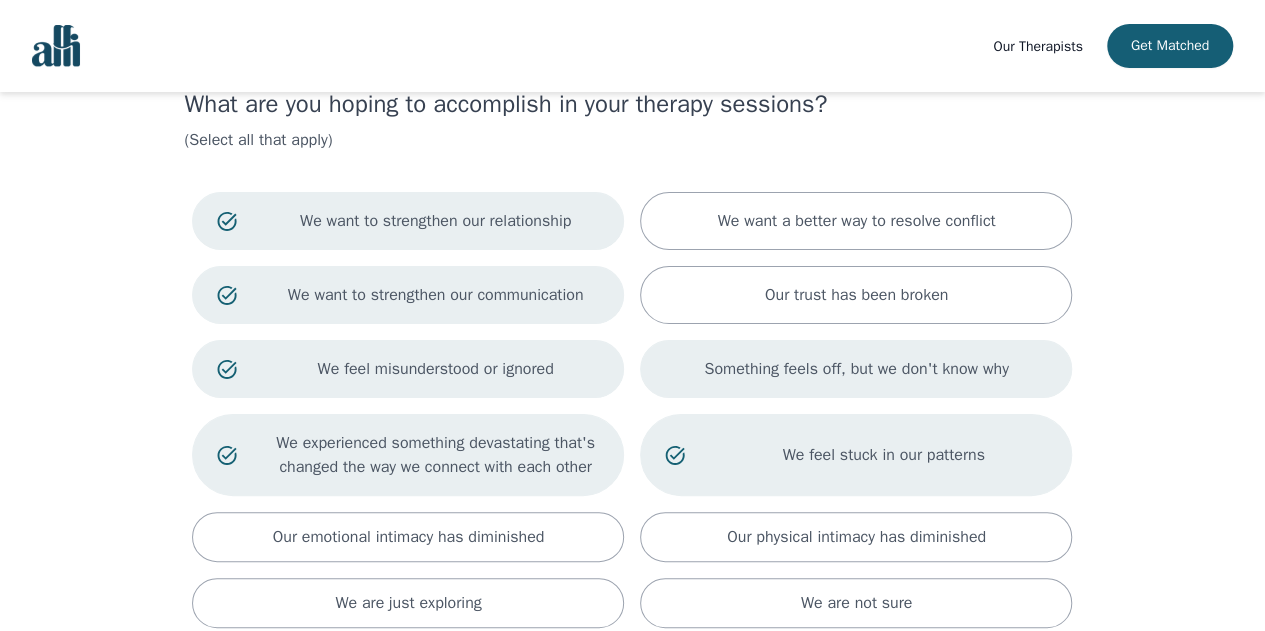 click on "Something feels off, but we don't know why" at bounding box center (856, 221) 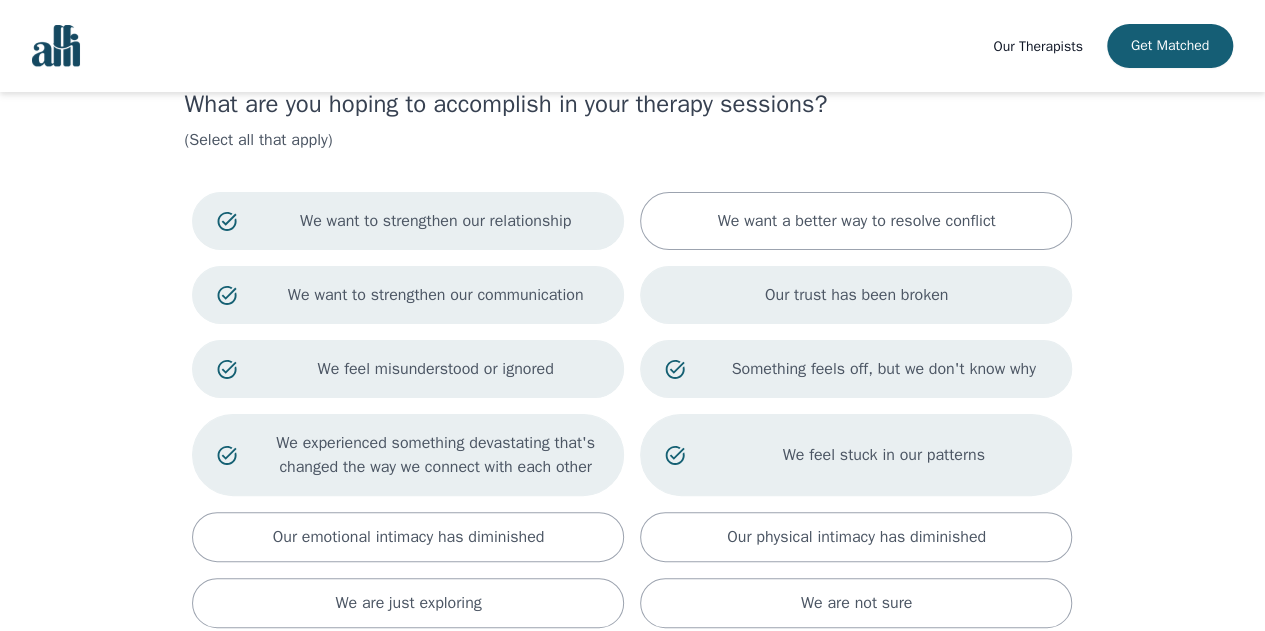 click on "Our trust has been broken" at bounding box center [856, 295] 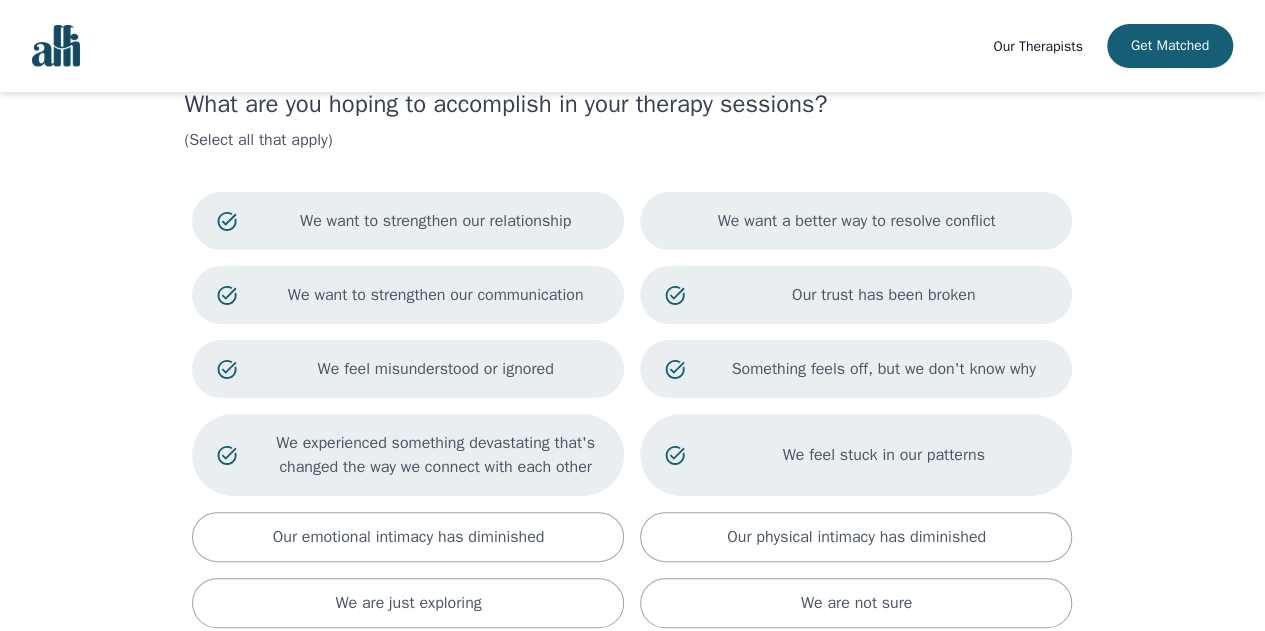 click on "We want a better way to resolve conflict" at bounding box center (856, 221) 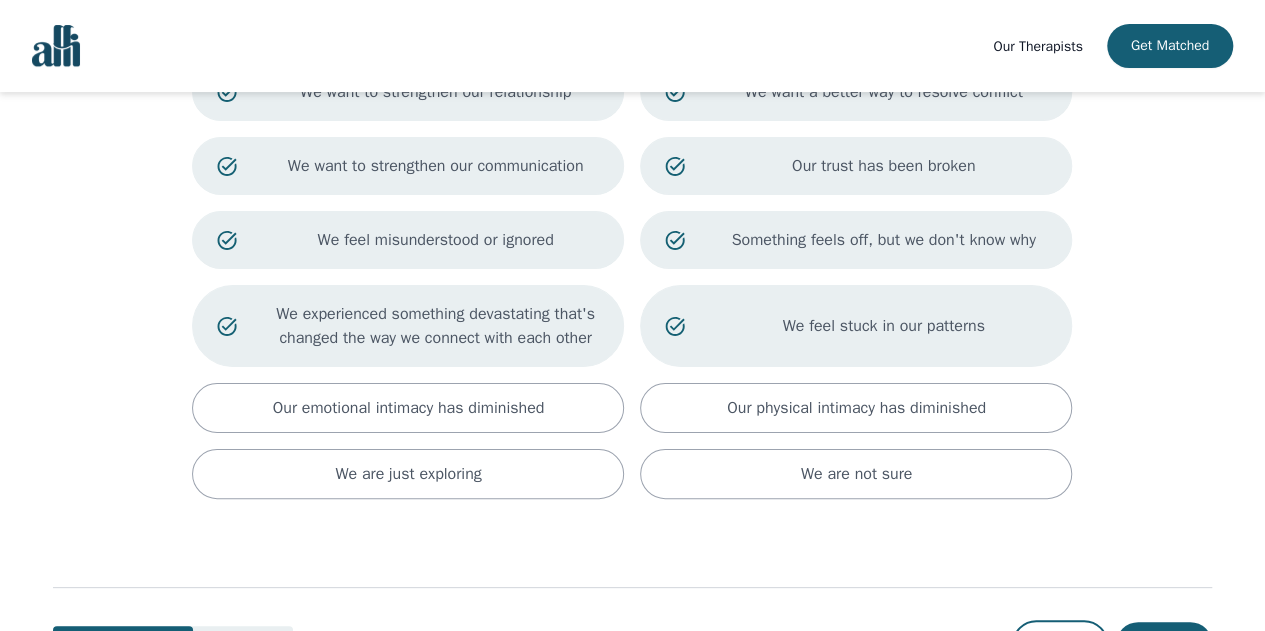 scroll, scrollTop: 278, scrollLeft: 0, axis: vertical 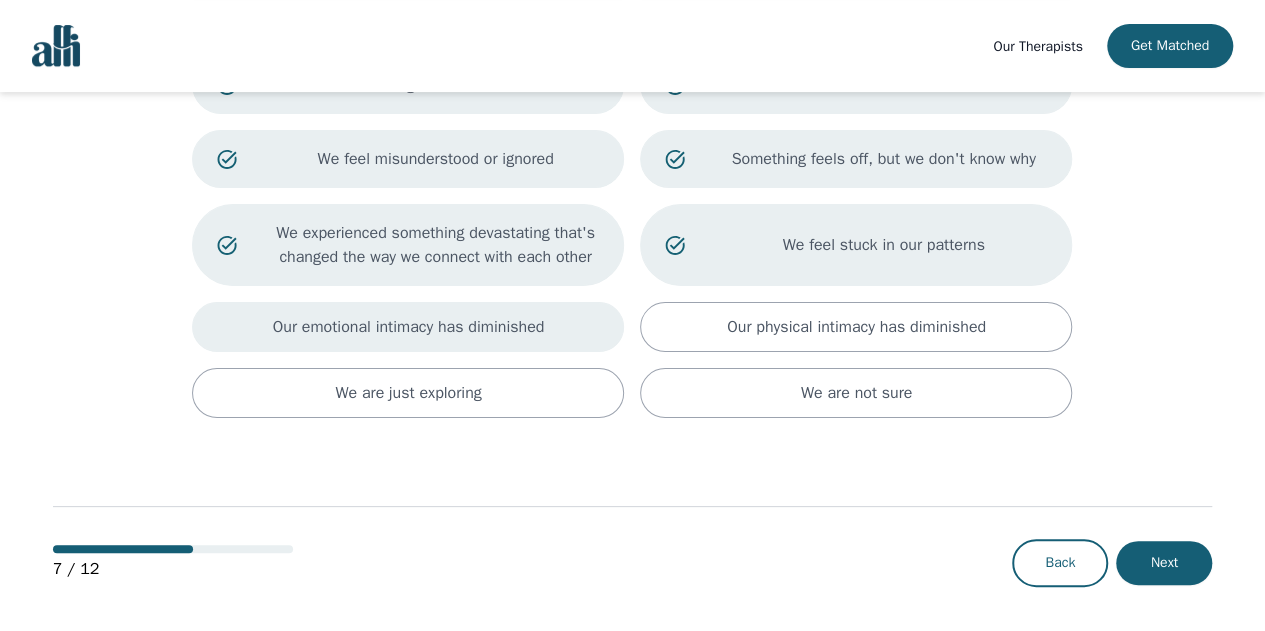 click on "Our emotional intimacy has diminished" at bounding box center (409, 327) 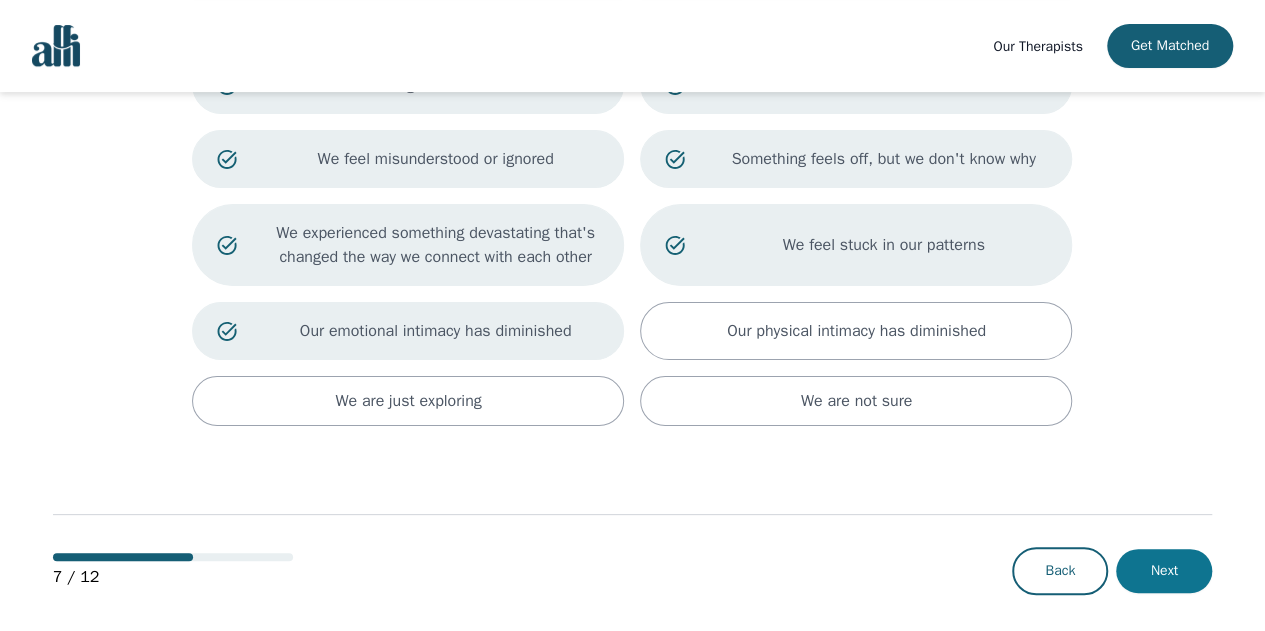 click on "Next" at bounding box center (1164, 571) 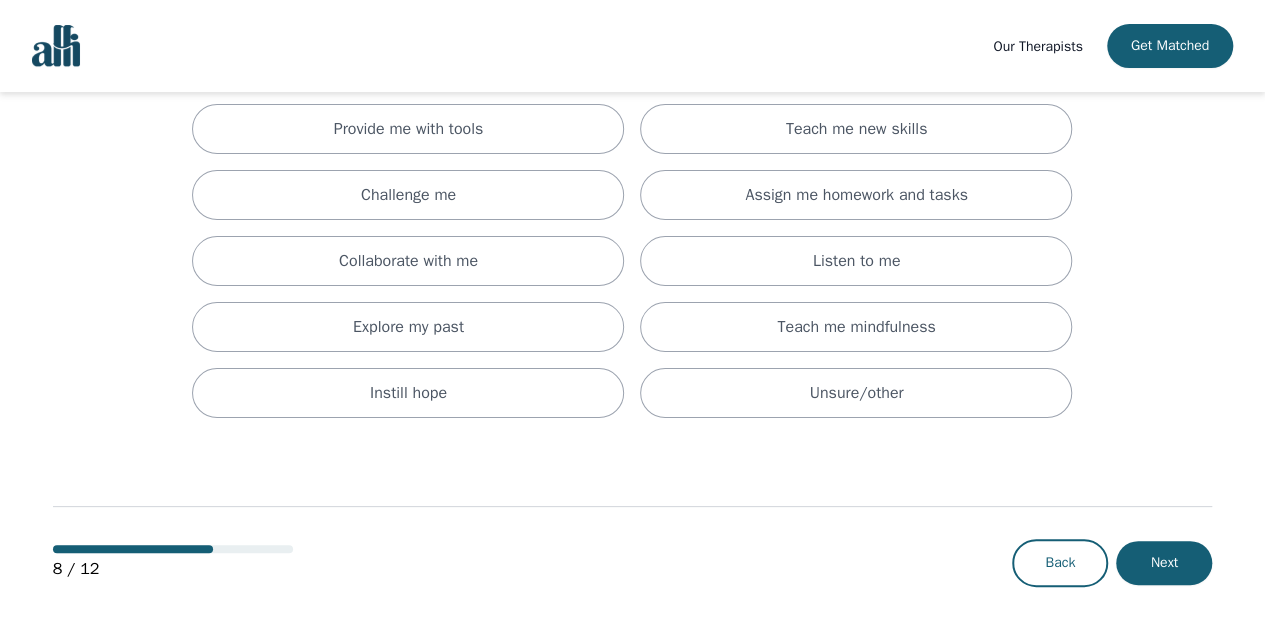 scroll, scrollTop: 0, scrollLeft: 0, axis: both 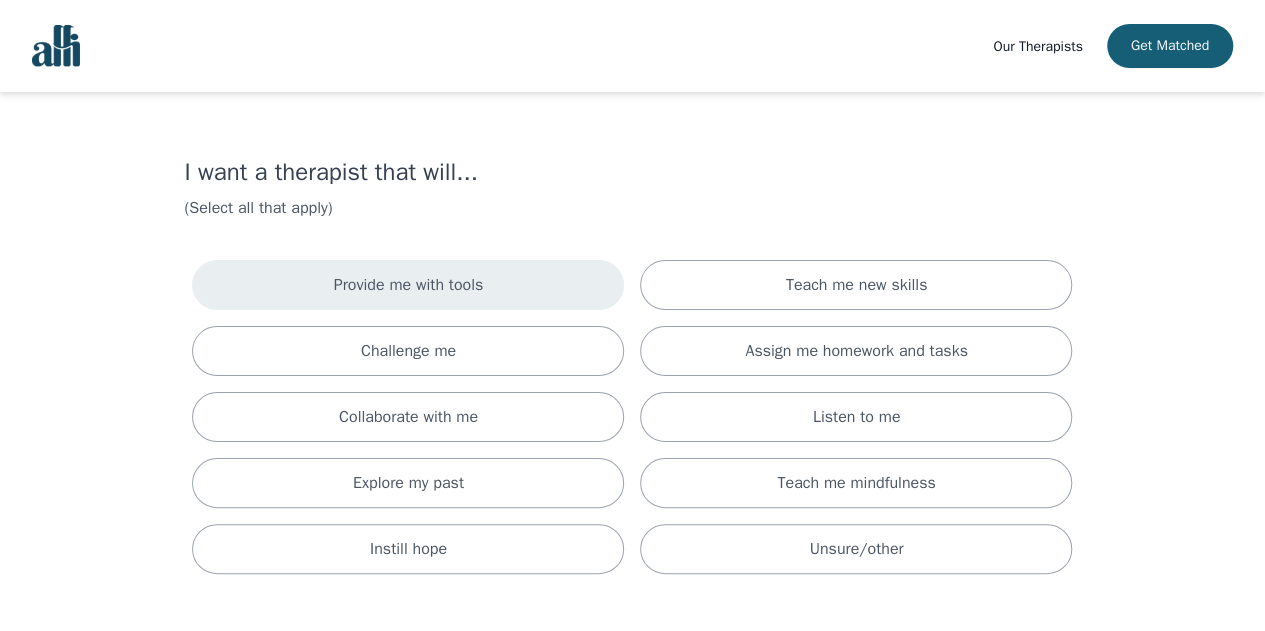 click on "Provide me with tools" at bounding box center [408, 285] 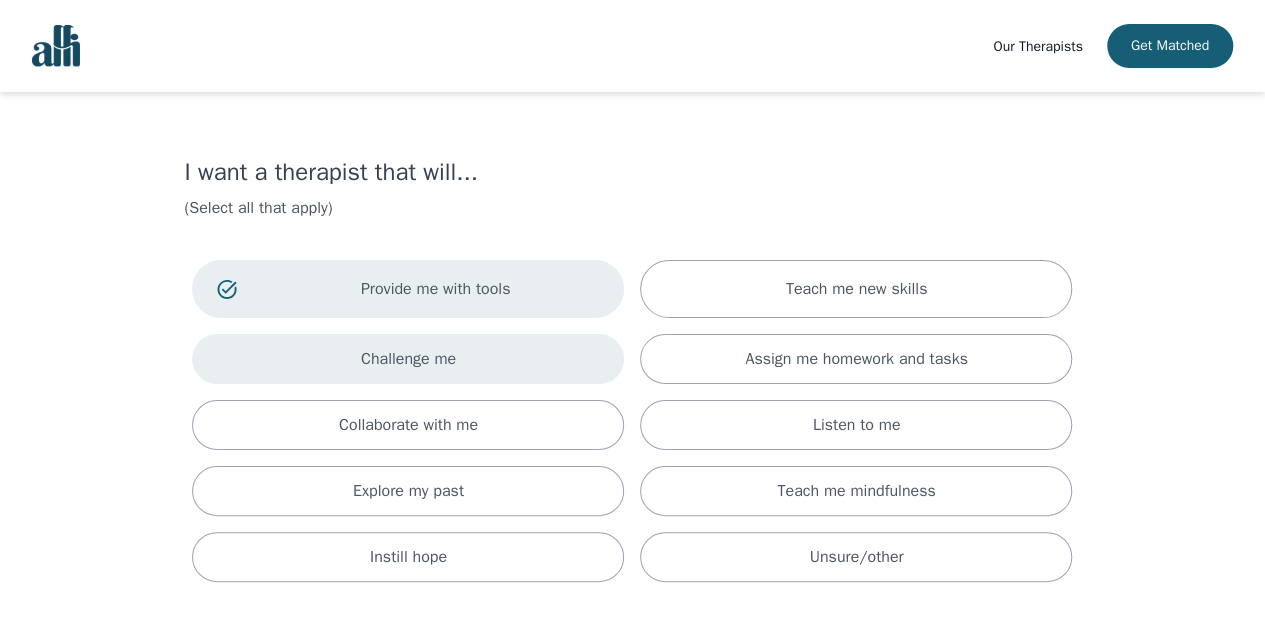 click on "Challenge me" at bounding box center (408, 359) 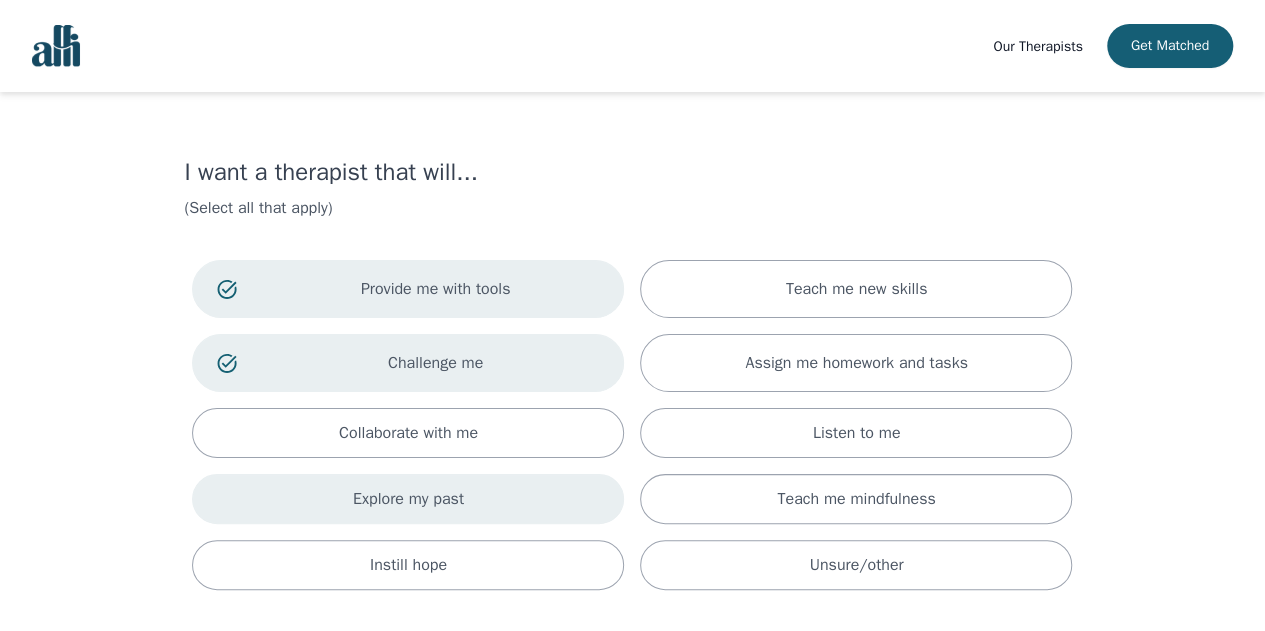 click on "Explore my past" at bounding box center [408, 499] 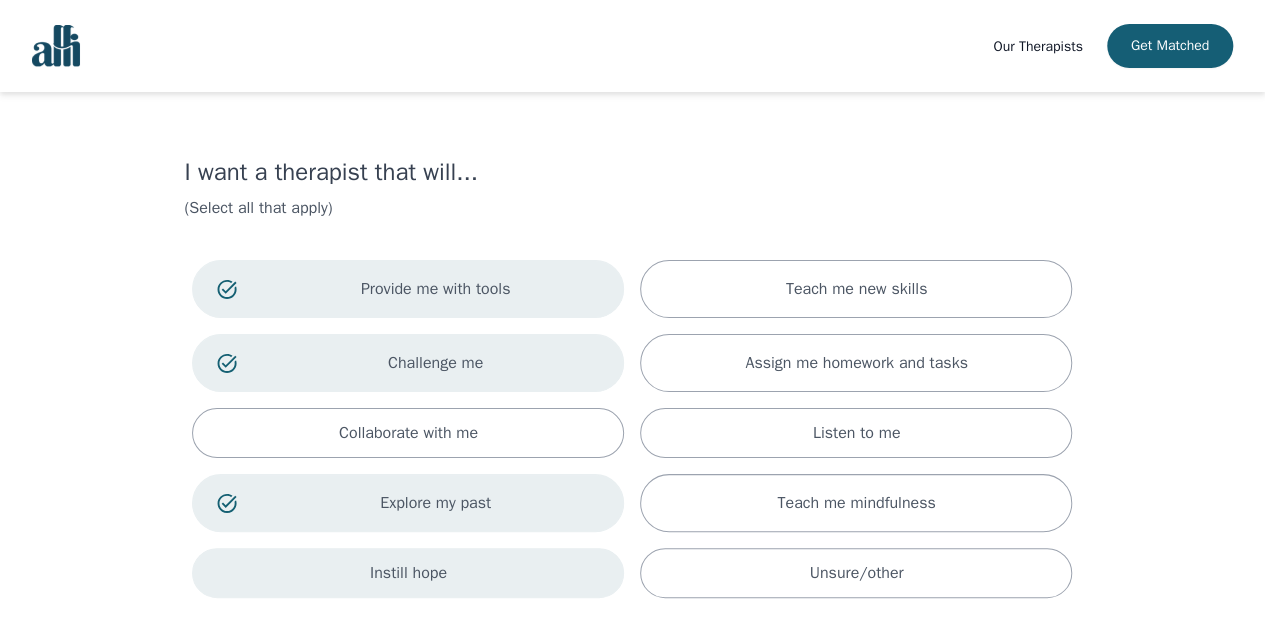 click on "Instill hope" at bounding box center (408, 573) 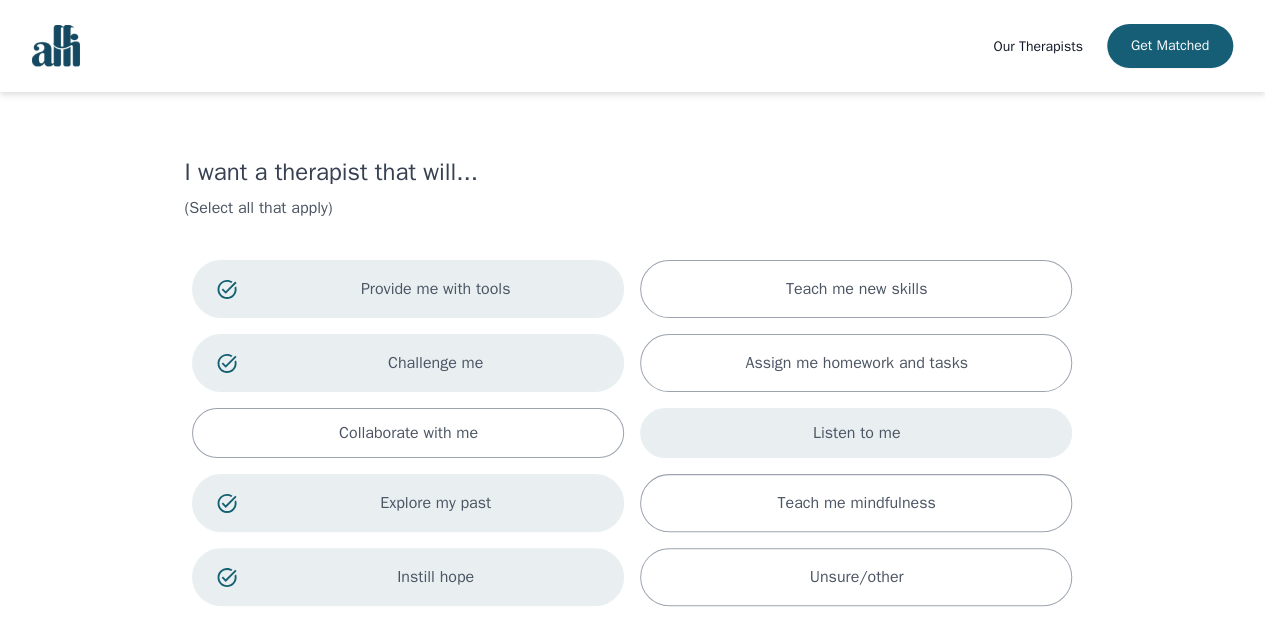 click on "Listen to me" at bounding box center [857, 289] 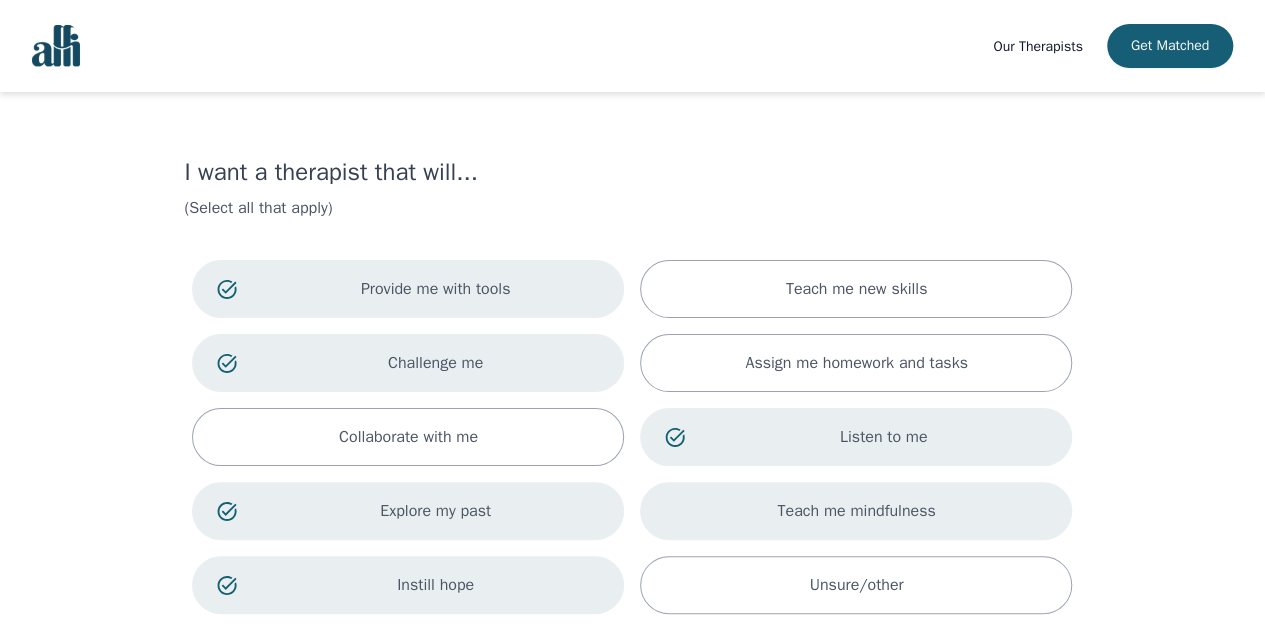 click on "Teach me mindfulness" at bounding box center [856, 511] 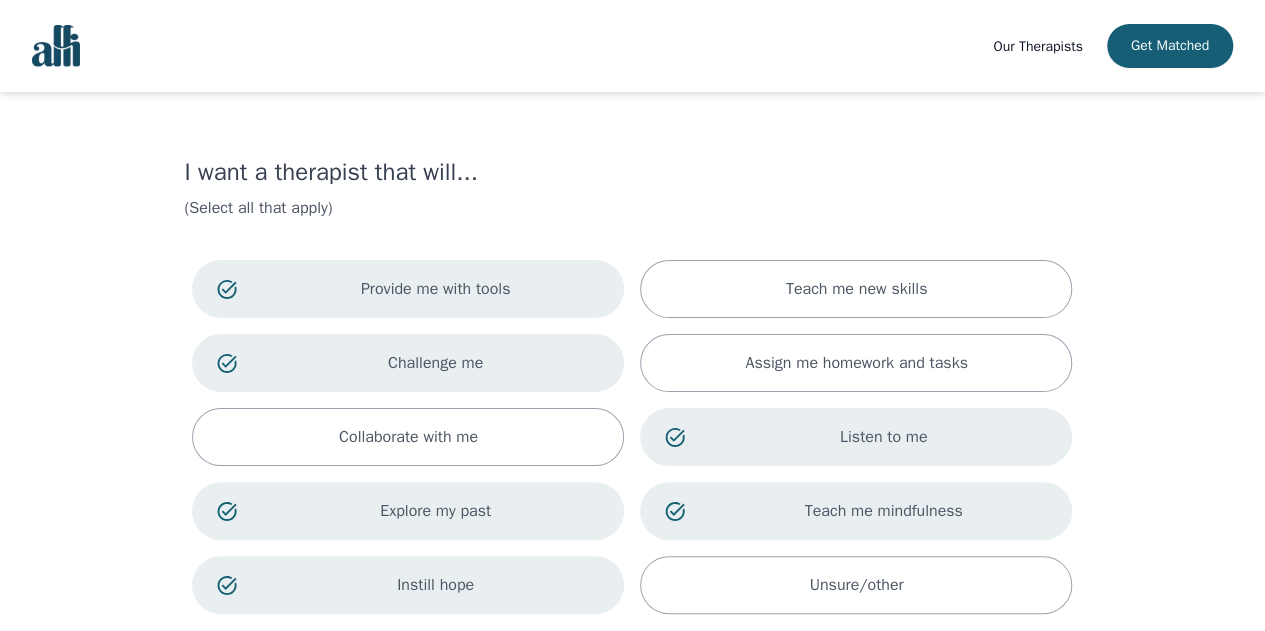 click on "Provide me with tools Teach me new skills Challenge me Assign me homework and tasks Collaborate with me Listen to me Explore my past Teach me mindfulness Instill hope Unsure/other" at bounding box center [632, 437] 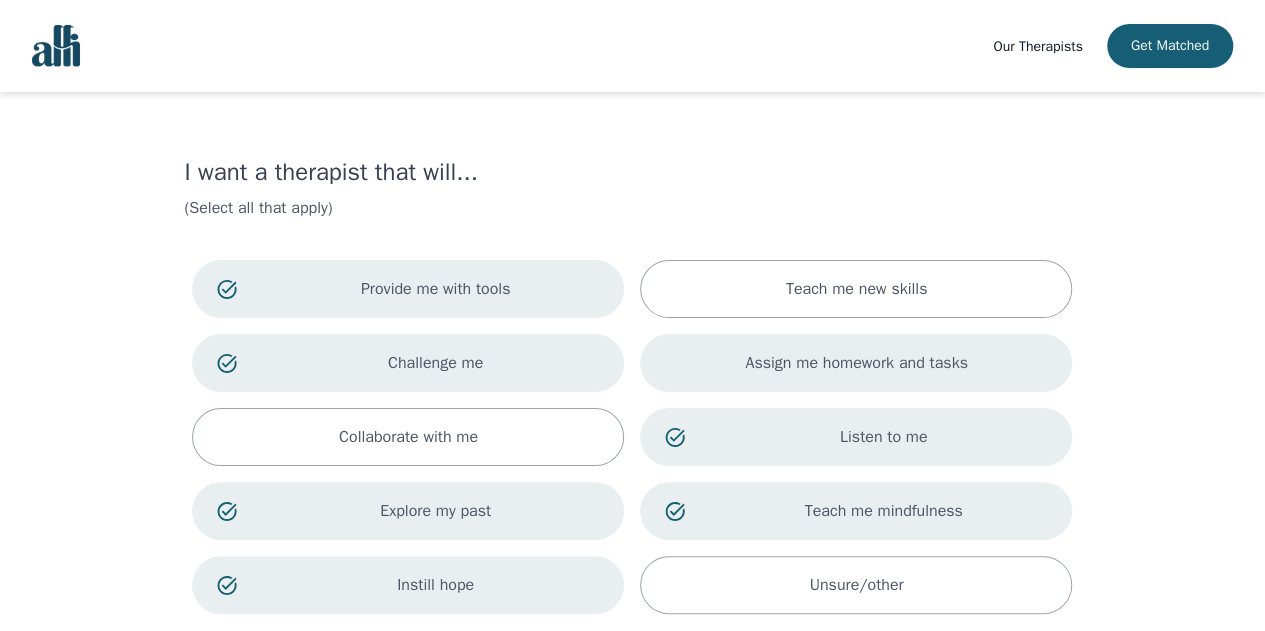 click on "Assign me homework and tasks" at bounding box center (856, 363) 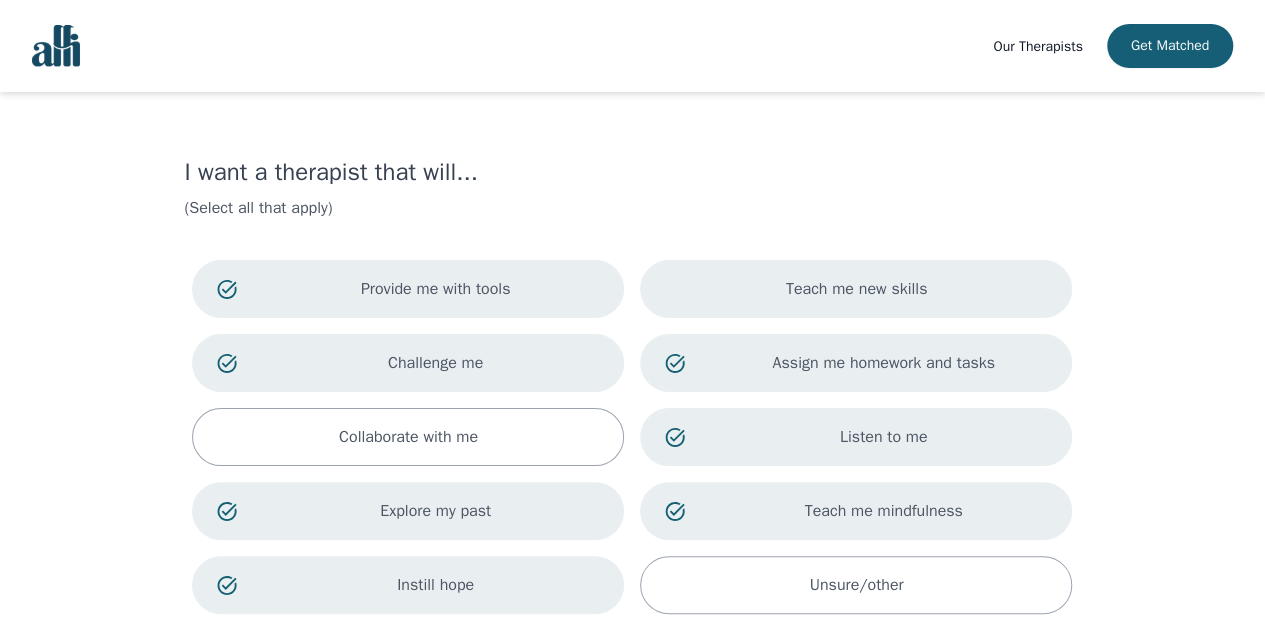 click on "Teach me new skills" at bounding box center [856, 289] 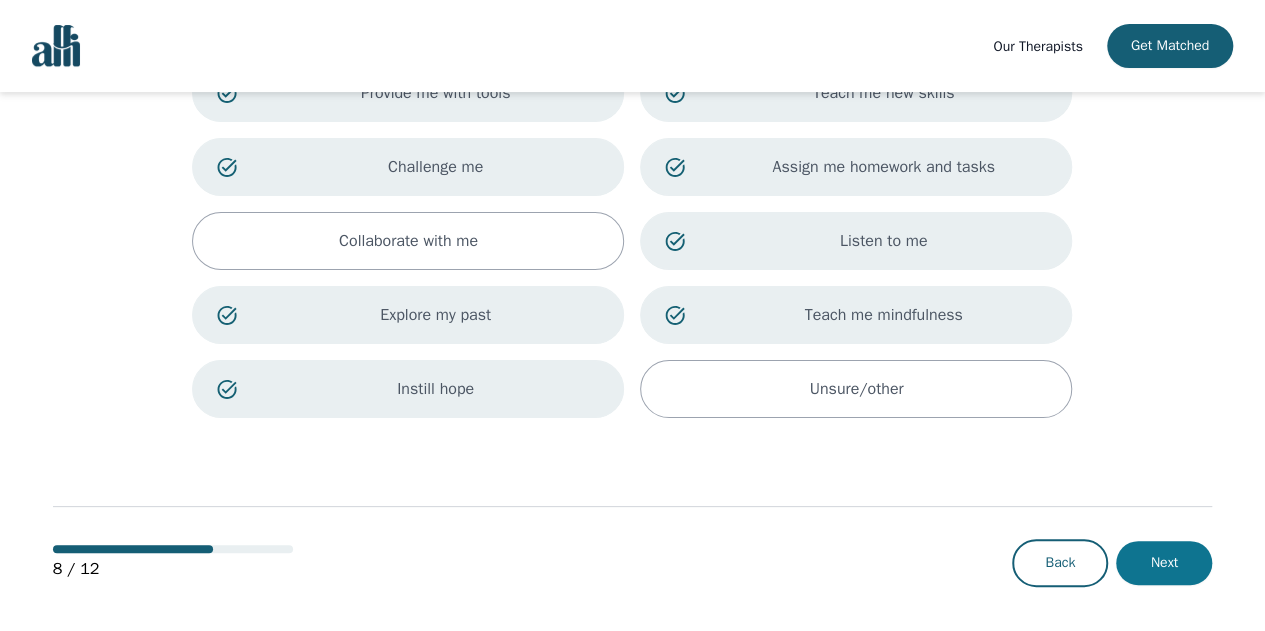 click on "Next" at bounding box center (1164, 563) 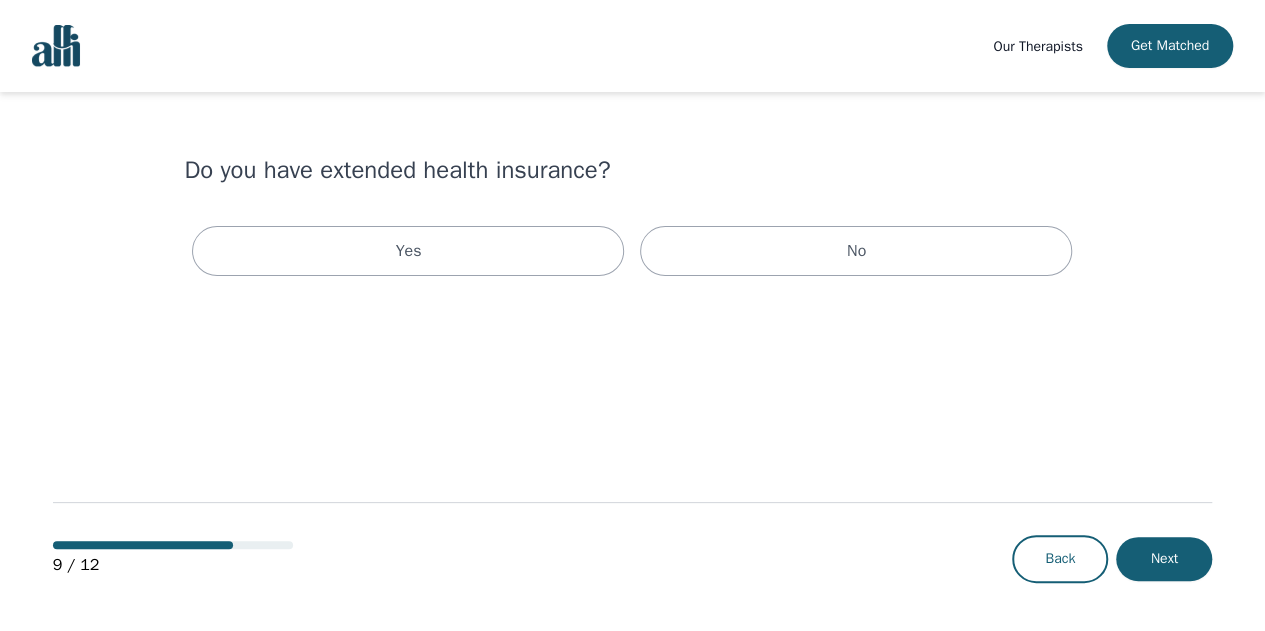 scroll, scrollTop: 0, scrollLeft: 0, axis: both 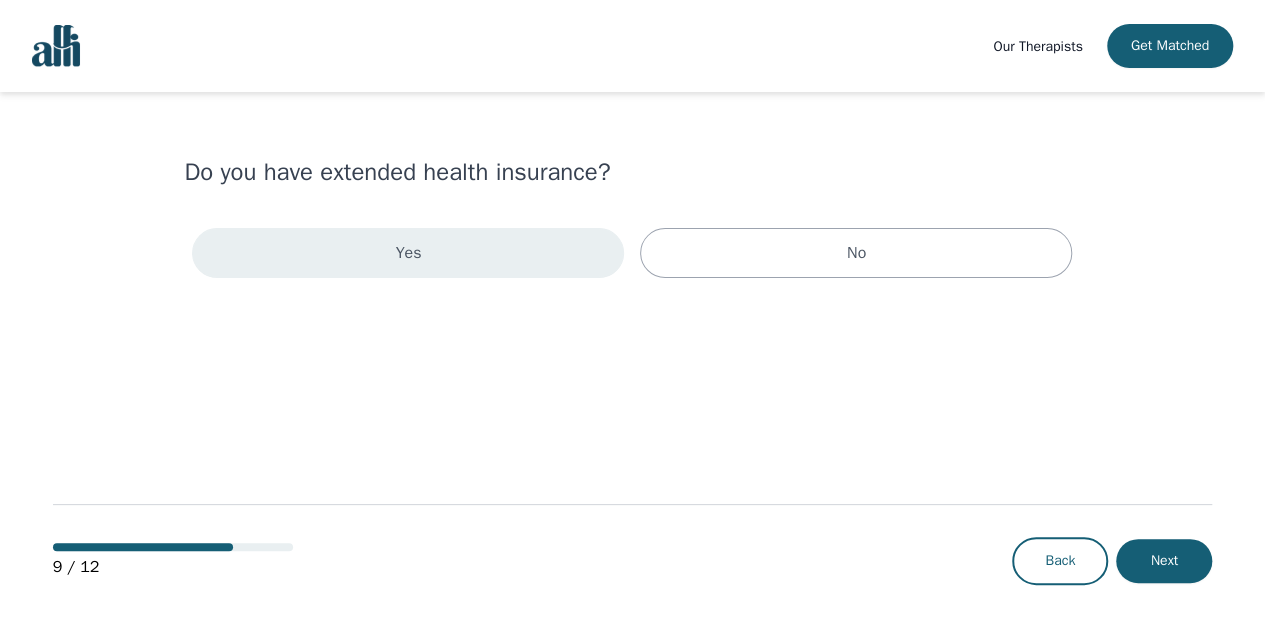 click on "Yes" at bounding box center (408, 253) 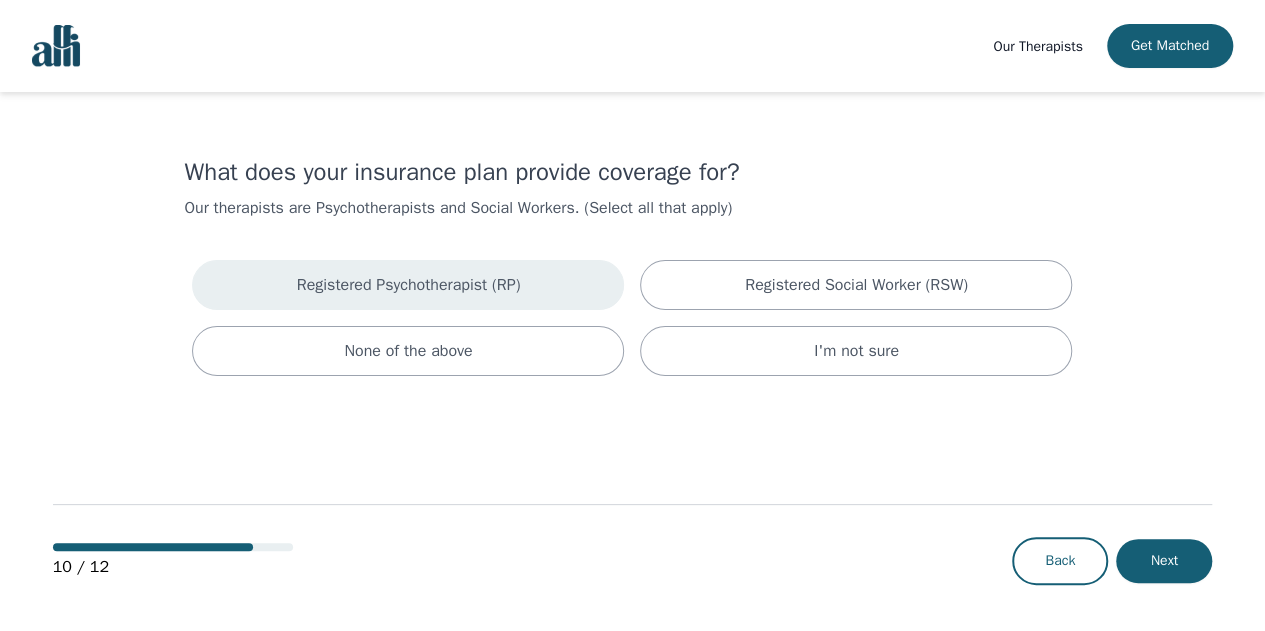 click on "Registered Psychotherapist (RP)" at bounding box center [408, 285] 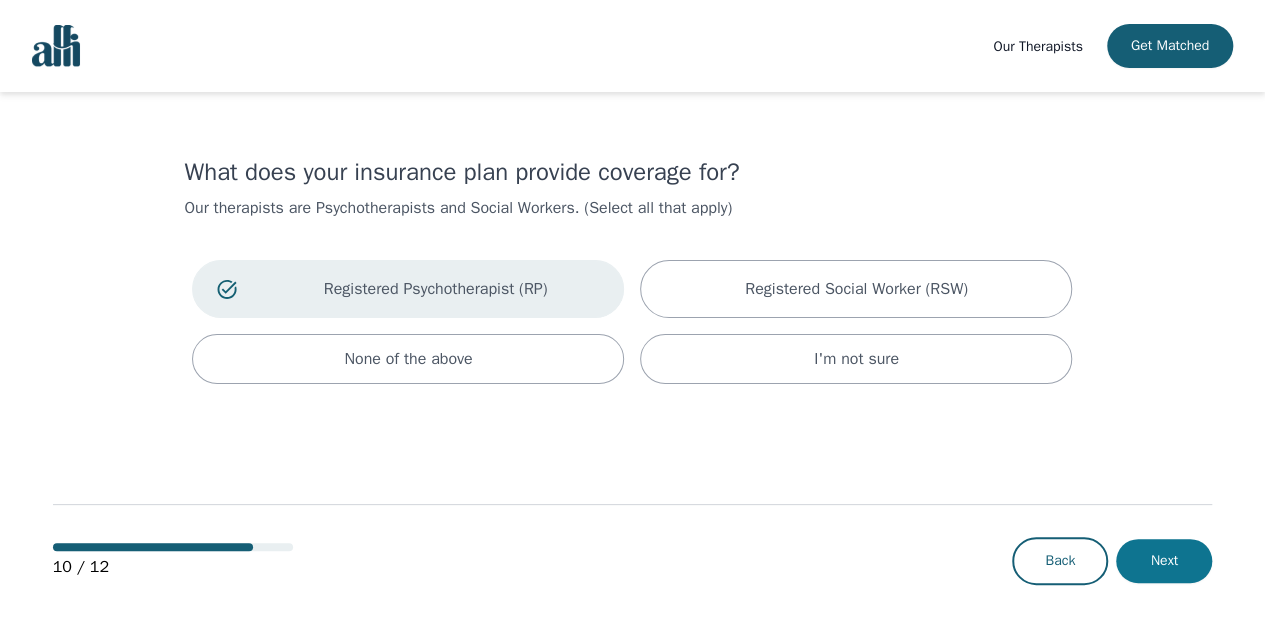 click on "Next" at bounding box center (1164, 561) 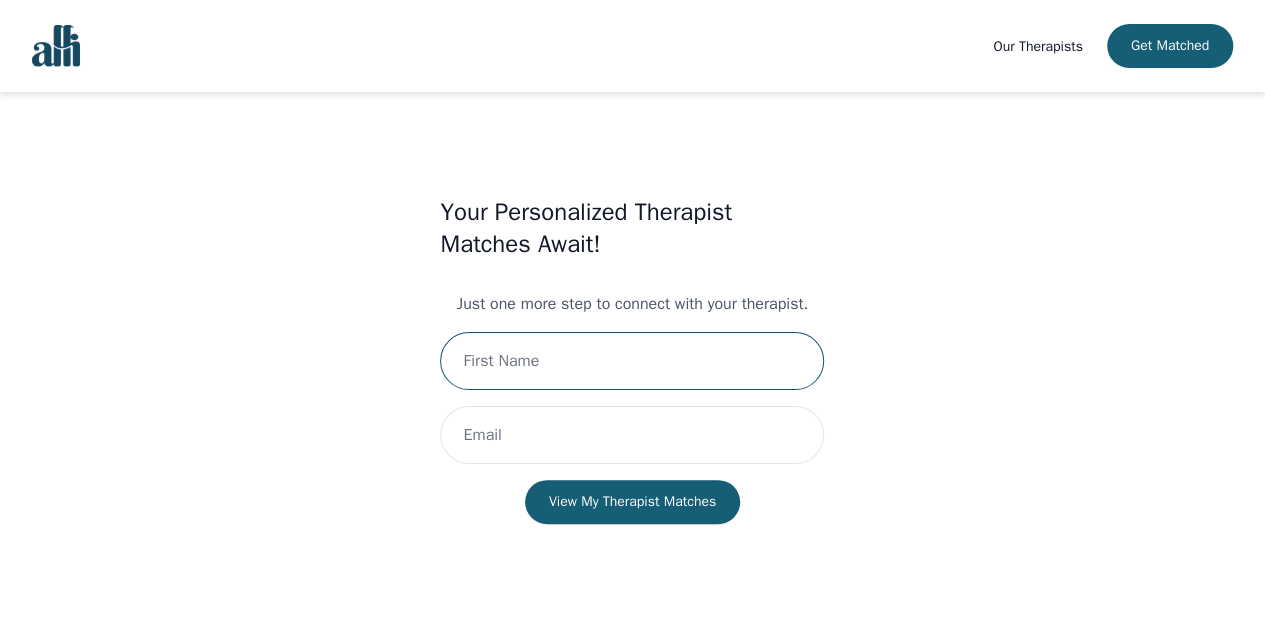 click at bounding box center (632, 361) 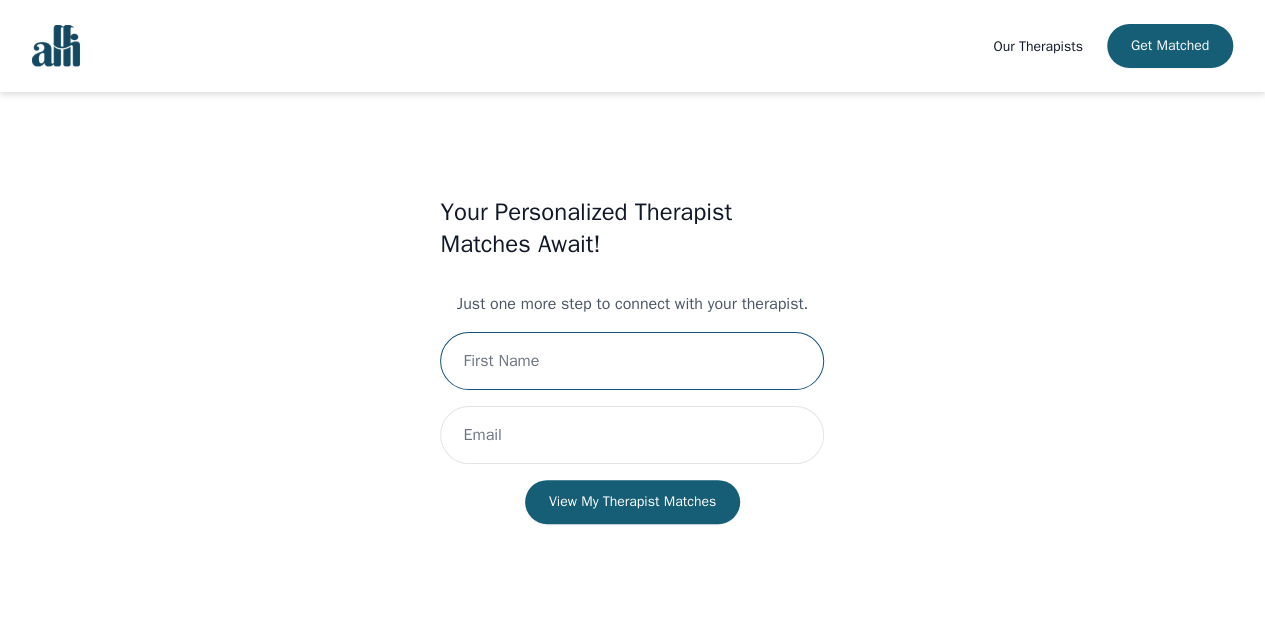 type on "[FIRST] [LAST]" 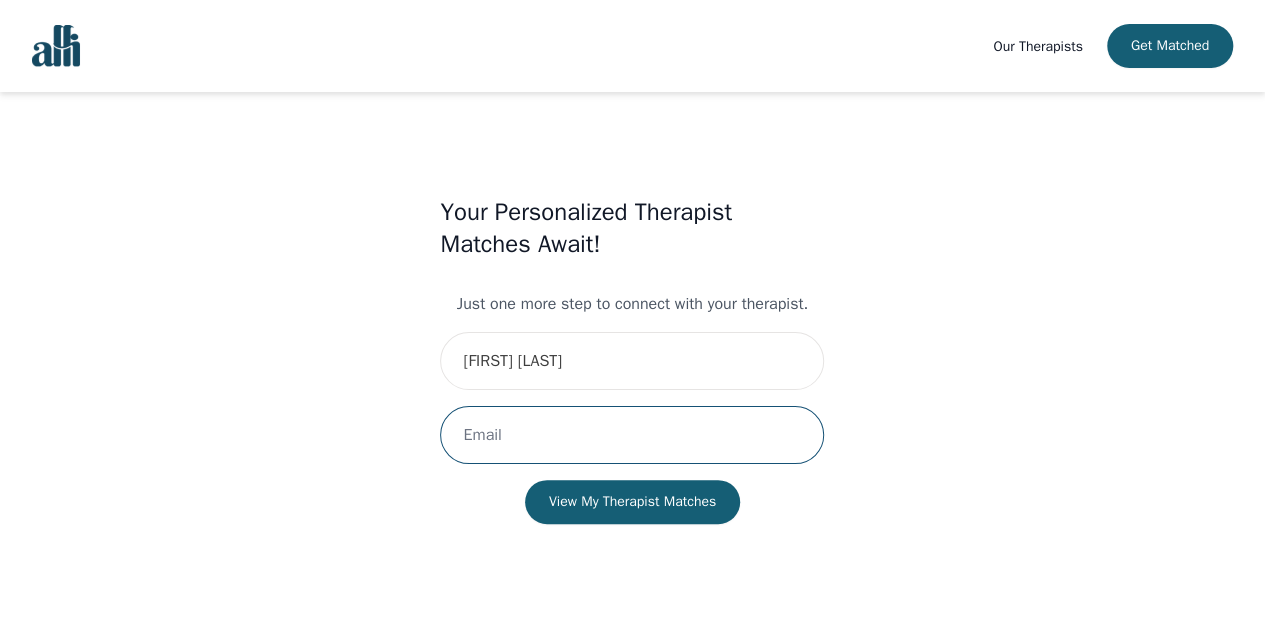 click at bounding box center (632, 435) 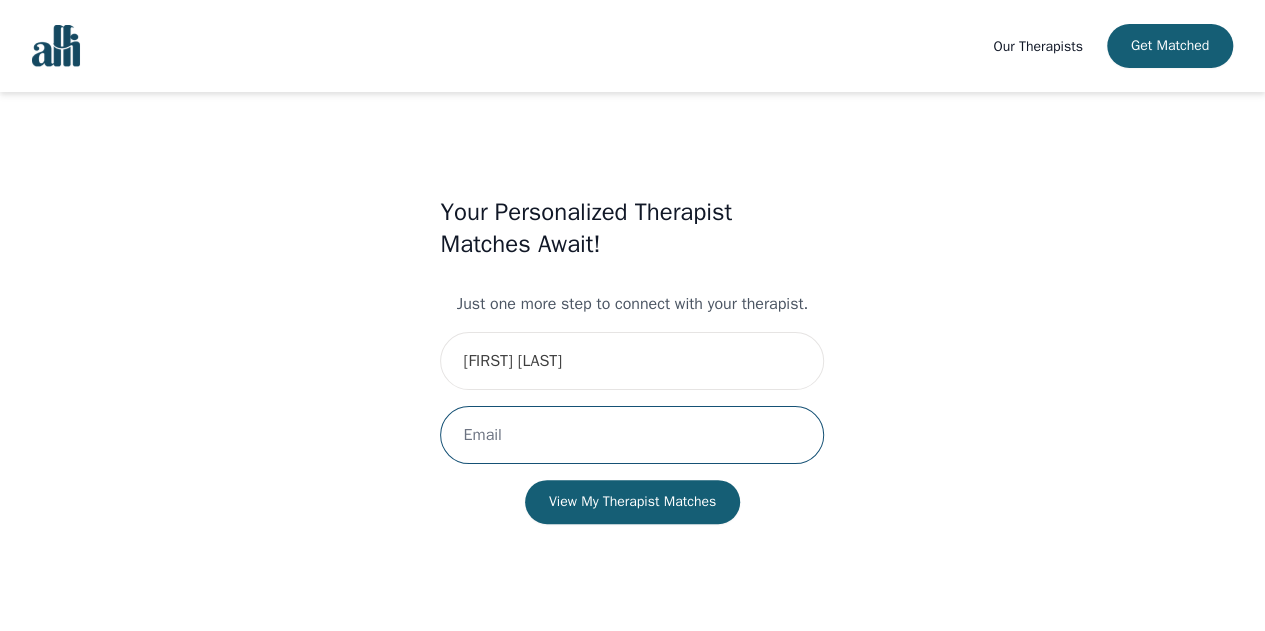 type on "[EMAIL]" 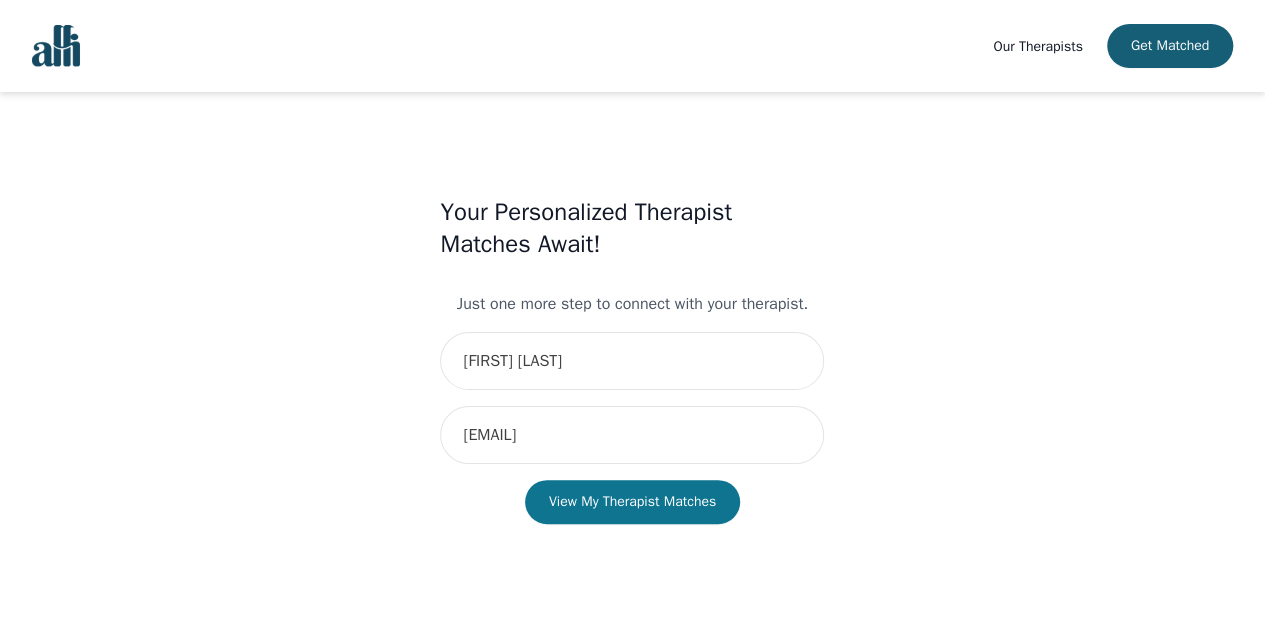 click on "View My Therapist Matches" at bounding box center (632, 502) 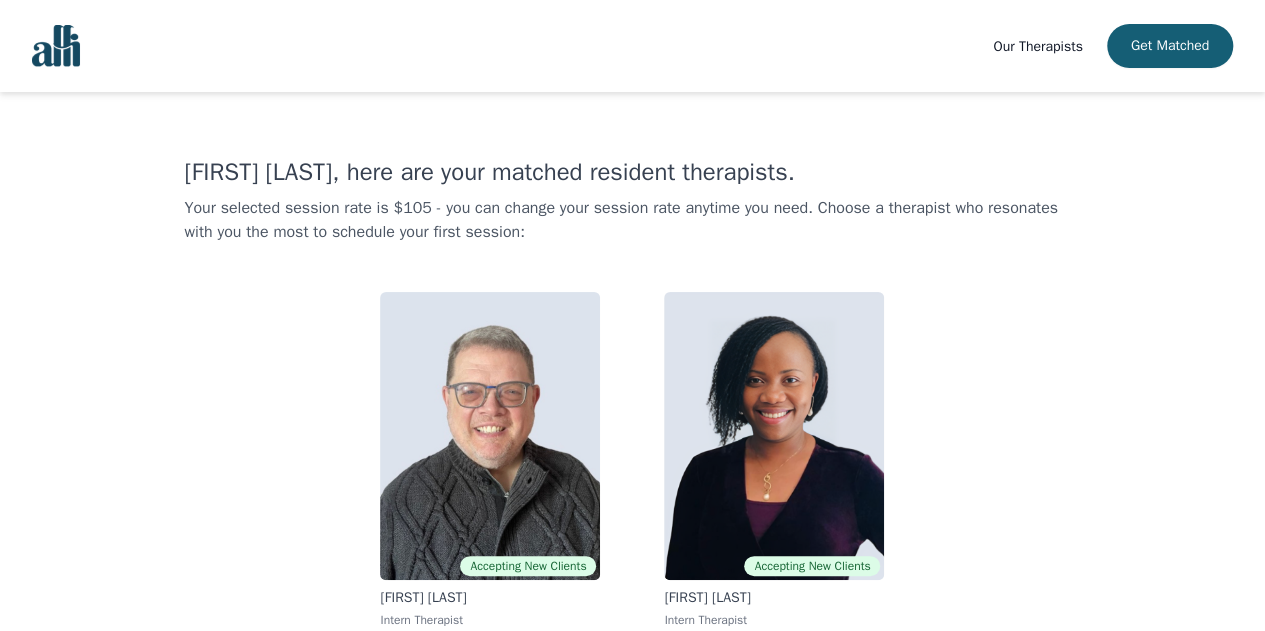 scroll, scrollTop: 12, scrollLeft: 0, axis: vertical 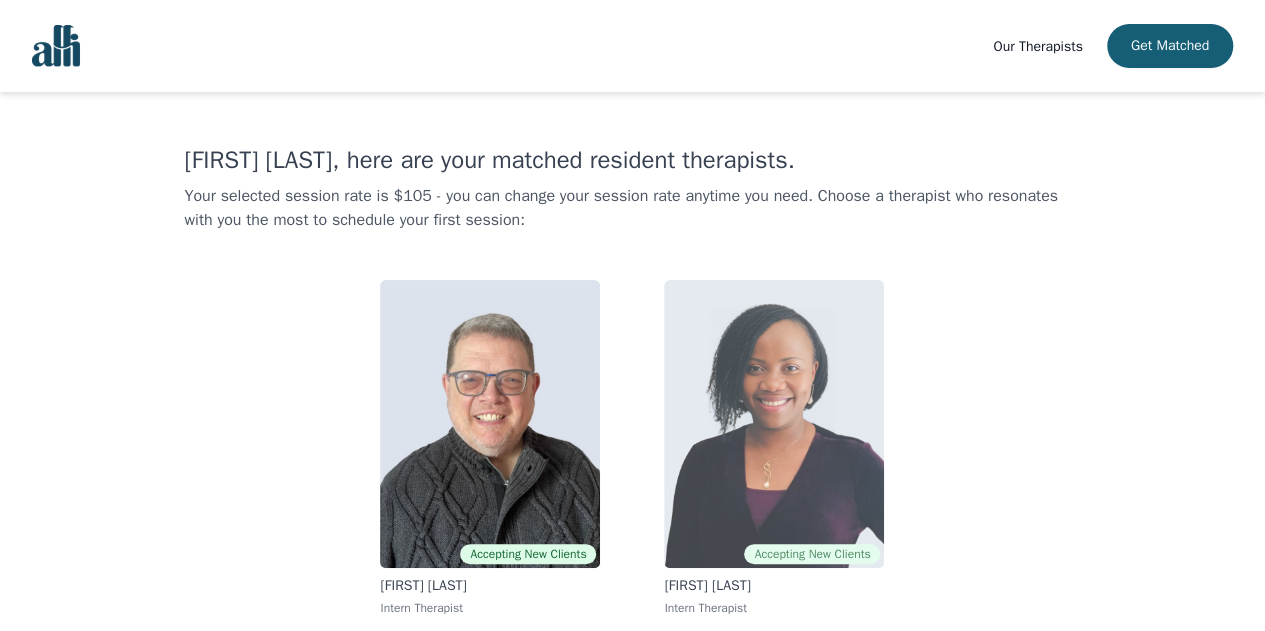 click at bounding box center [774, 424] 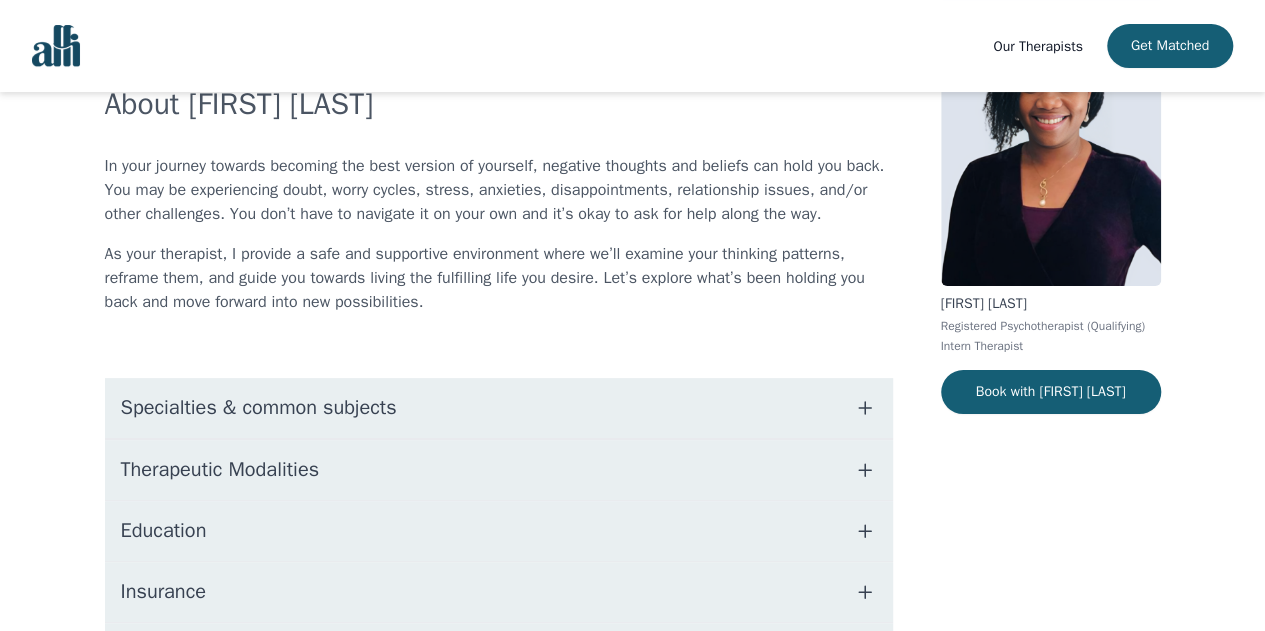 scroll, scrollTop: 152, scrollLeft: 0, axis: vertical 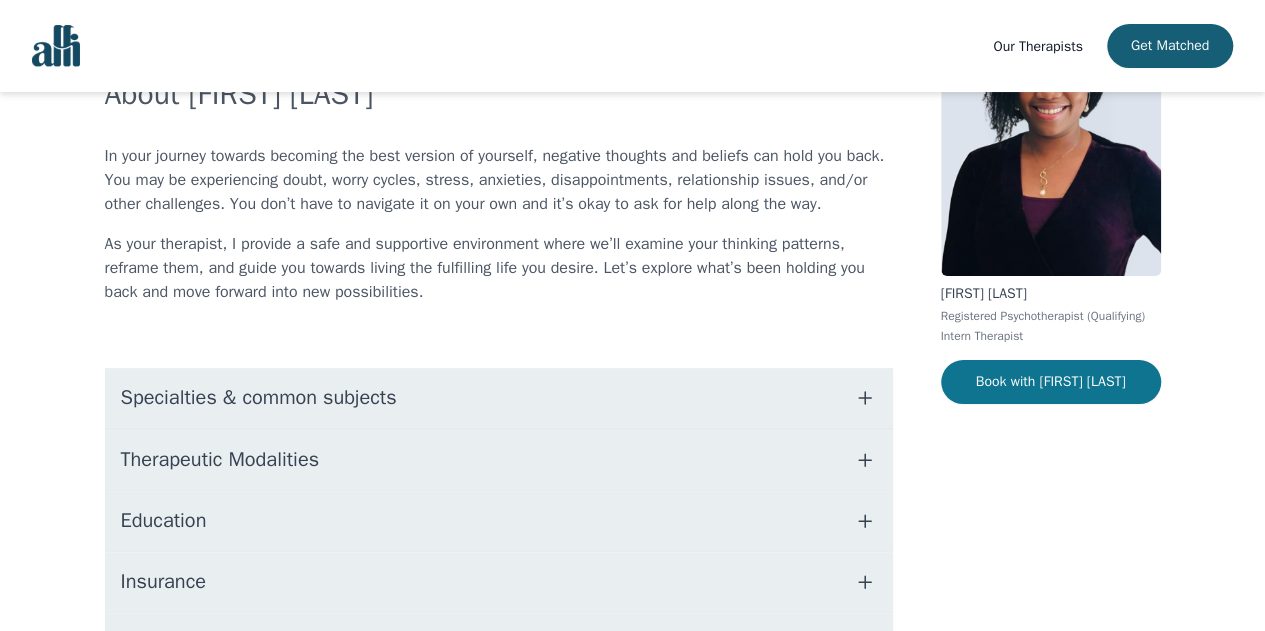 click on "Book with [FIRST] [LAST]" at bounding box center [1051, 382] 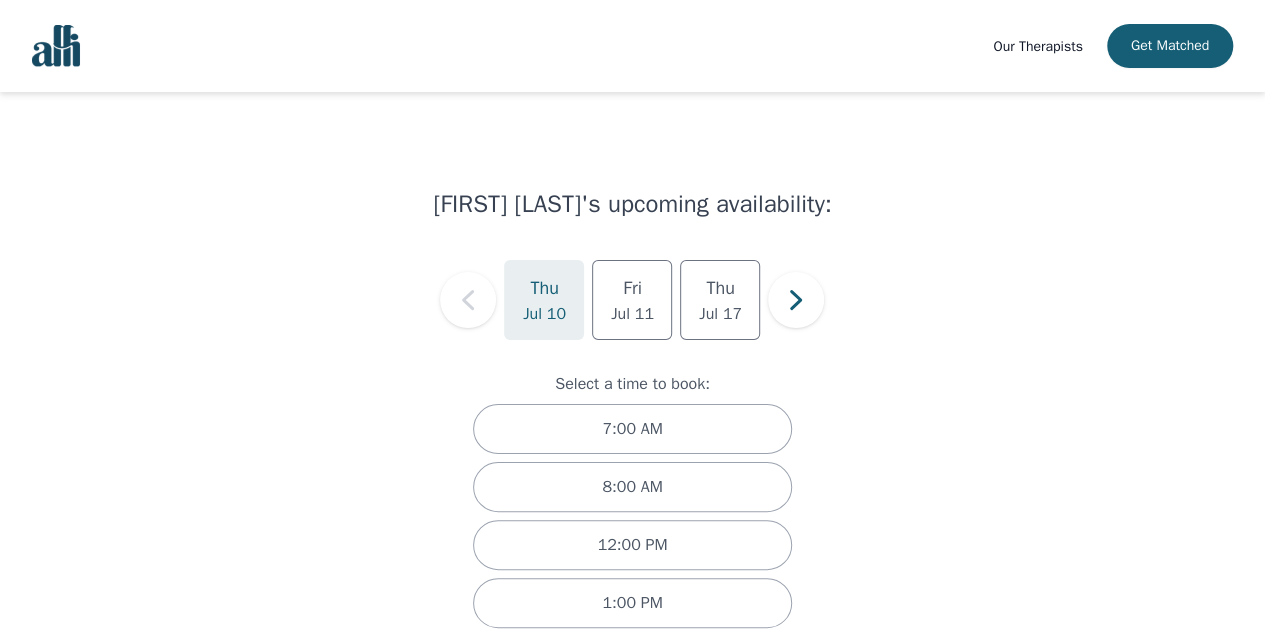 scroll, scrollTop: 91, scrollLeft: 0, axis: vertical 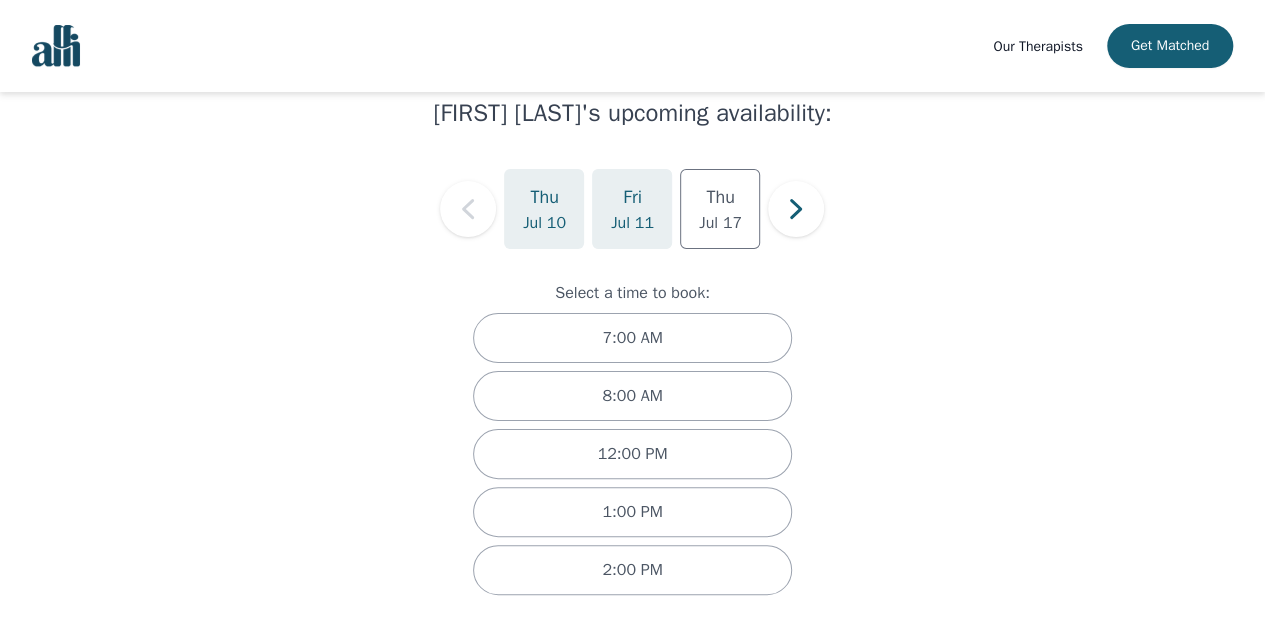 click on "Fri Jul 11" at bounding box center [632, 209] 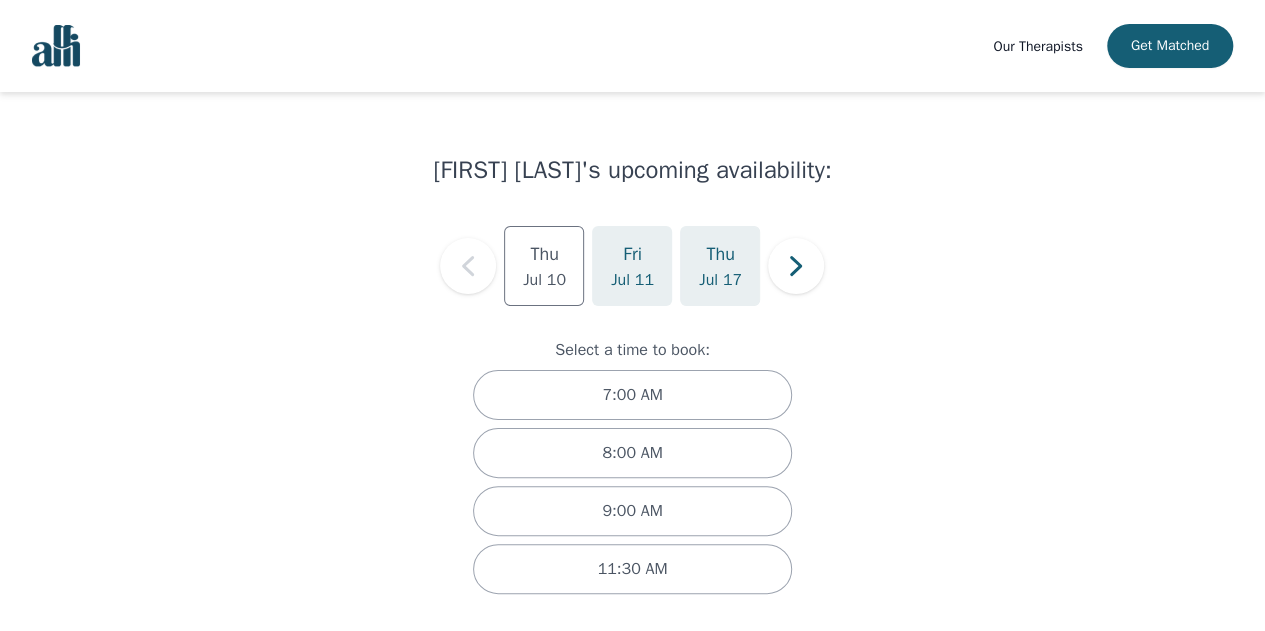 click on "Thu Jul 17" at bounding box center [720, 266] 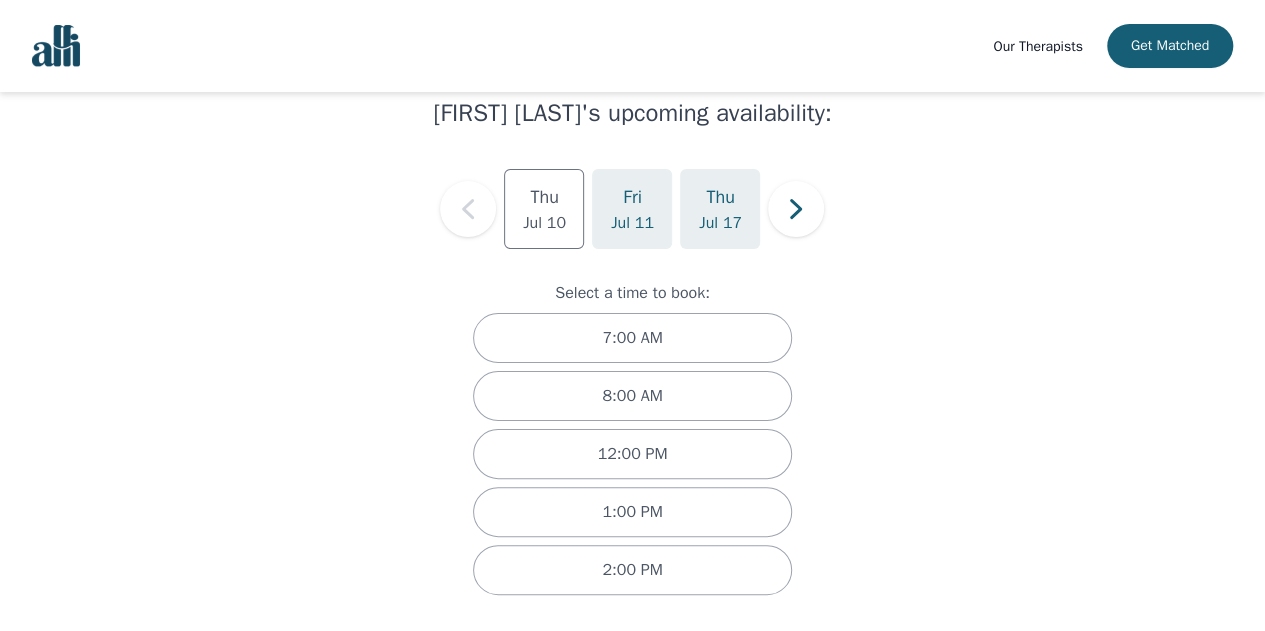 click on "Fri Jul 11" at bounding box center (632, 209) 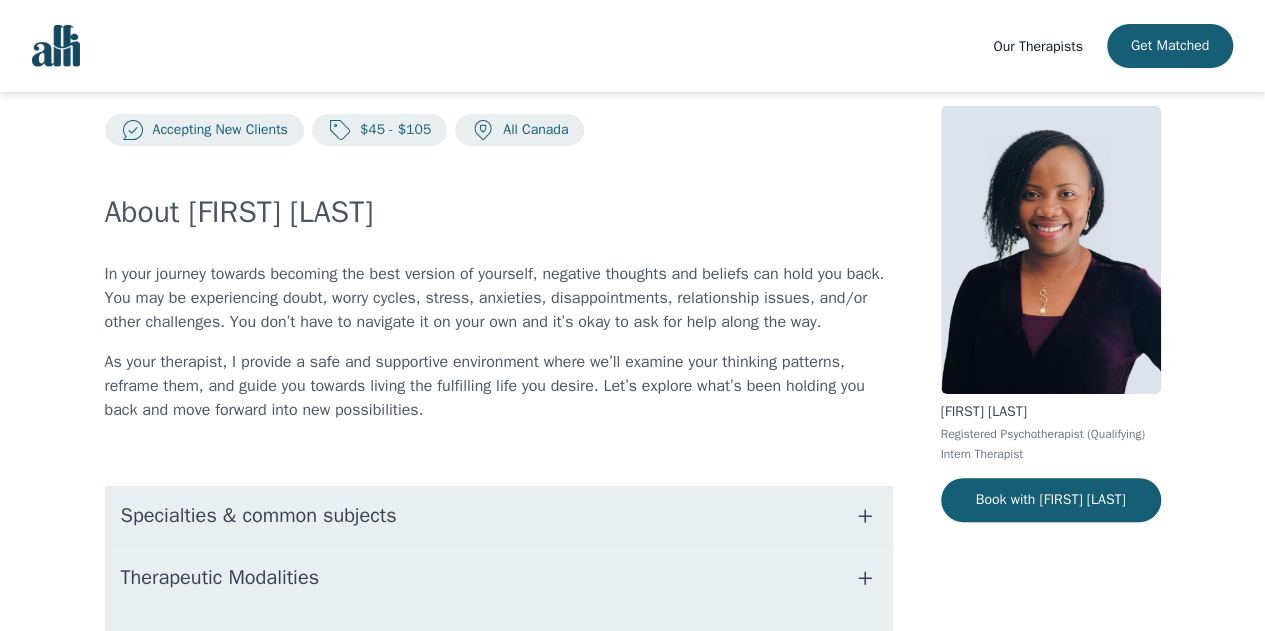 scroll, scrollTop: 12, scrollLeft: 0, axis: vertical 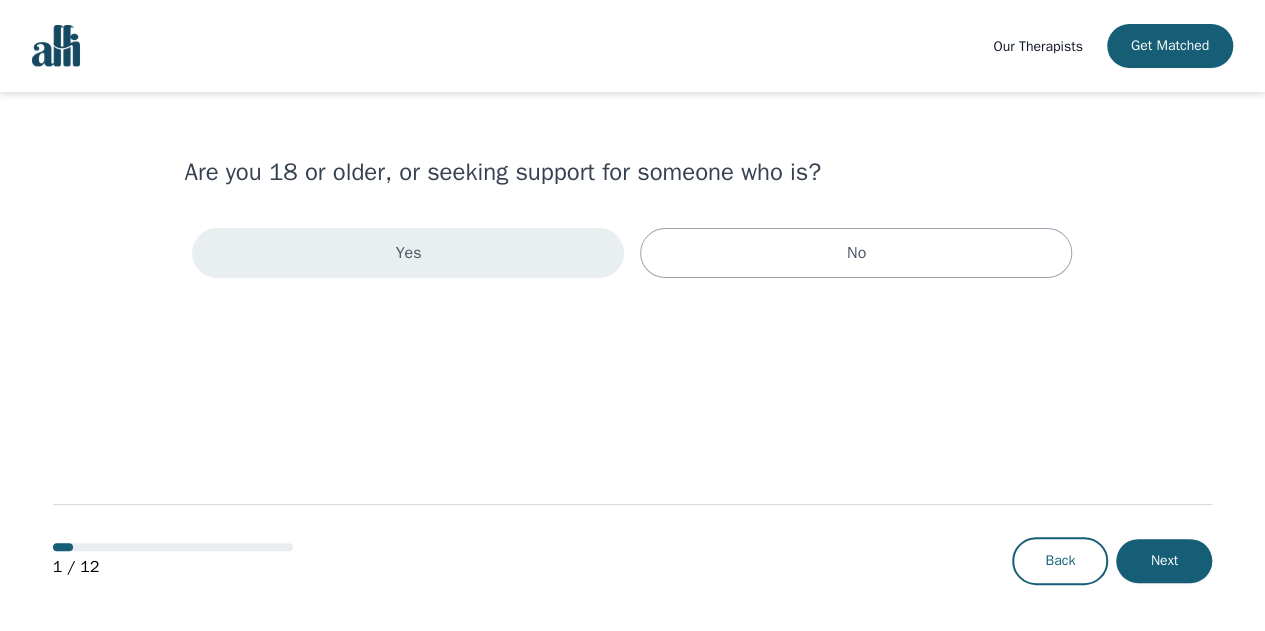 click on "Yes" at bounding box center (408, 253) 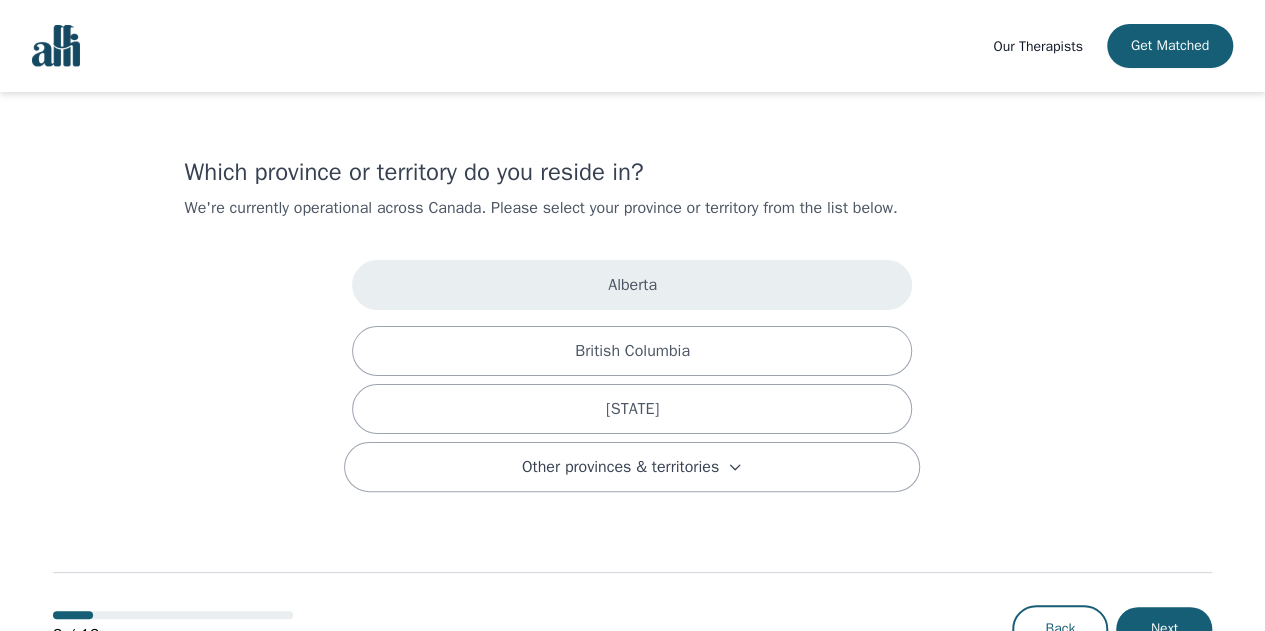 click on "Alberta" at bounding box center [632, 285] 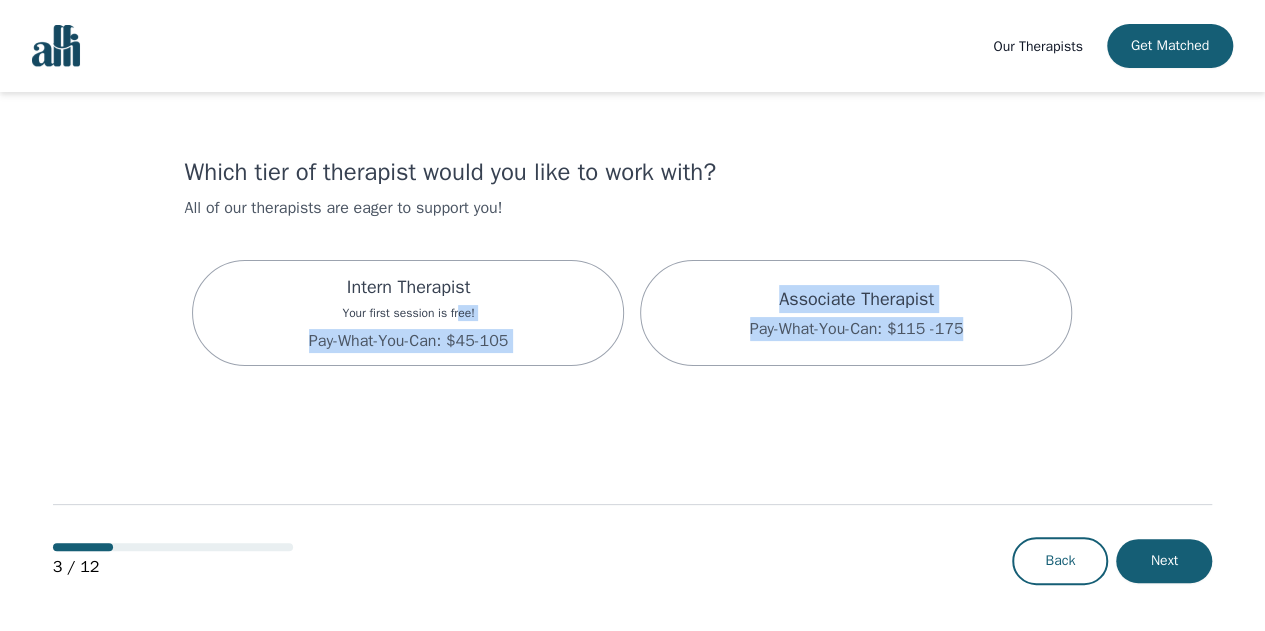 drag, startPoint x: 454, startPoint y: 301, endPoint x: 563, endPoint y: 491, distance: 219.04565 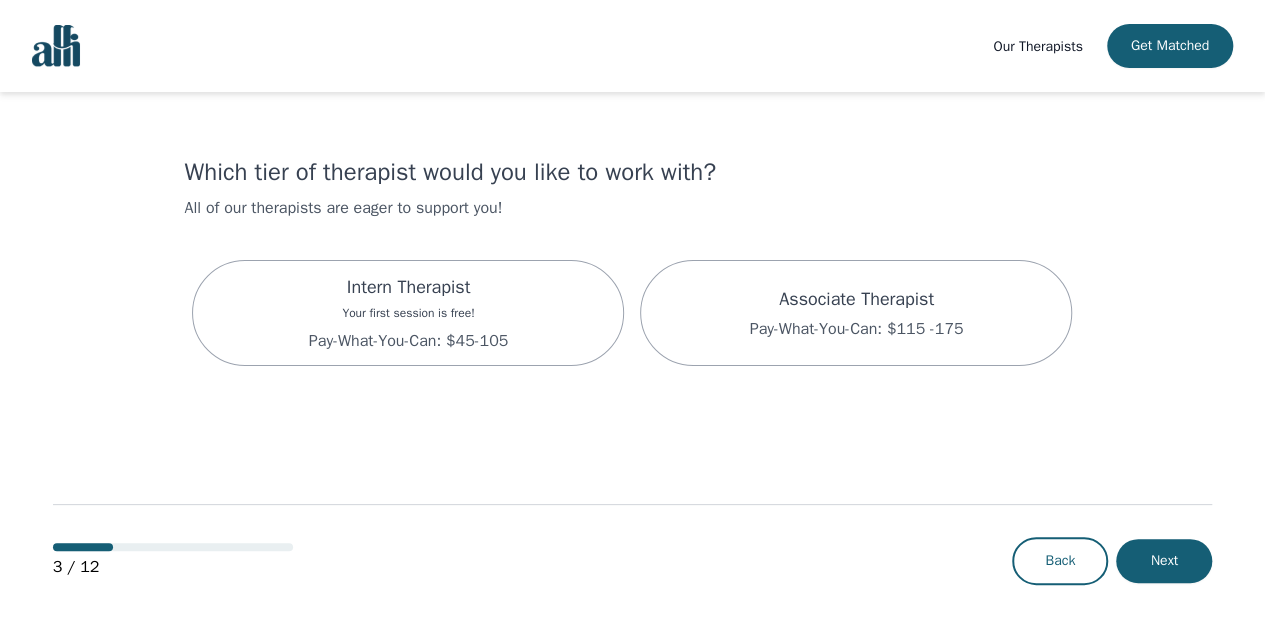 click on "3 / 12 Back Next" at bounding box center [633, 528] 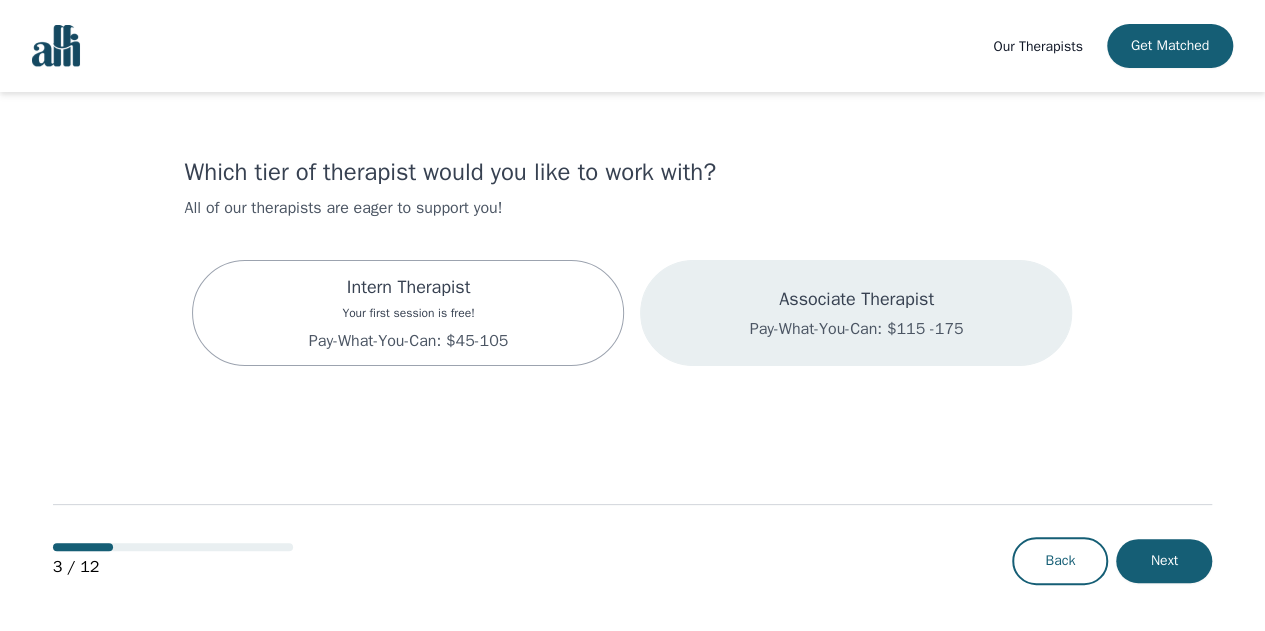click on "Associate Therapist Pay-What-You-Can: $115 -175" at bounding box center [856, 313] 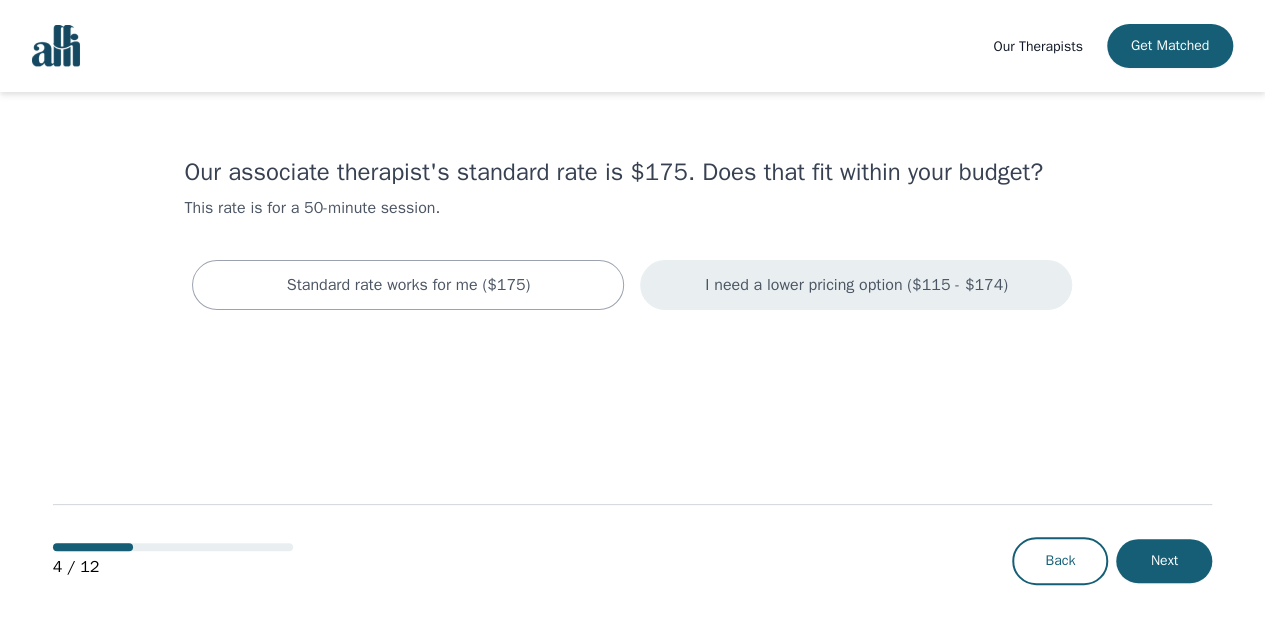 click on "I need a lower pricing option ($115 - $174)" at bounding box center [409, 285] 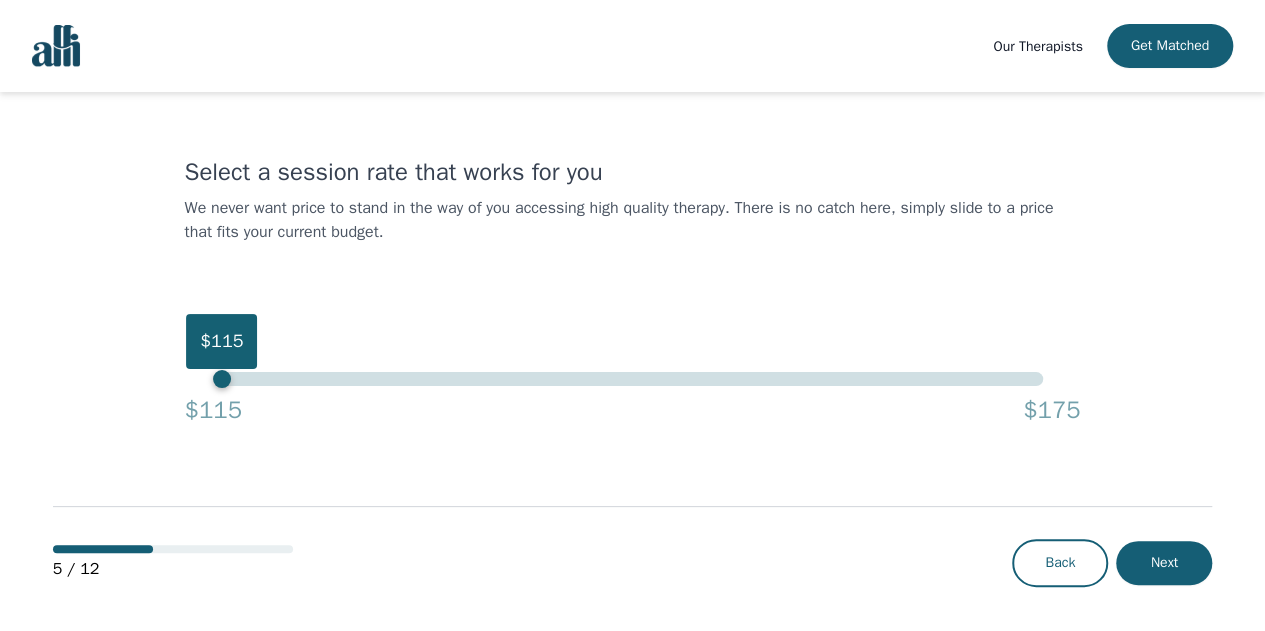 drag, startPoint x: 652, startPoint y: 379, endPoint x: 0, endPoint y: 327, distance: 654.0703 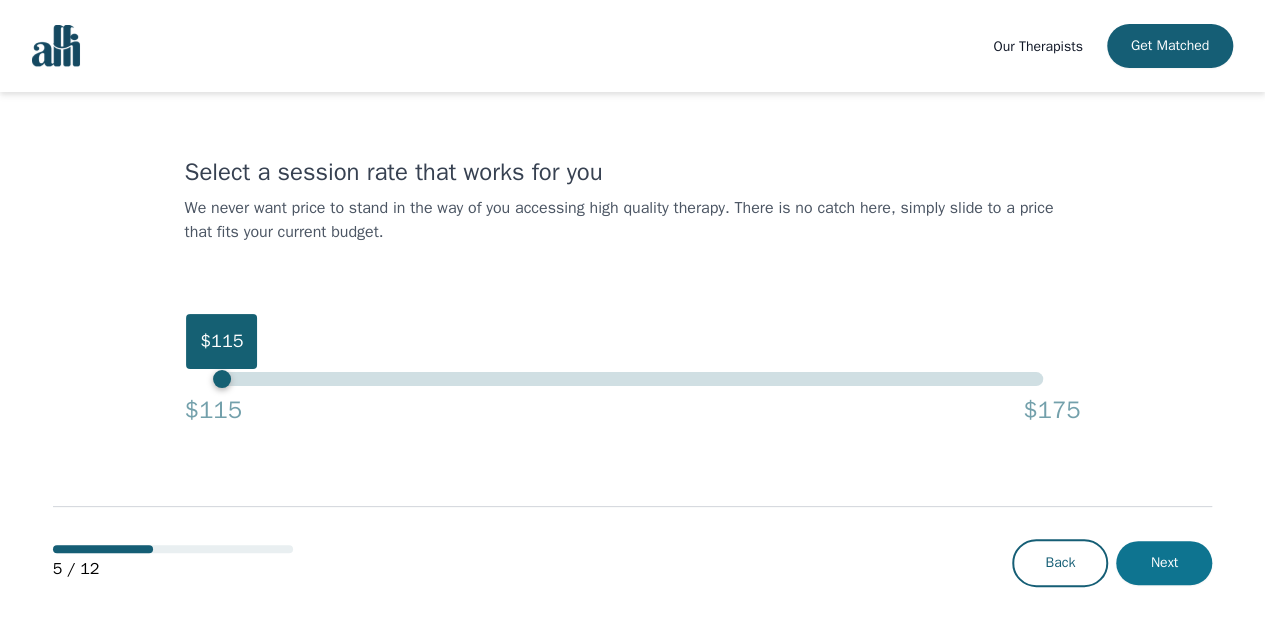 click on "Next" at bounding box center [1164, 563] 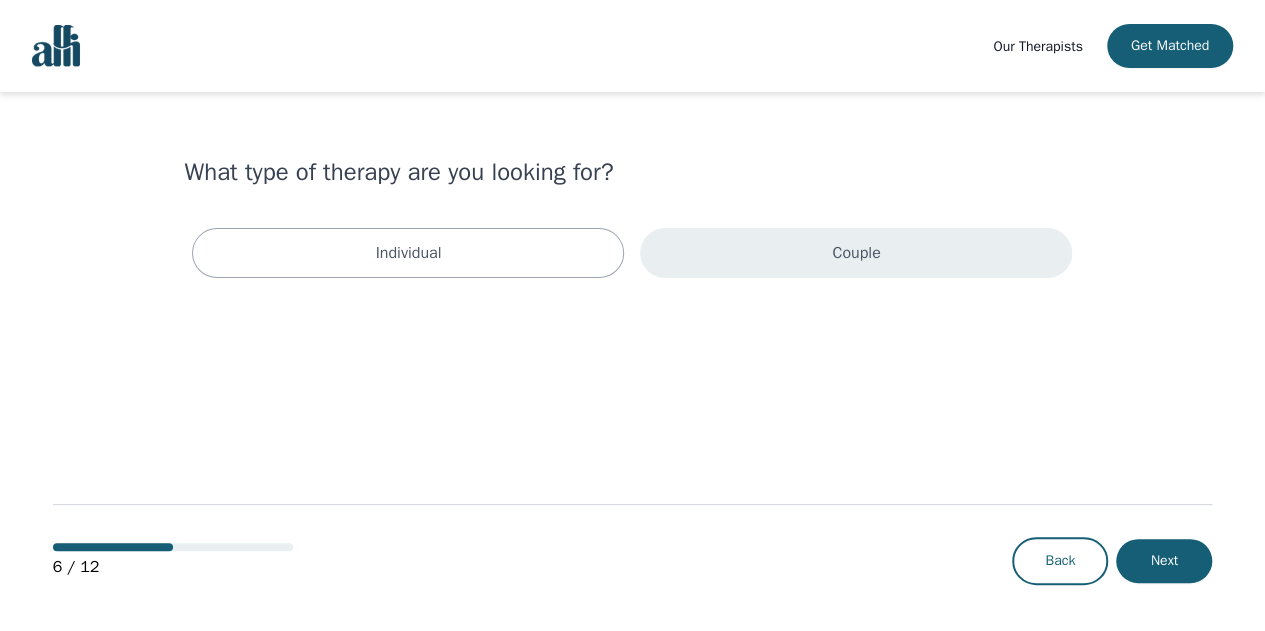 click on "Couple" at bounding box center (856, 253) 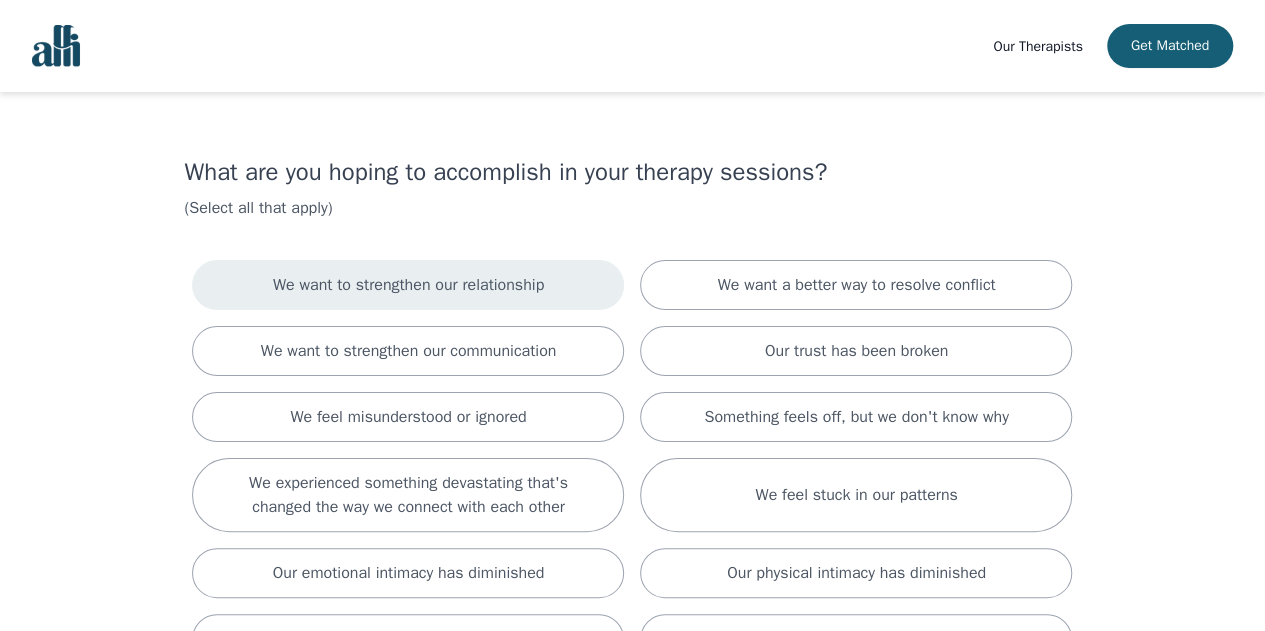 scroll, scrollTop: 77, scrollLeft: 0, axis: vertical 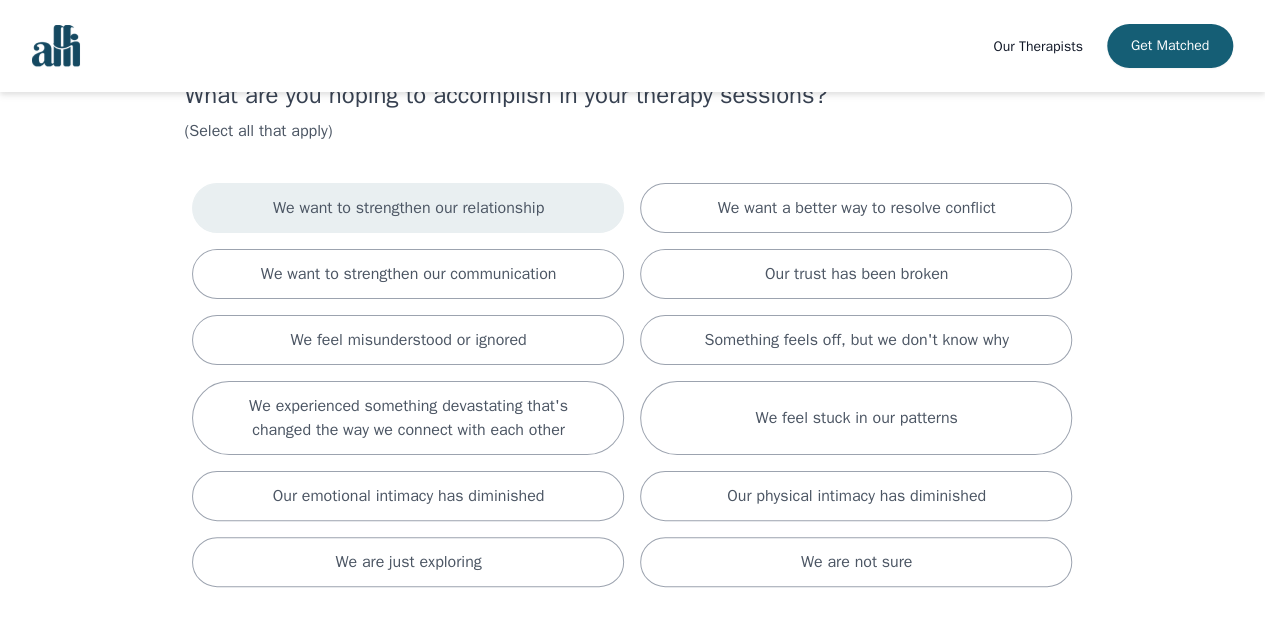 click on "We want to strengthen our relationship" at bounding box center (408, 208) 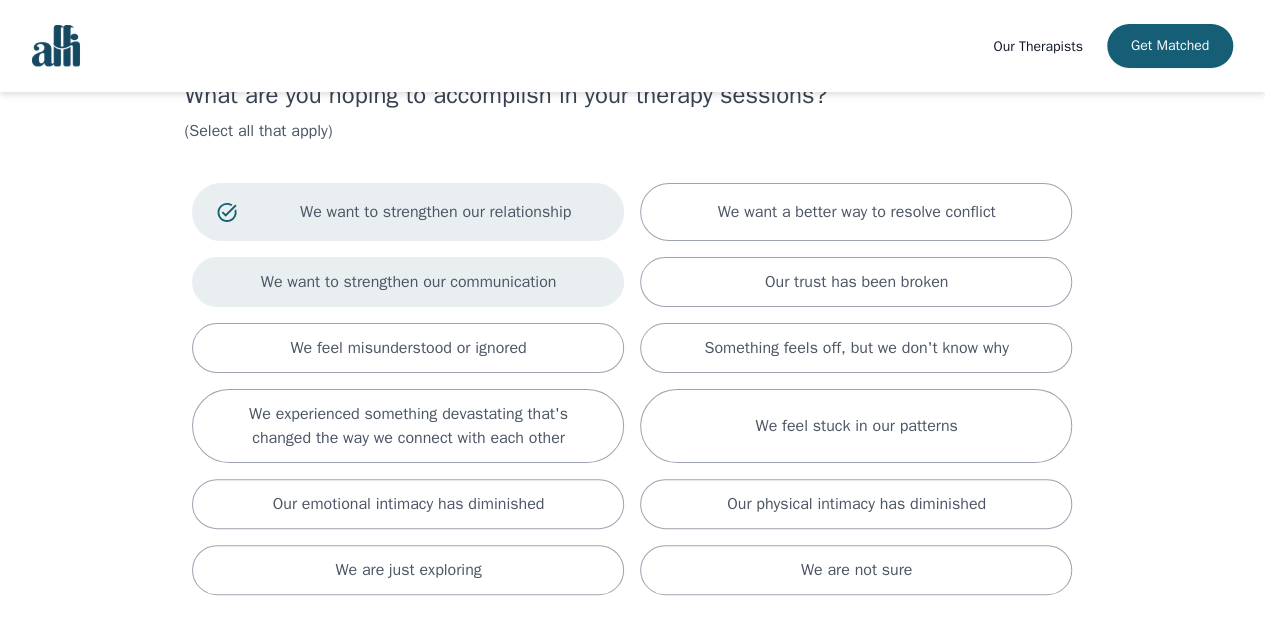 click on "We want to strengthen our communication" at bounding box center (856, 212) 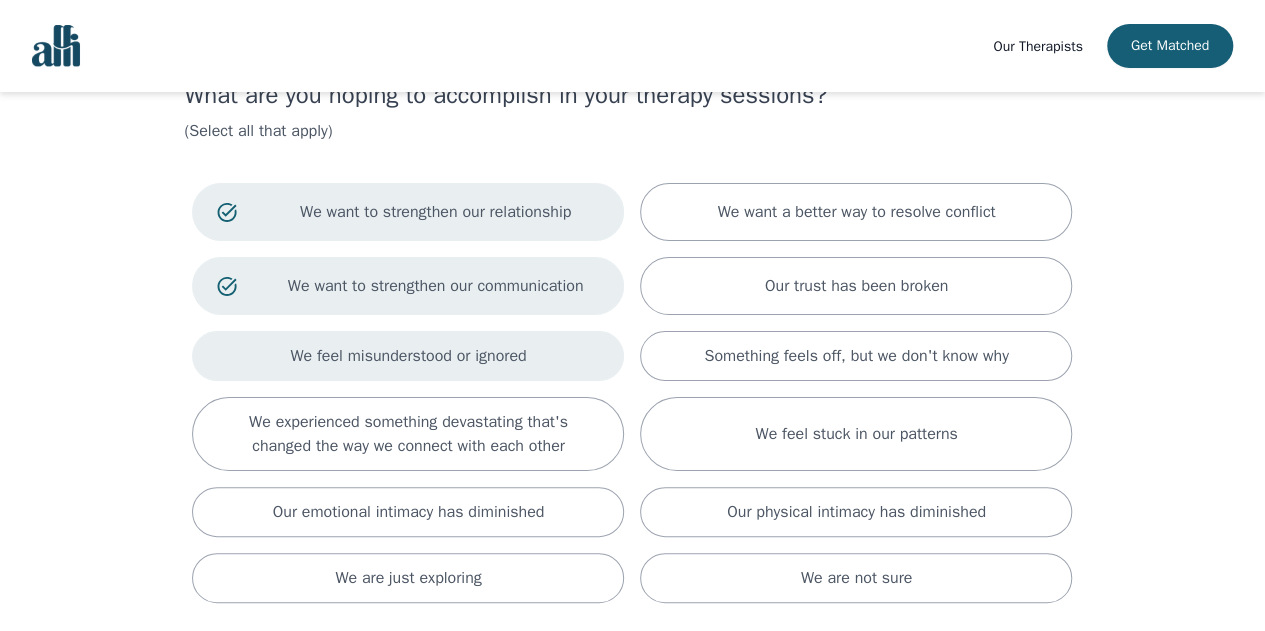 click on "We feel misunderstood or ignored" at bounding box center (408, 356) 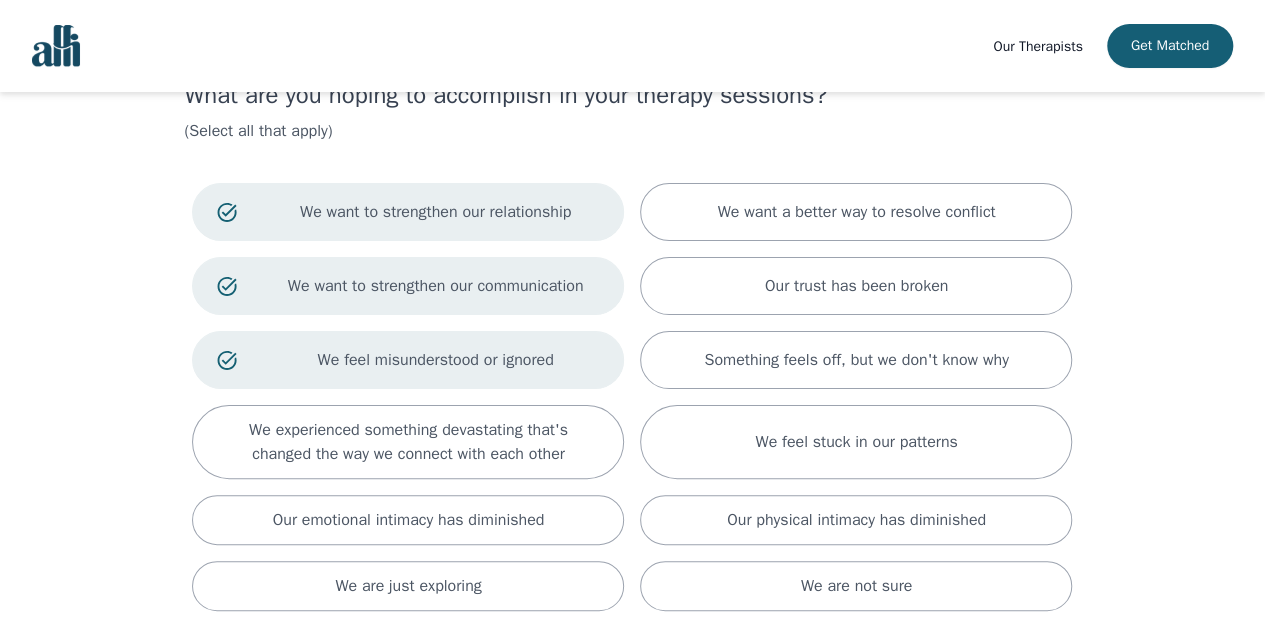 click on "We want to strengthen our relationship We want a better way to resolve conflict We want to strengthen our communication Our trust has been broken We feel misunderstood or ignored Something feels off, but we don't know why We experienced something devastating that's changed the way we connect with each other We feel stuck in our patterns Our emotional intimacy has diminished Our physical intimacy has diminished We are just exploring We are not sure" at bounding box center [632, 397] 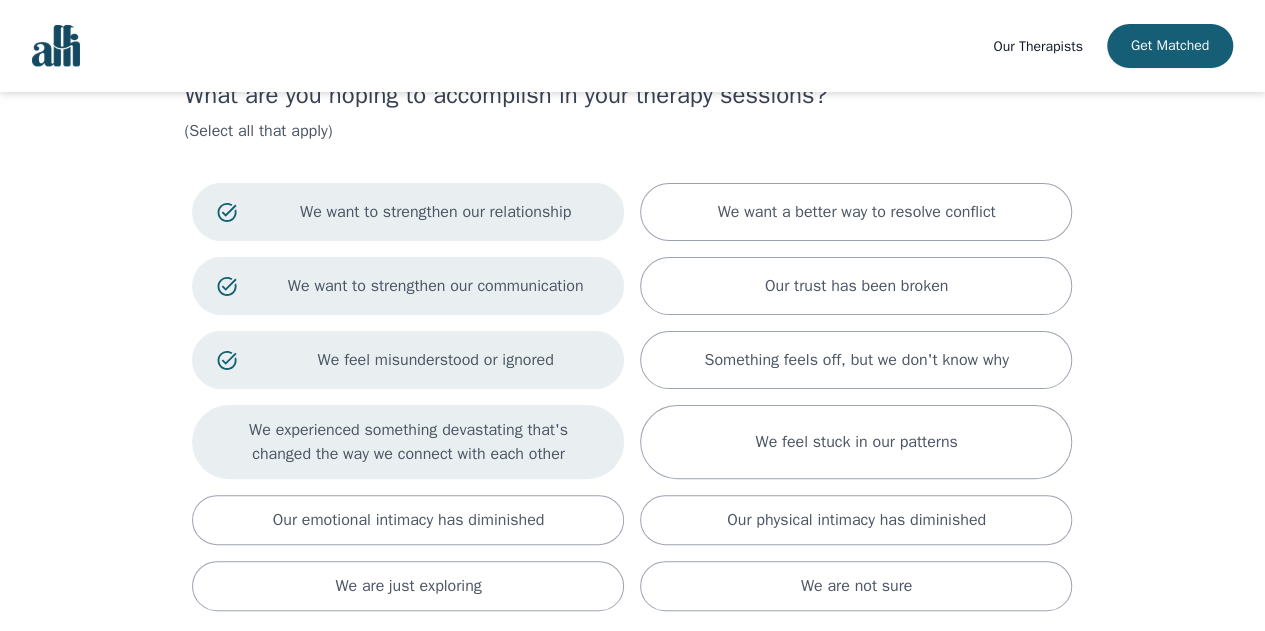 click on "We experienced something devastating that's changed the way we connect with each other" at bounding box center (856, 212) 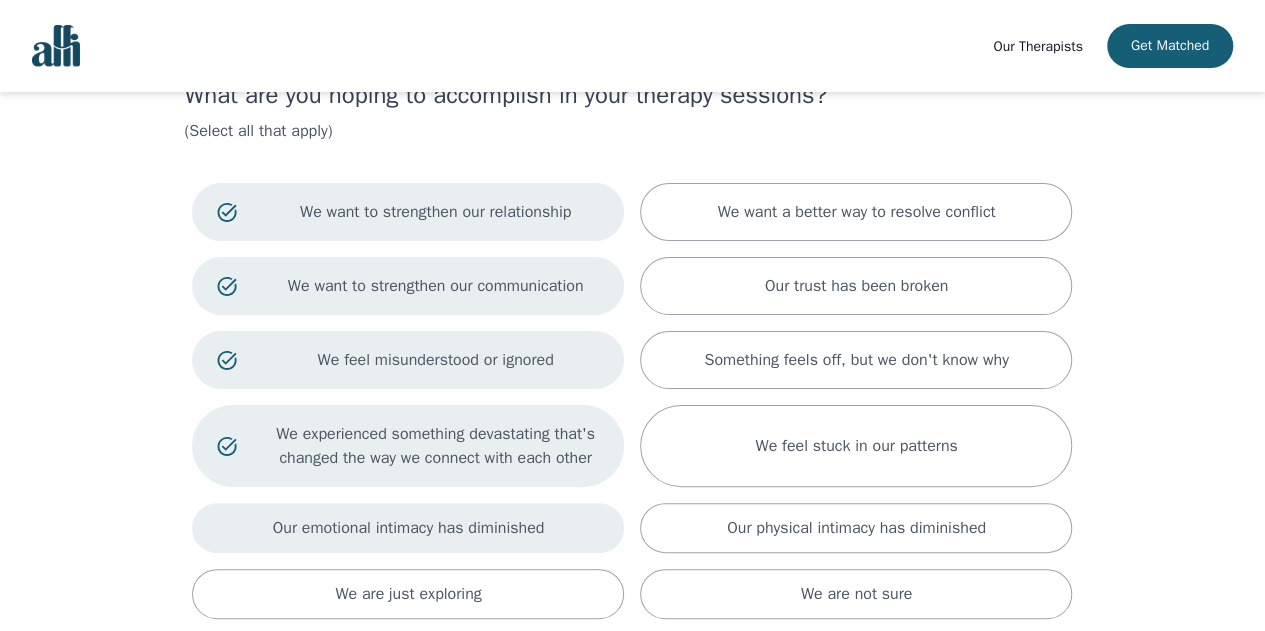 click on "Our emotional intimacy has diminished" at bounding box center [856, 212] 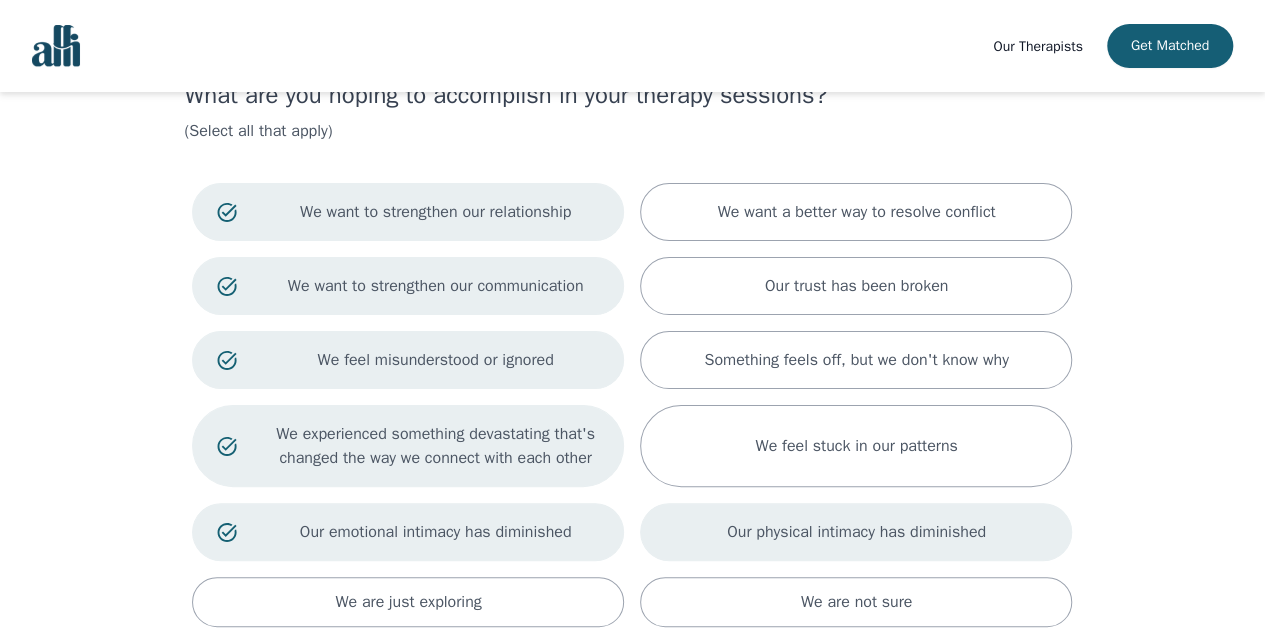 drag, startPoint x: 718, startPoint y: 525, endPoint x: 704, endPoint y: 540, distance: 20.518284 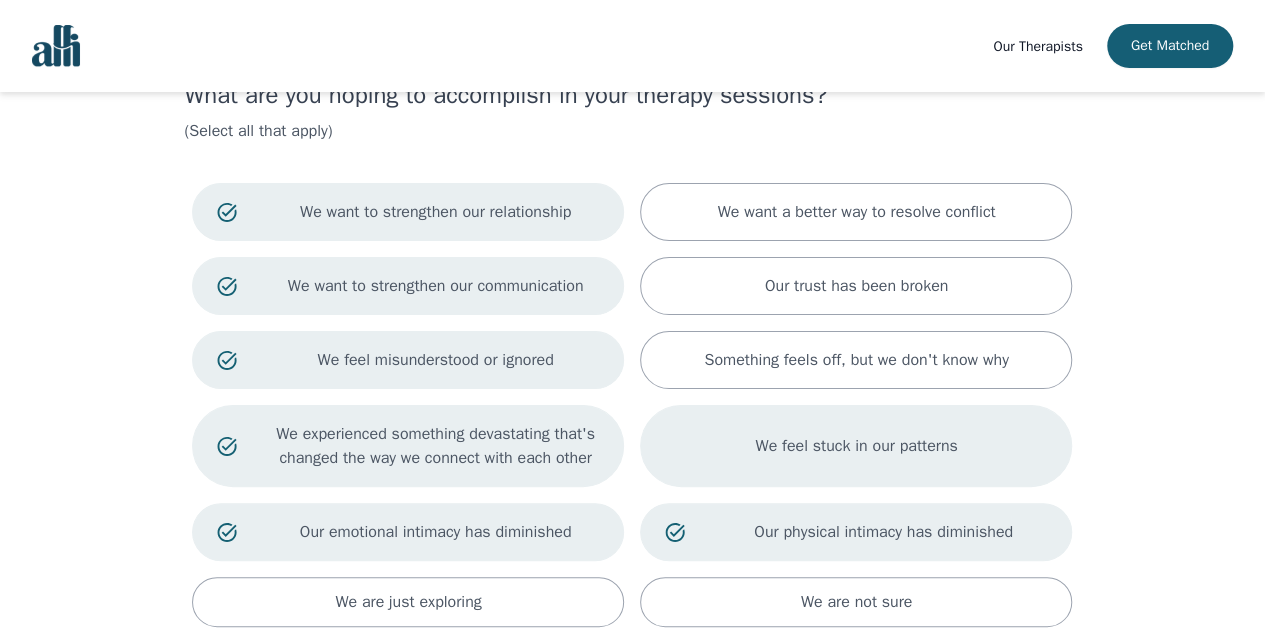 click on "We feel stuck in our patterns" at bounding box center (856, 446) 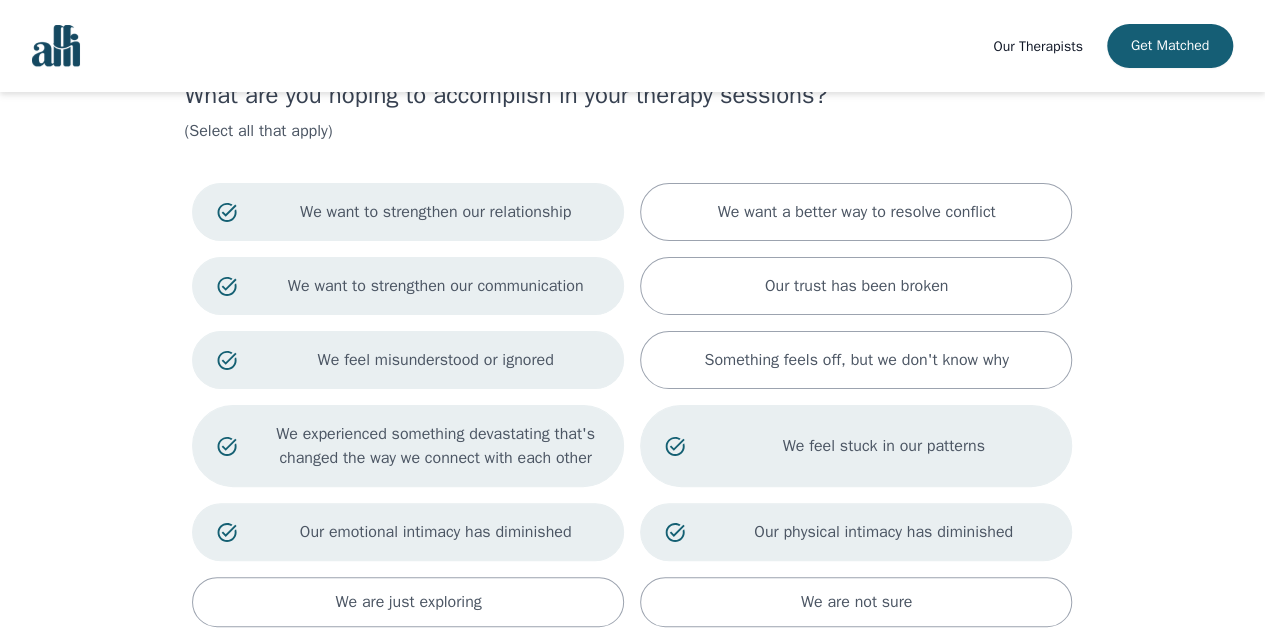 click on "Our physical intimacy has diminished" at bounding box center [436, 212] 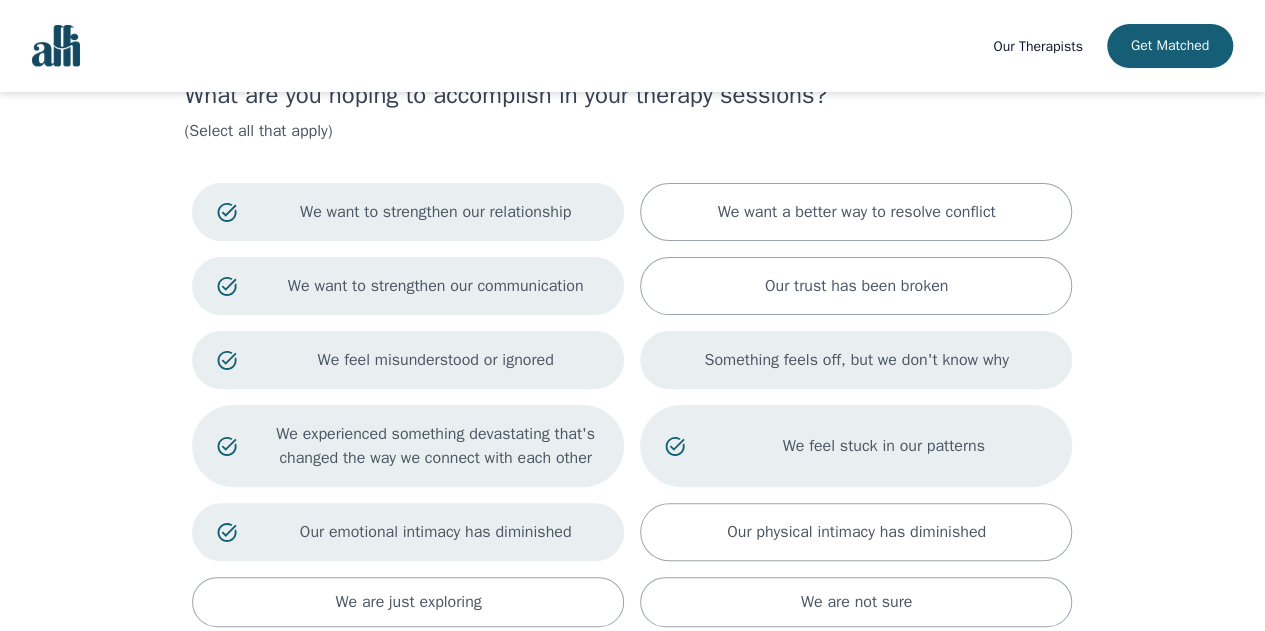 click on "Something feels off, but we don't know why" at bounding box center (856, 360) 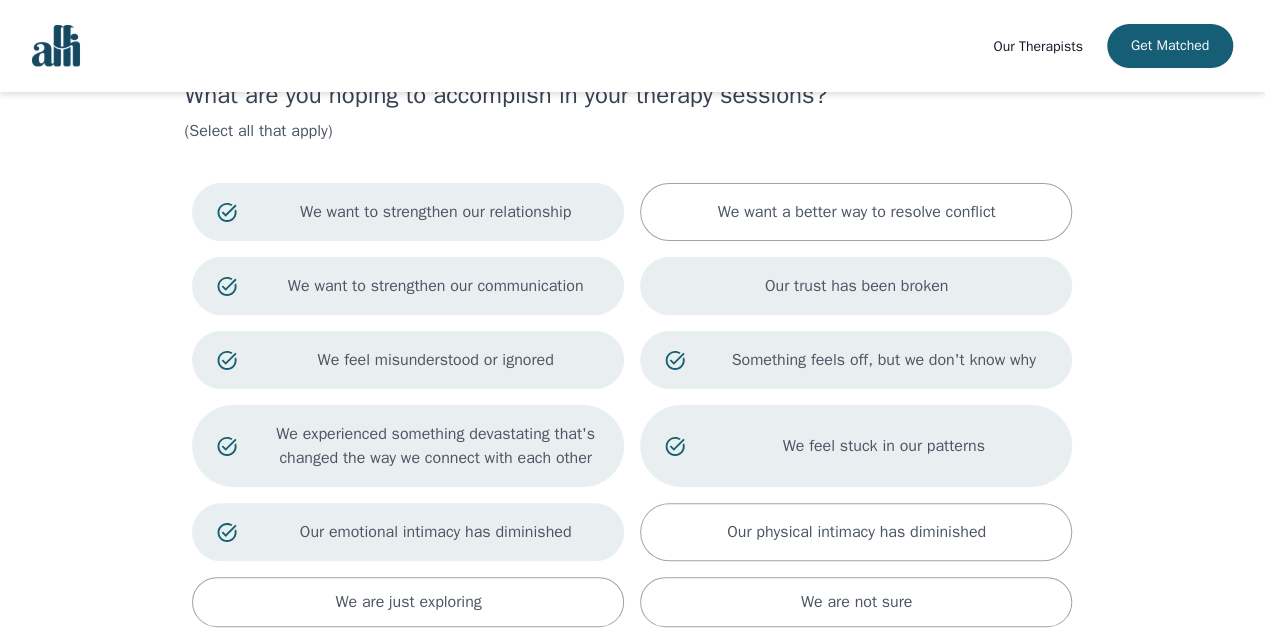 click on "Our trust has been broken" at bounding box center (856, 212) 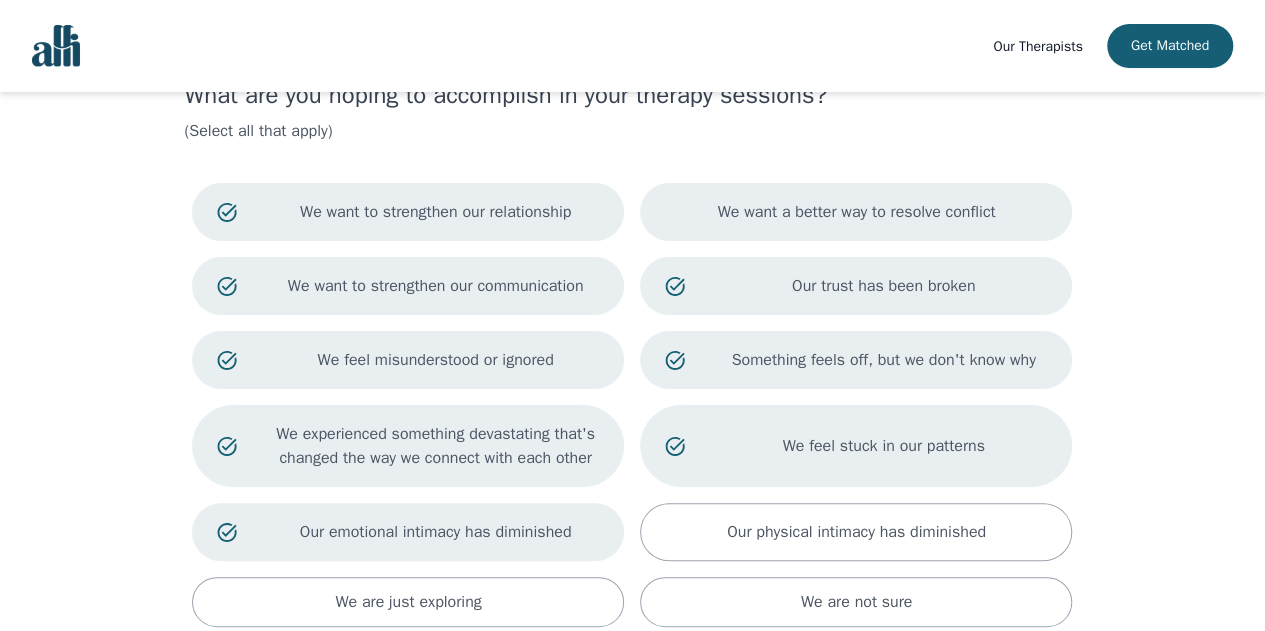 click on "We want a better way to resolve conflict" at bounding box center (856, 212) 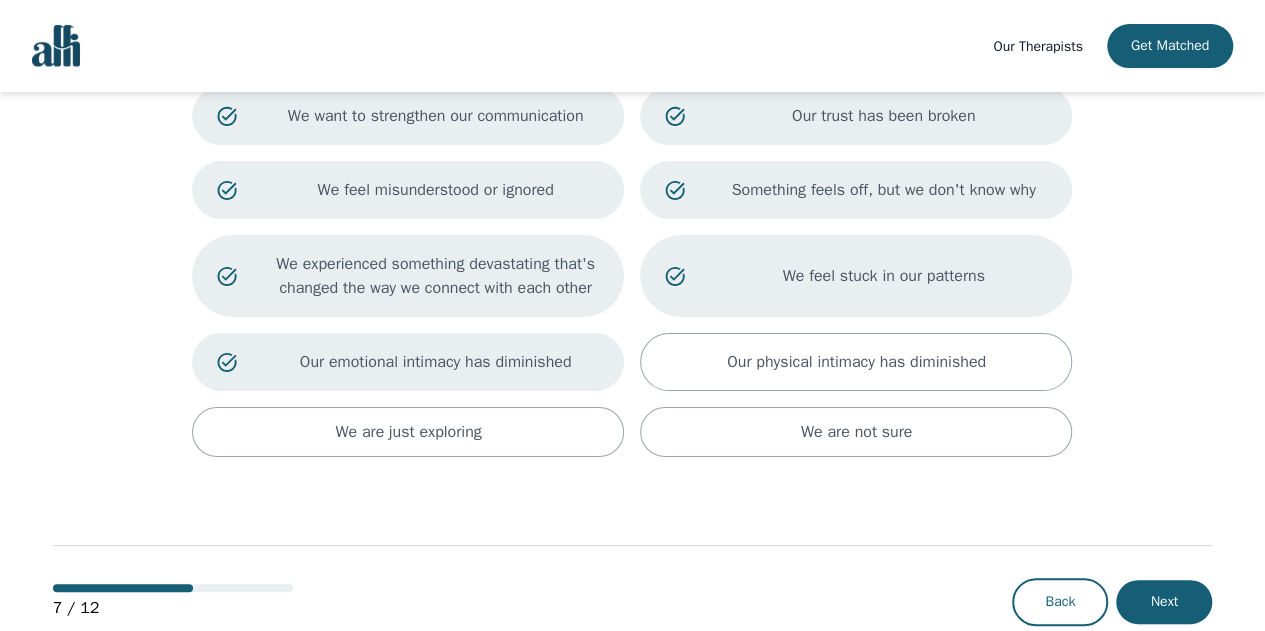 scroll, scrollTop: 250, scrollLeft: 0, axis: vertical 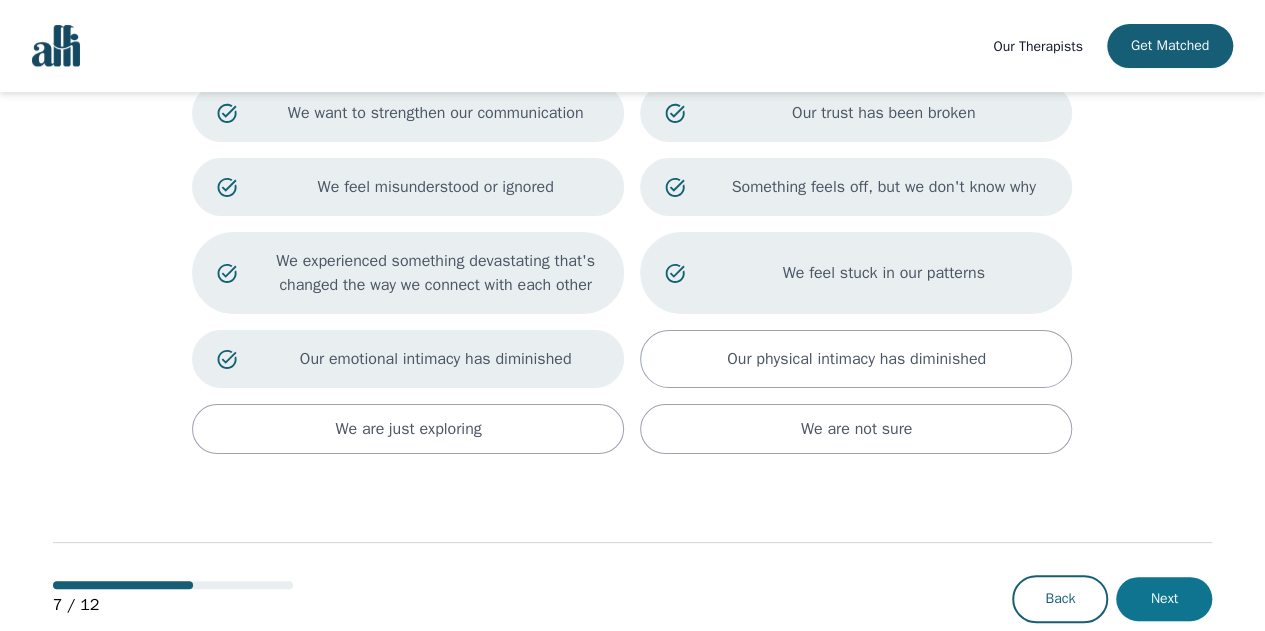 click on "Next" at bounding box center (1164, 599) 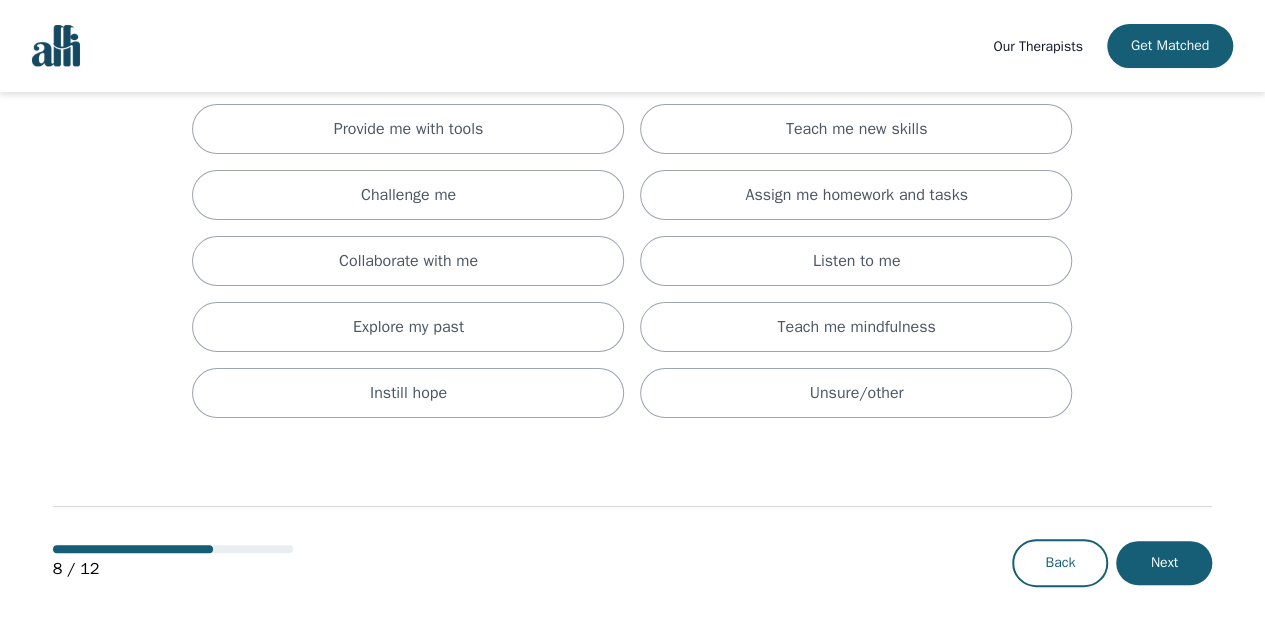scroll, scrollTop: 0, scrollLeft: 0, axis: both 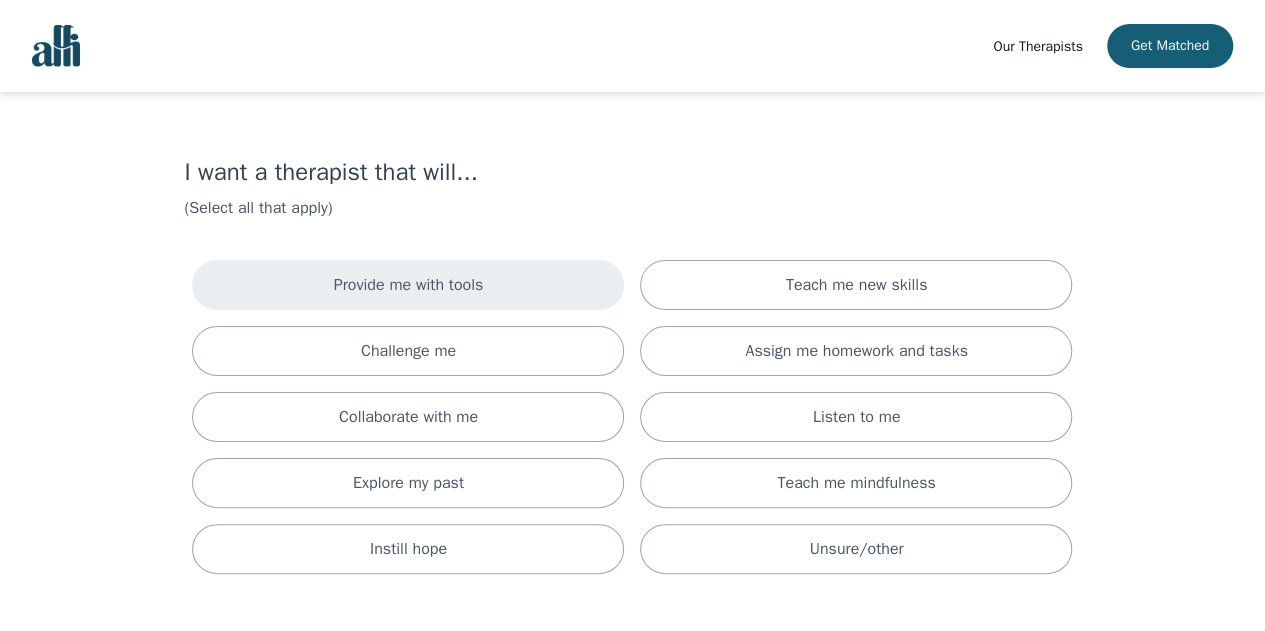 click on "Provide me with tools" at bounding box center (408, 285) 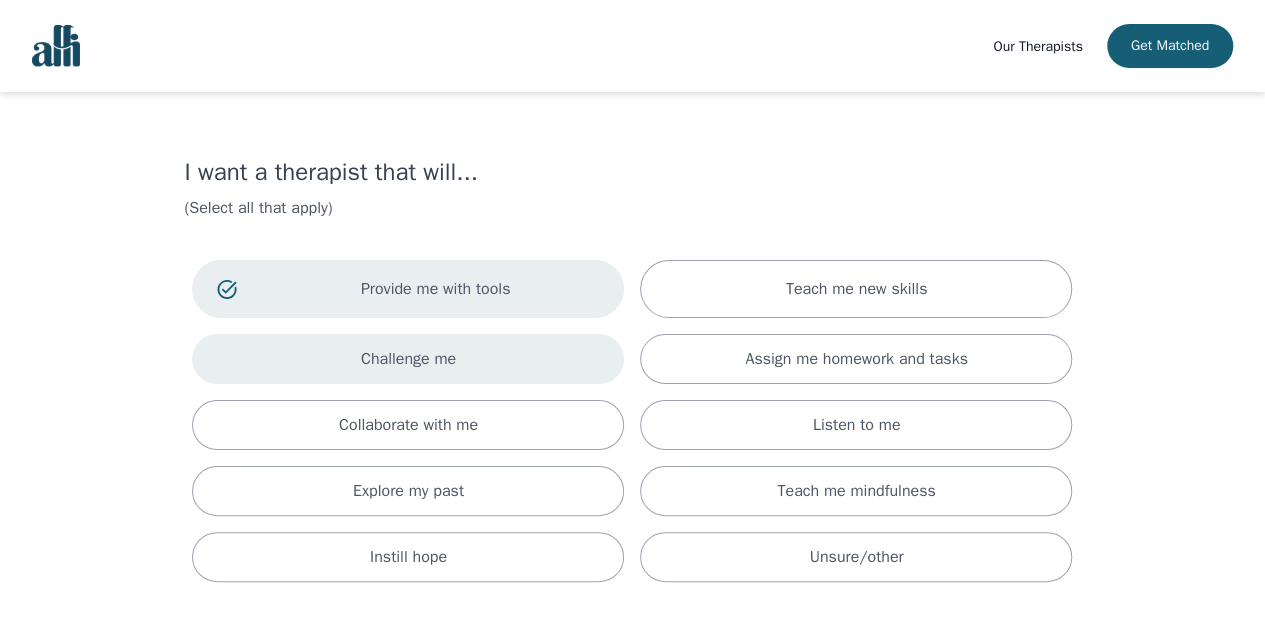 click on "Challenge me" at bounding box center (408, 359) 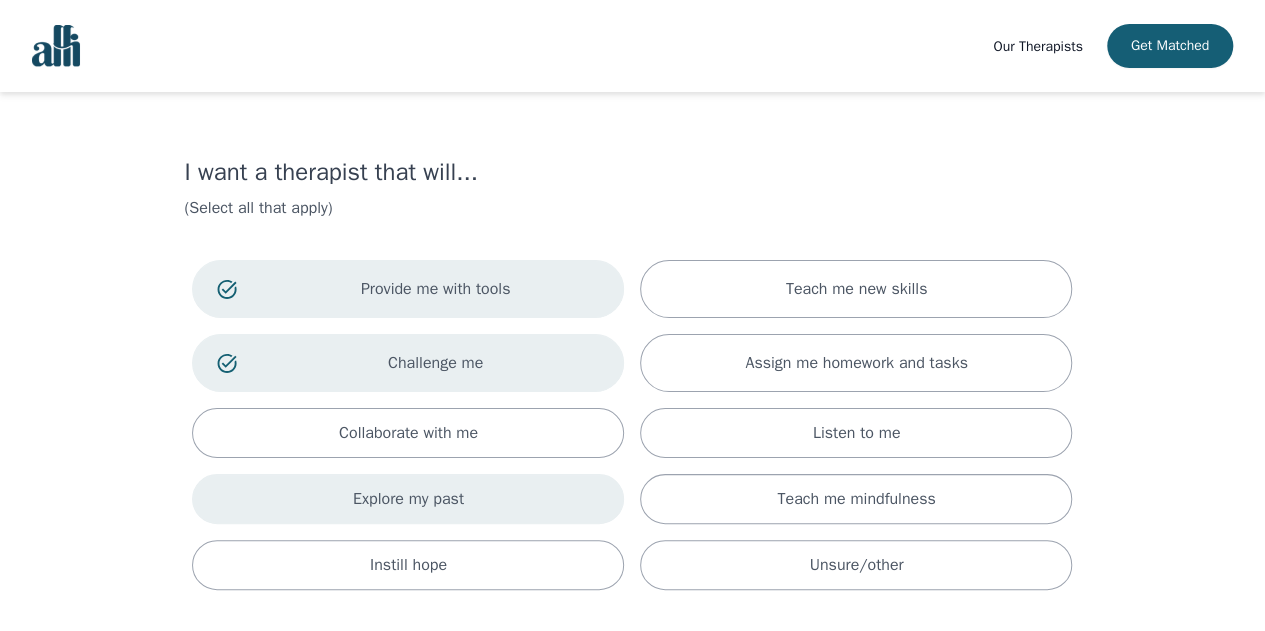 click on "Explore my past" at bounding box center [408, 499] 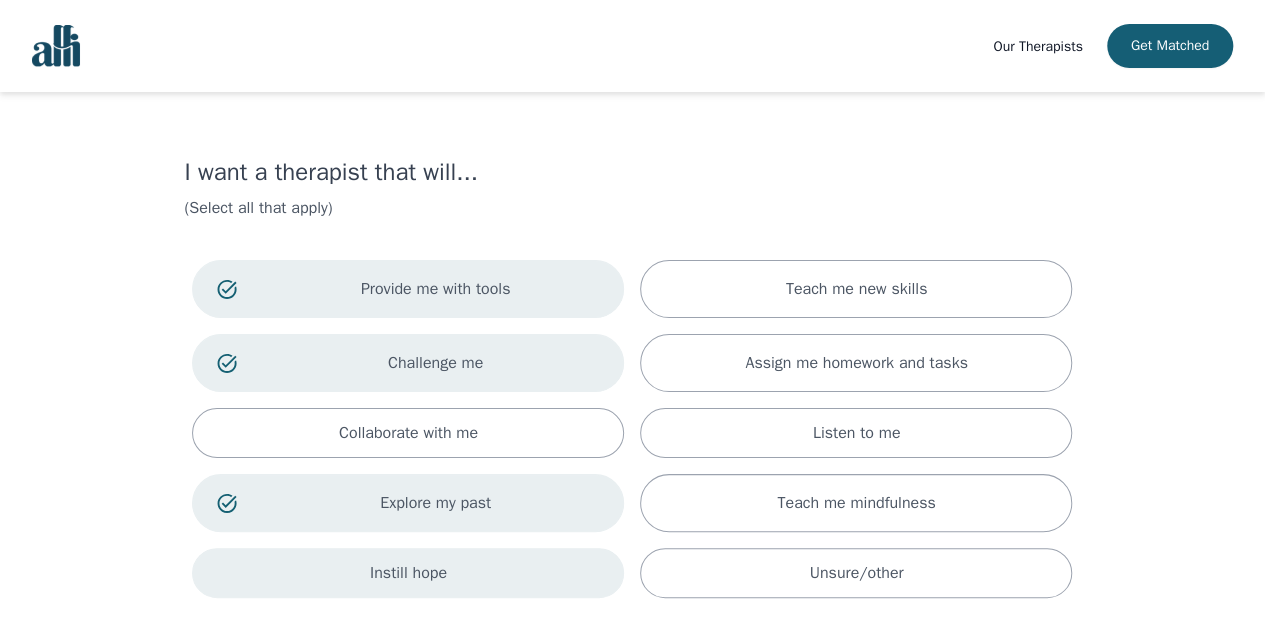 click on "Instill hope" at bounding box center [408, 573] 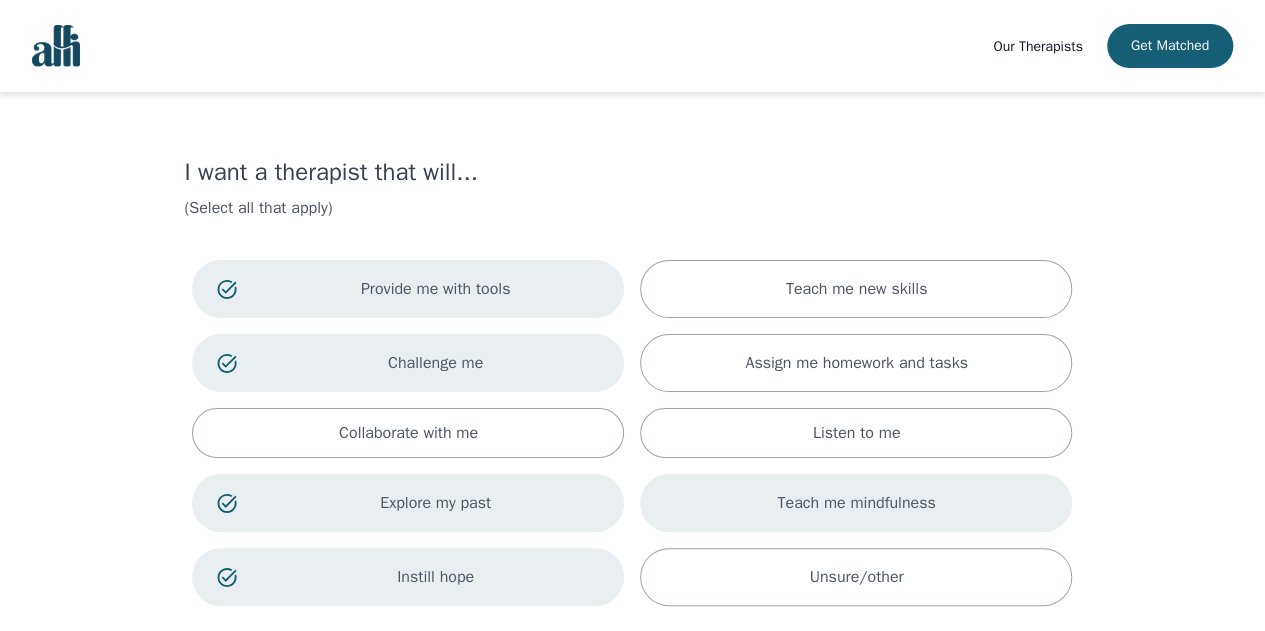 click on "Teach me mindfulness" at bounding box center [857, 289] 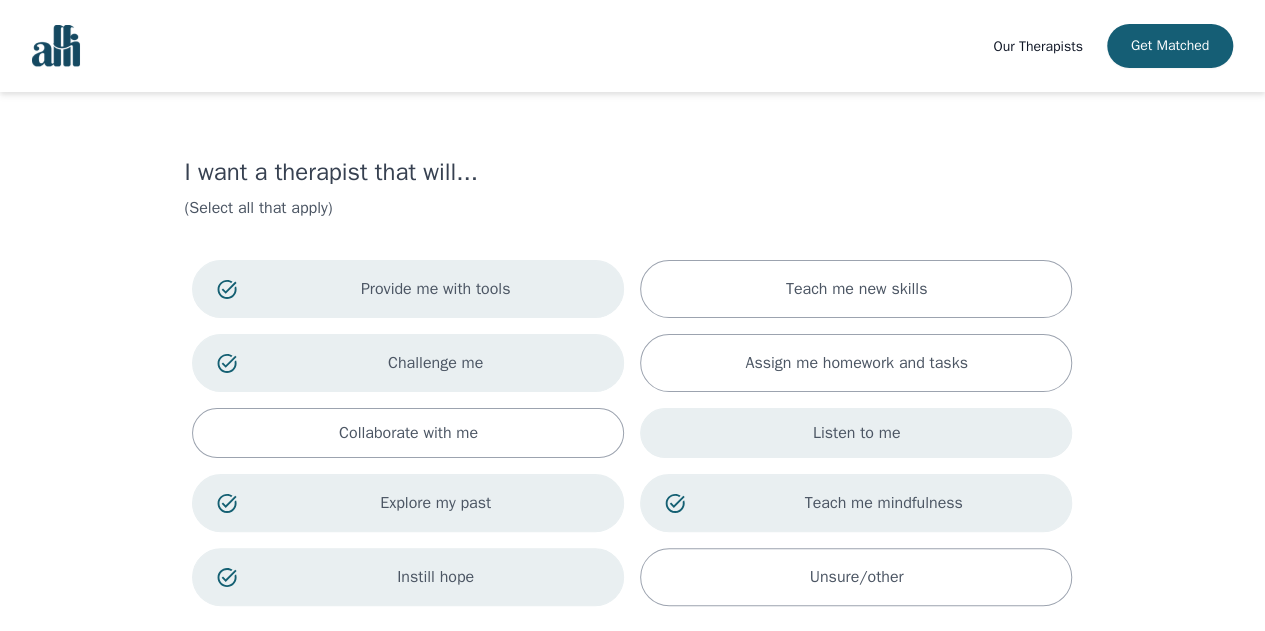 click on "Listen to me" at bounding box center [856, 433] 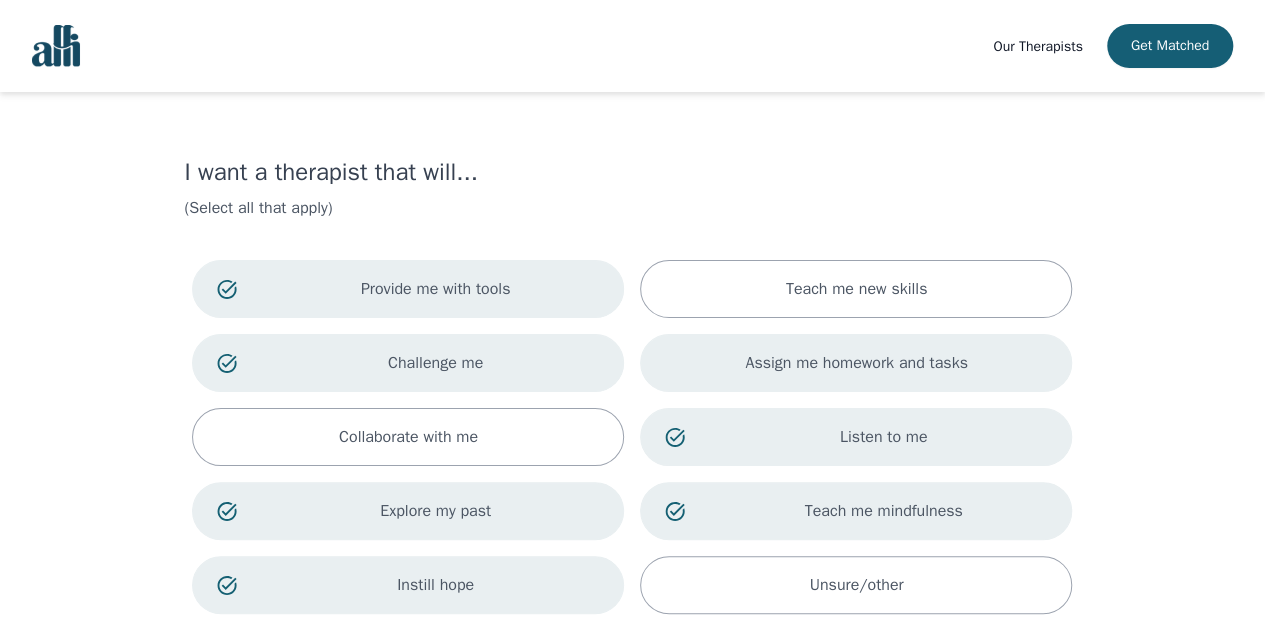 click on "Assign me homework and tasks" at bounding box center (857, 289) 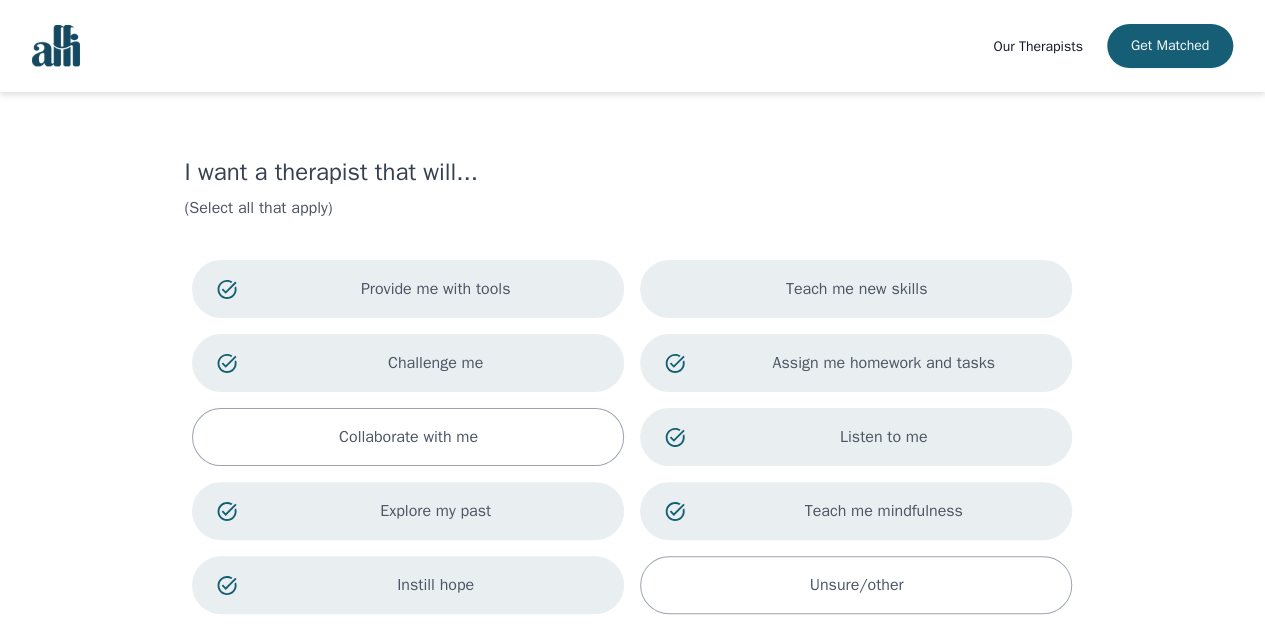 click on "Teach me new skills" at bounding box center (856, 289) 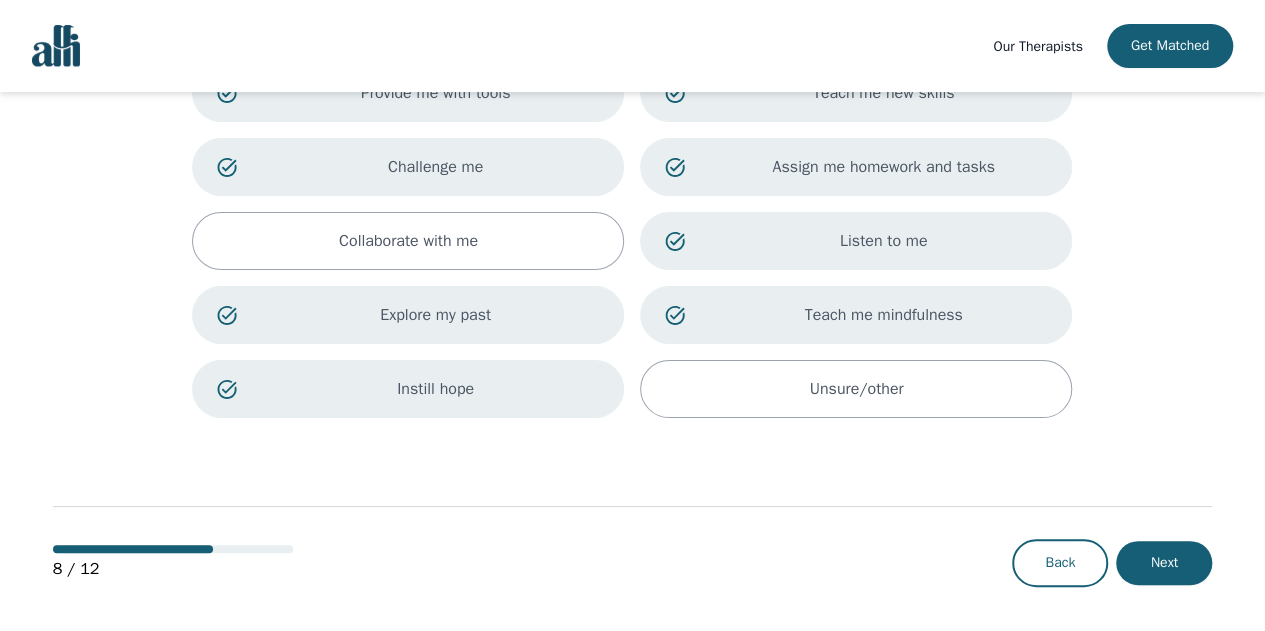 scroll, scrollTop: 196, scrollLeft: 0, axis: vertical 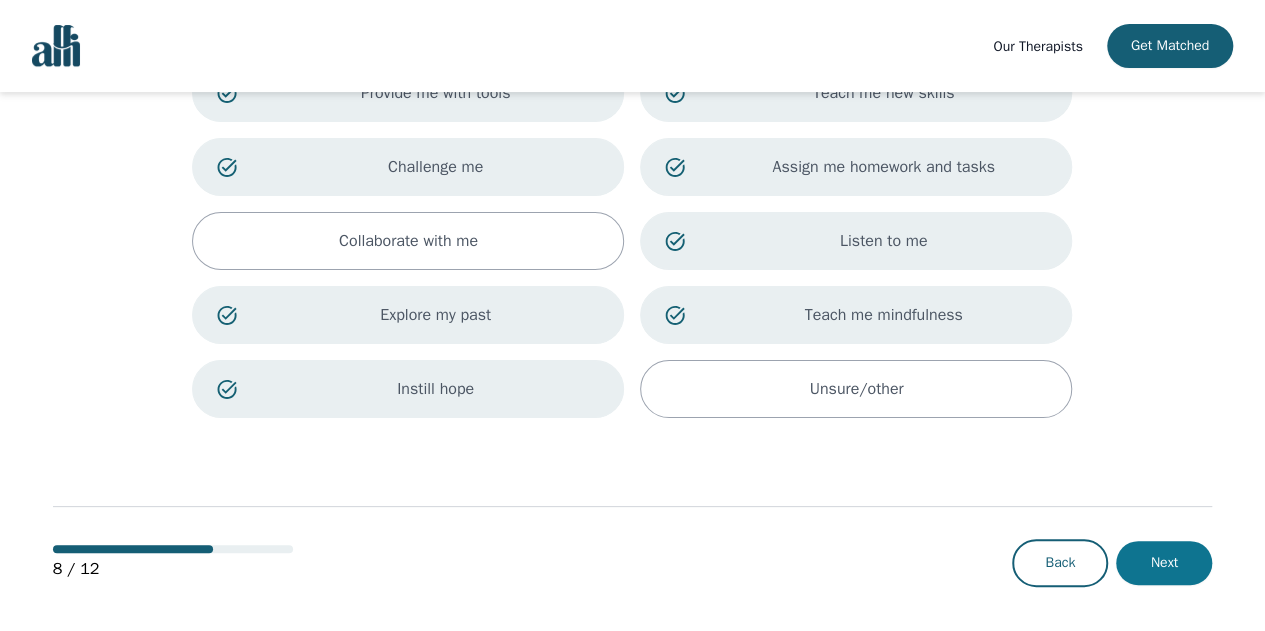 click on "Next" at bounding box center [1164, 563] 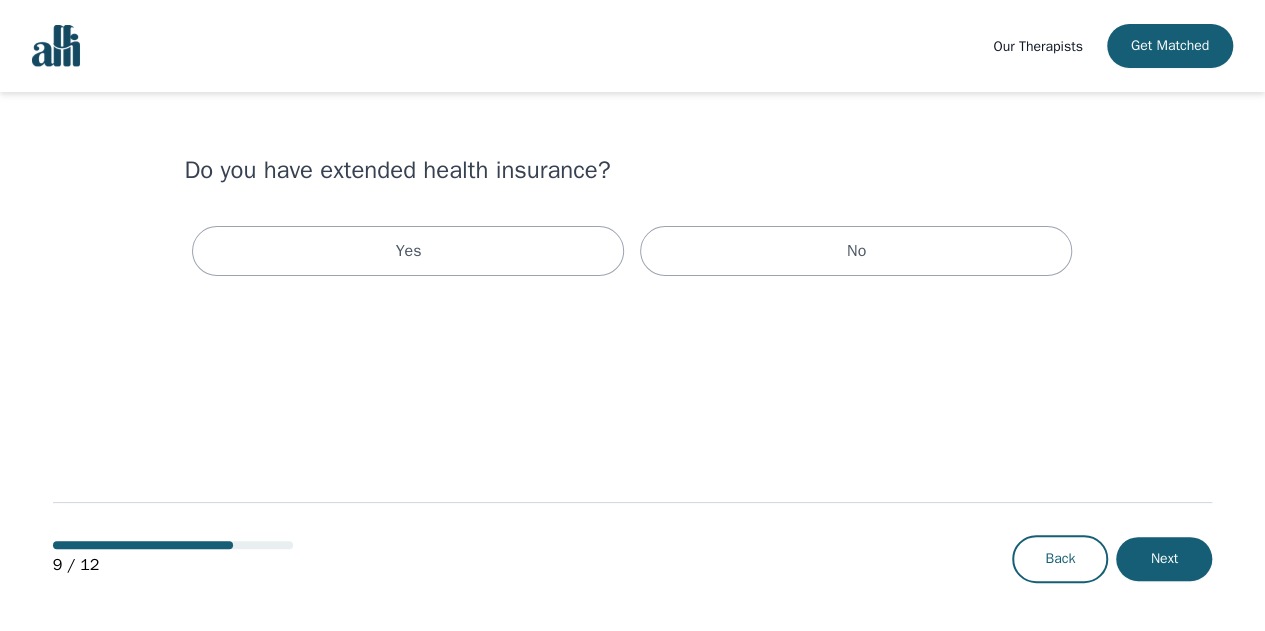 scroll, scrollTop: 0, scrollLeft: 0, axis: both 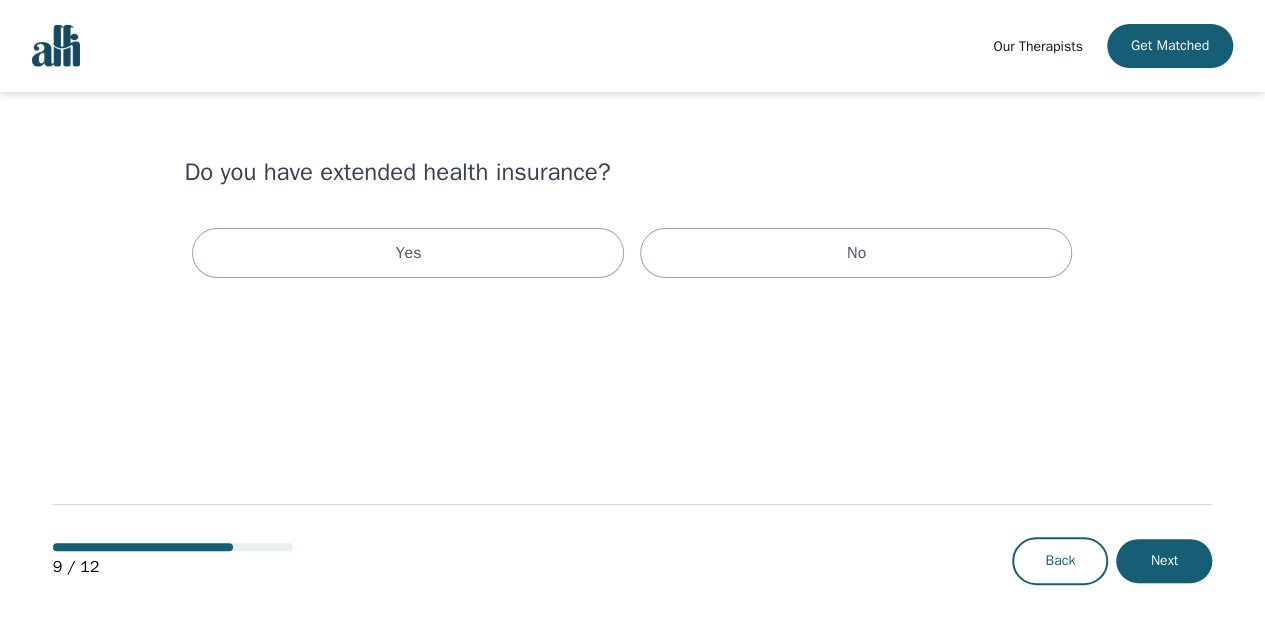 click on "Yes No" at bounding box center (632, 253) 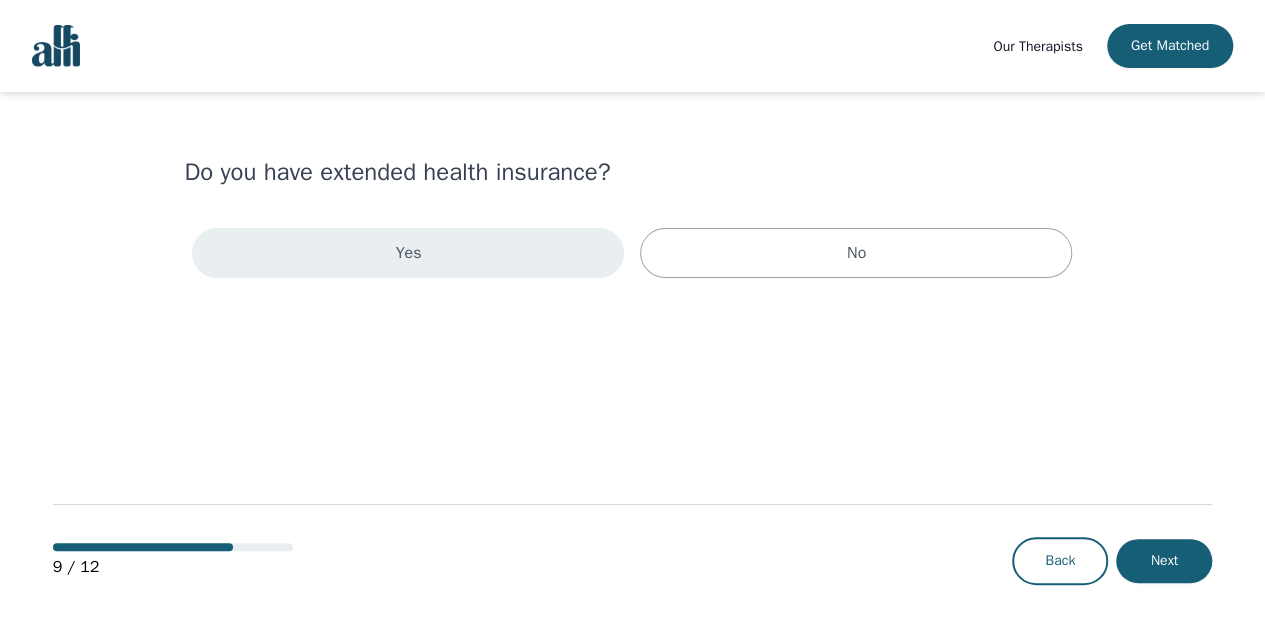 click on "Yes" at bounding box center [408, 253] 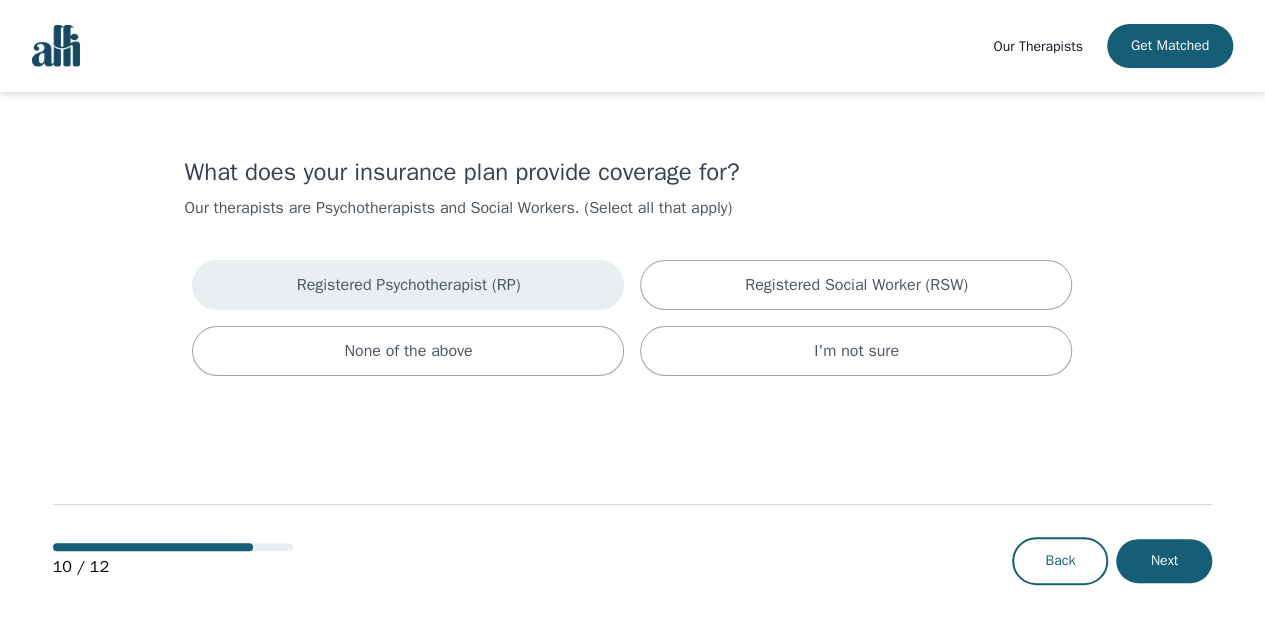 click on "Registered Psychotherapist (RP)" at bounding box center [408, 285] 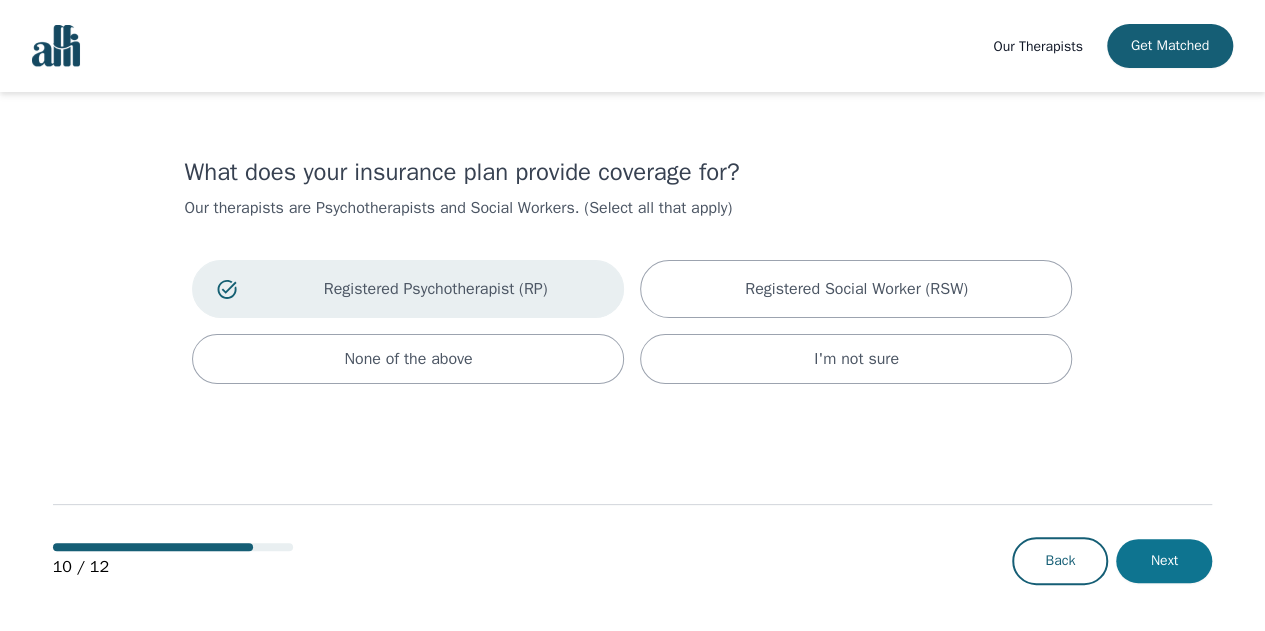 click on "Next" at bounding box center (1164, 561) 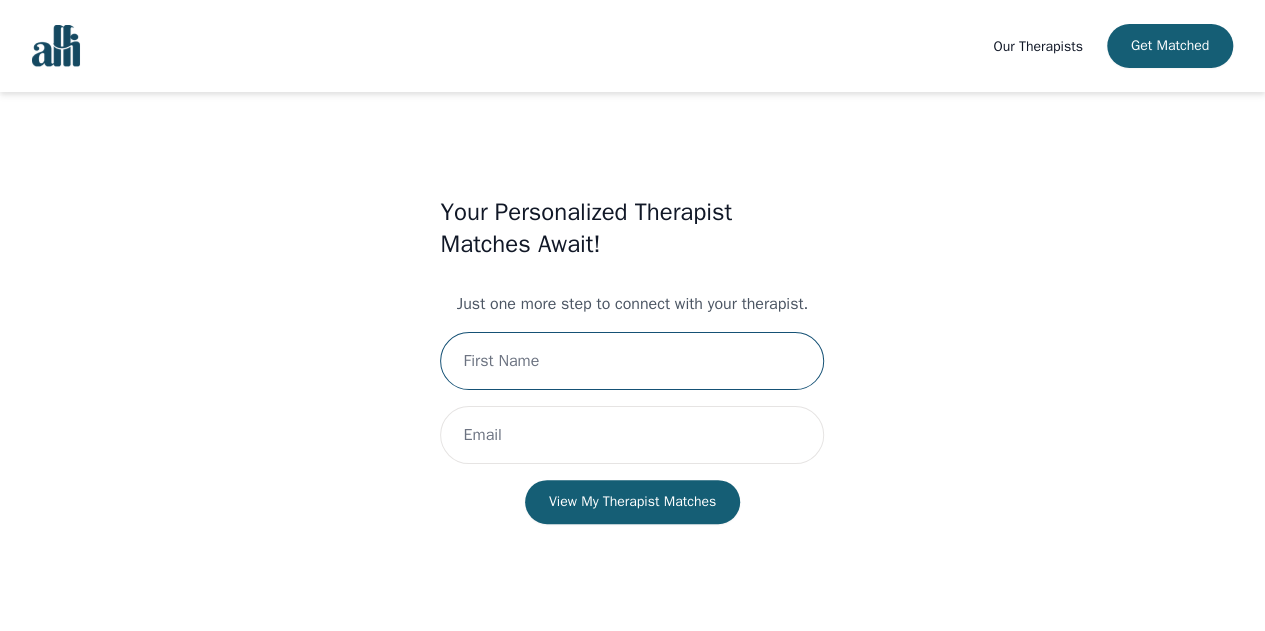 click at bounding box center [632, 361] 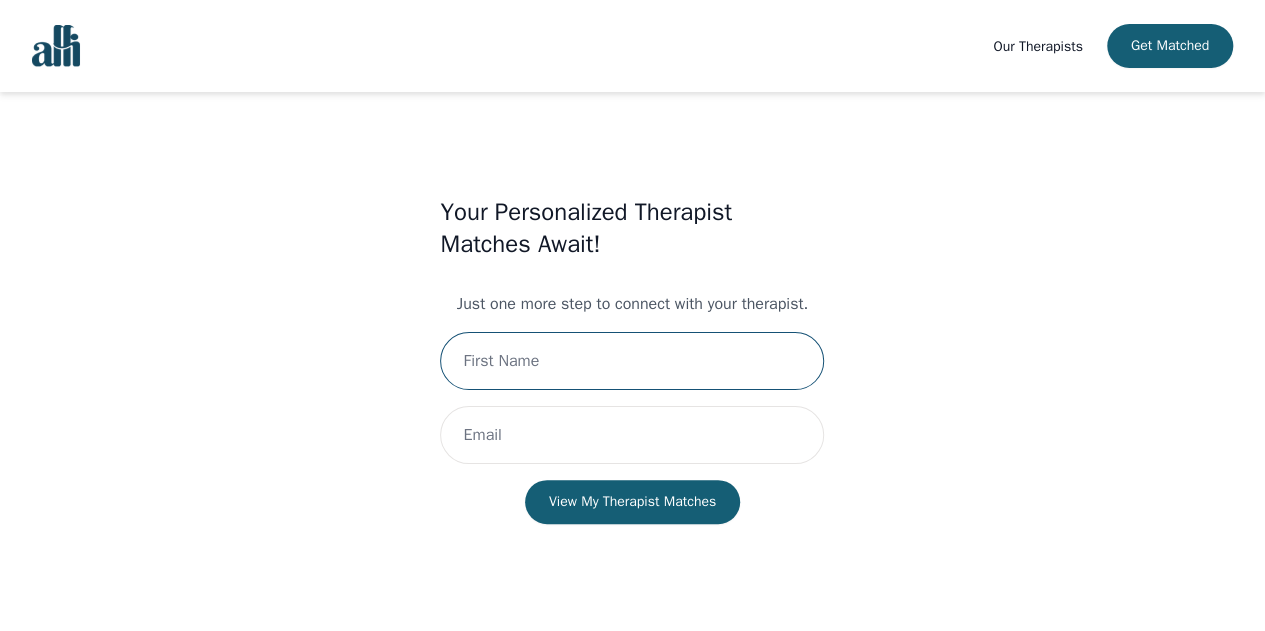 type on "[FIRST] [LAST]" 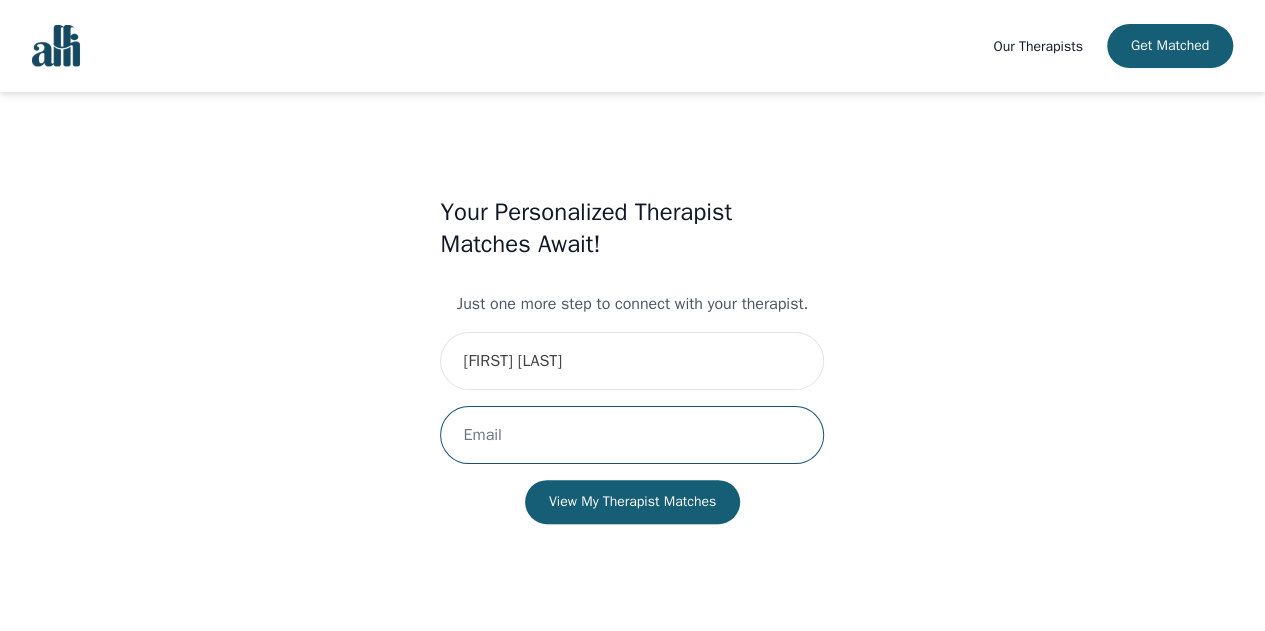 click at bounding box center [632, 435] 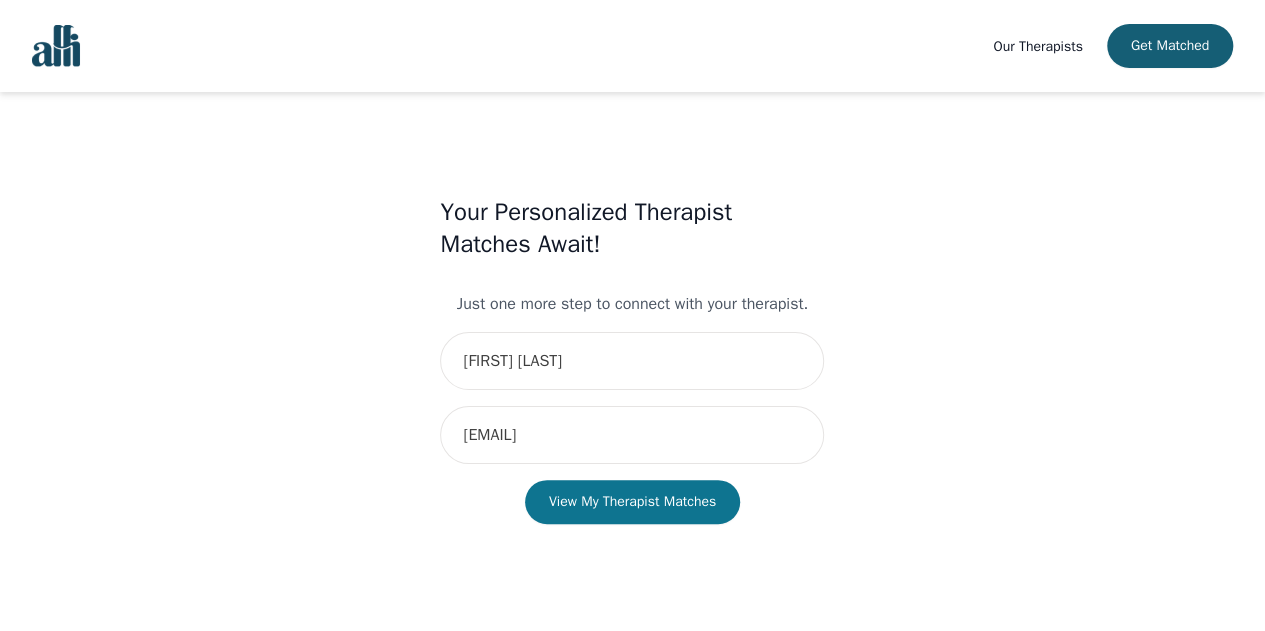 click on "View My Therapist Matches" at bounding box center [632, 502] 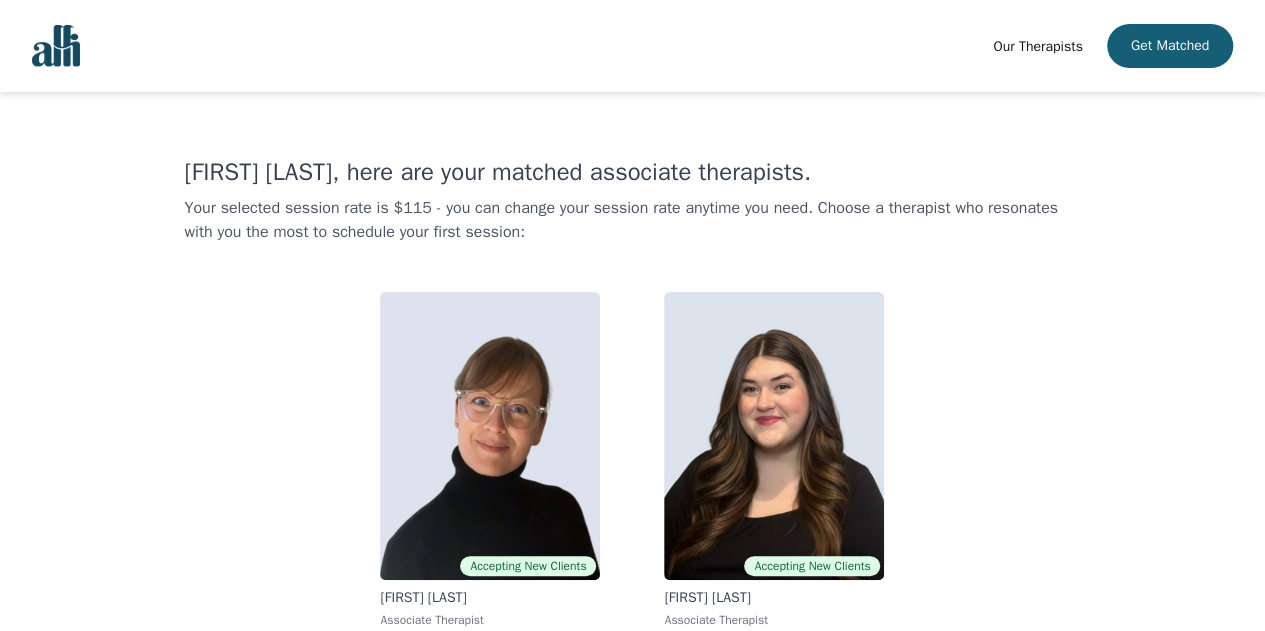 scroll, scrollTop: 12, scrollLeft: 0, axis: vertical 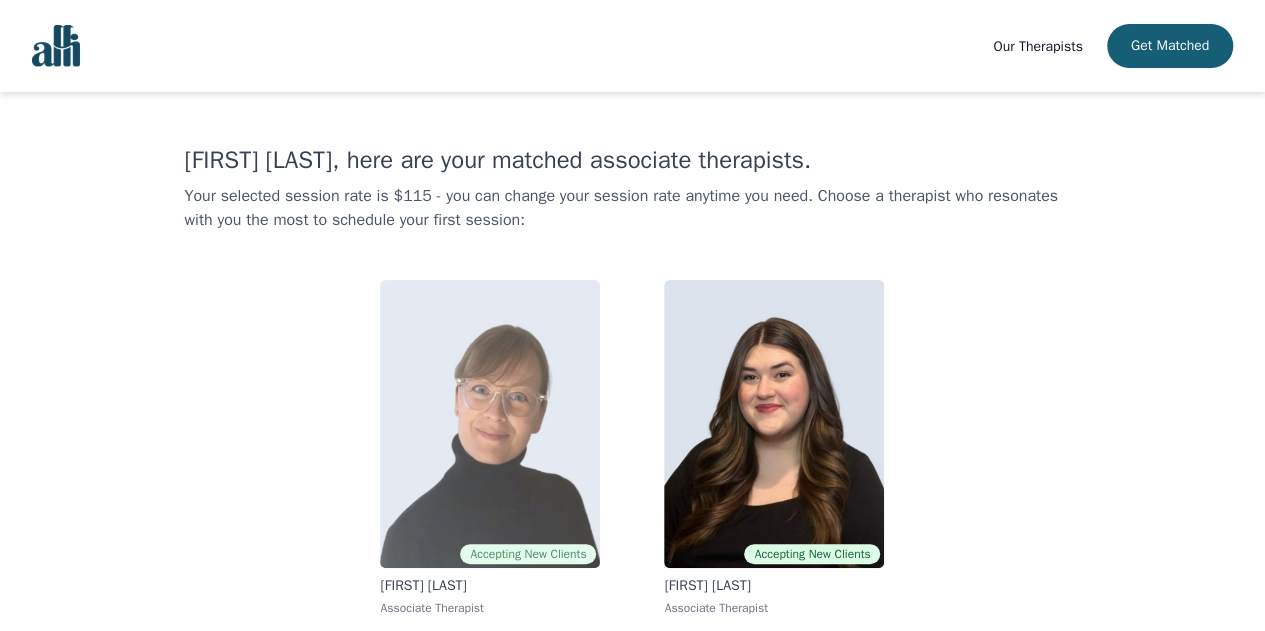 click at bounding box center (490, 424) 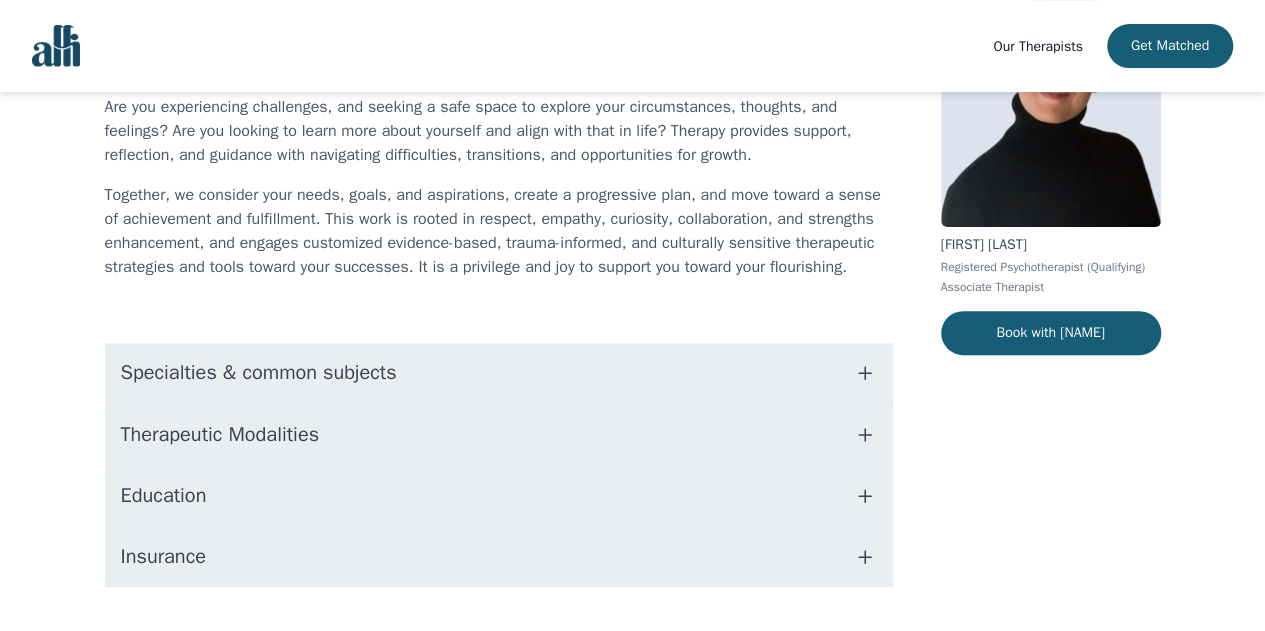 scroll, scrollTop: 202, scrollLeft: 0, axis: vertical 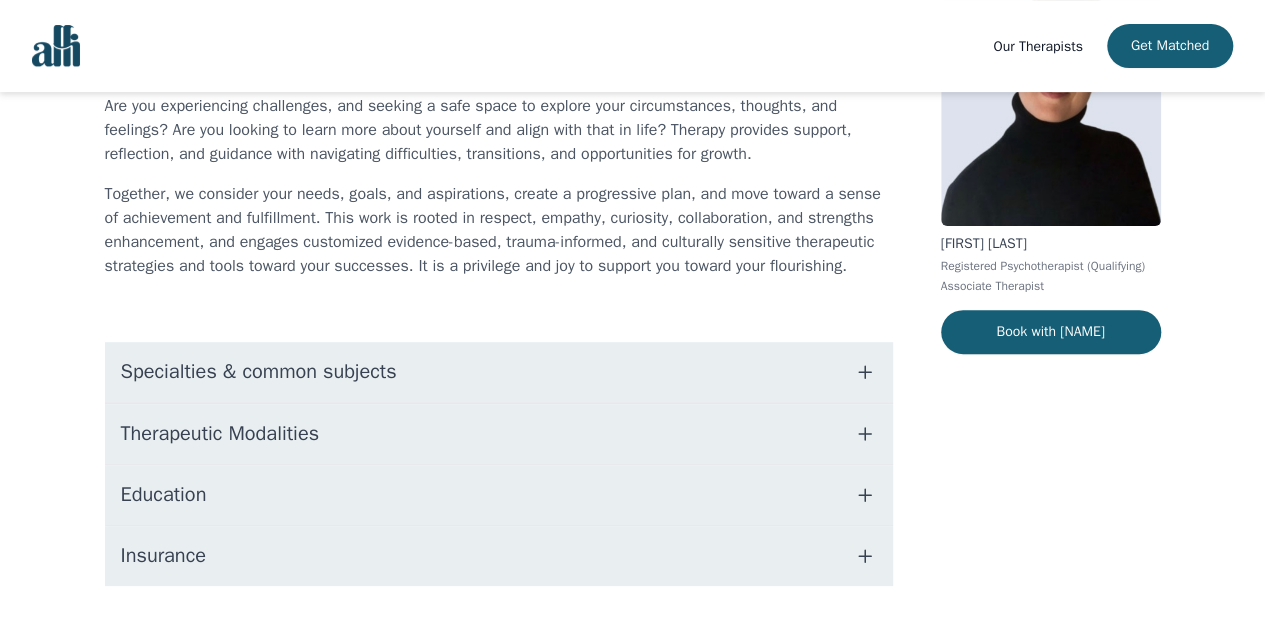 click on "Specialties & common subjects" at bounding box center (499, 372) 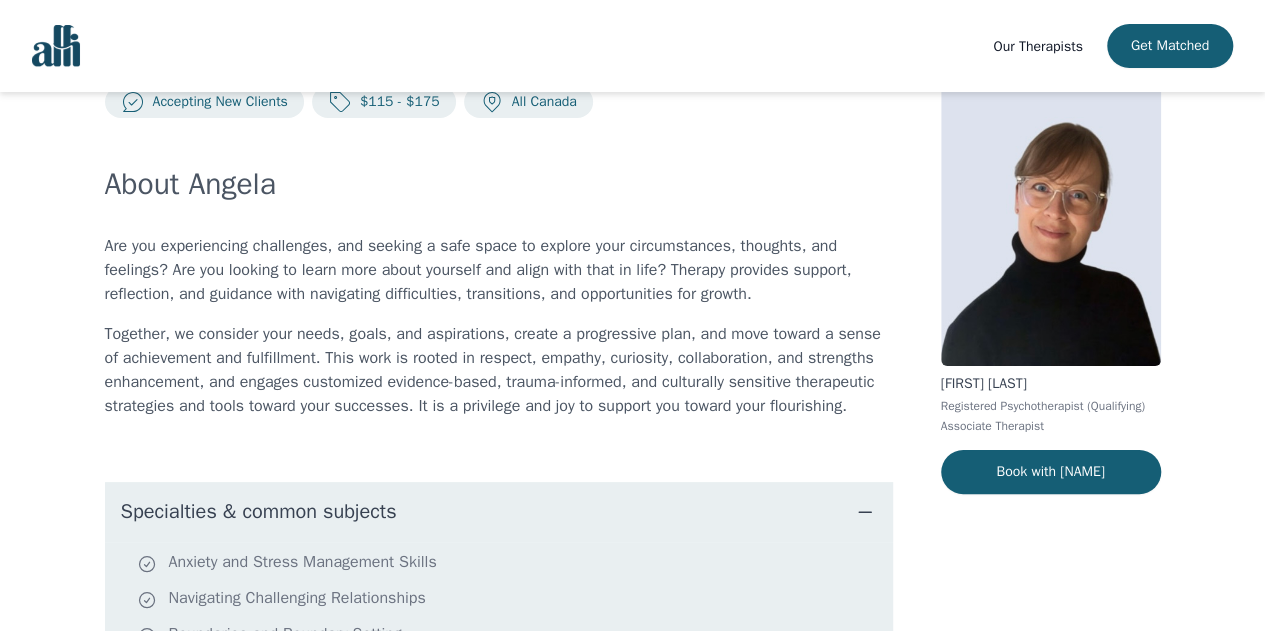 scroll, scrollTop: 0, scrollLeft: 0, axis: both 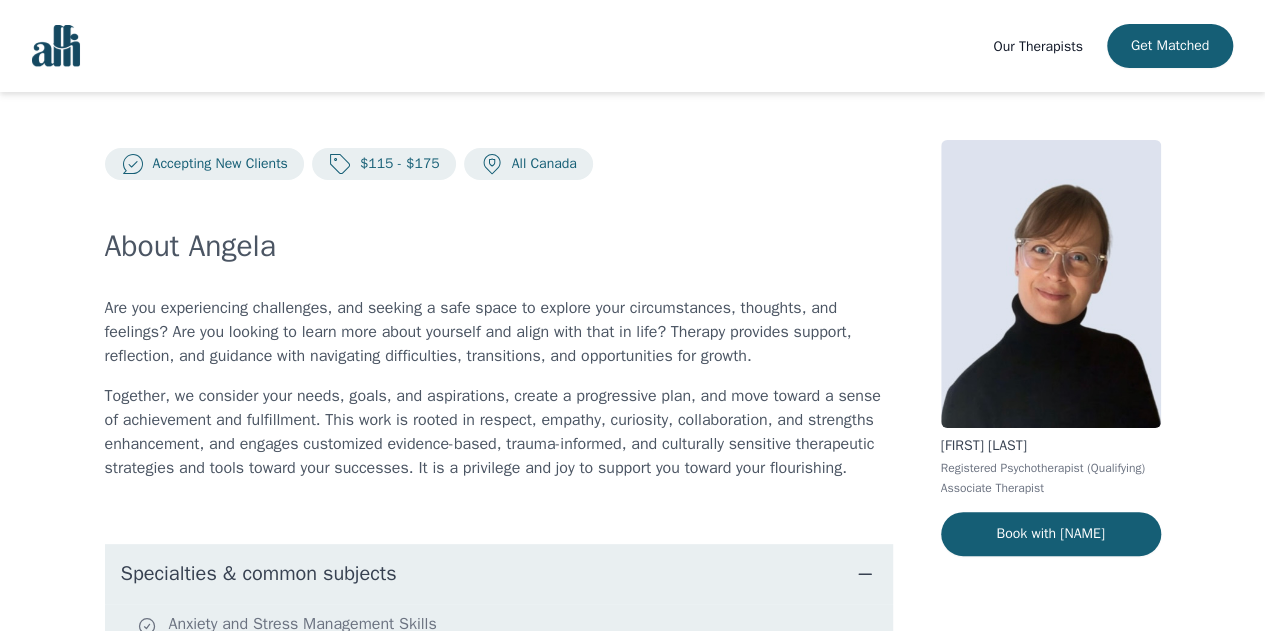 click on "Are you experiencing challenges, and seeking a safe space to explore your circumstances, thoughts, and feelings? Are you looking to learn more about yourself and align with that in life? Therapy provides support, reflection, and guidance with navigating difficulties, transitions, and opportunities for growth. Together, we consider your needs, goals, and aspirations, create a progressive plan, and move toward a sense of achievement and fulfillment. This work is rooted in respect, empathy, curiosity, collaboration, and strengths enhancement, and engages customized evidence-based, trauma-informed, and culturally sensitive therapeutic strategies and tools toward your successes. It is a privilege and joy to support you toward your flourishing." at bounding box center (499, 388) 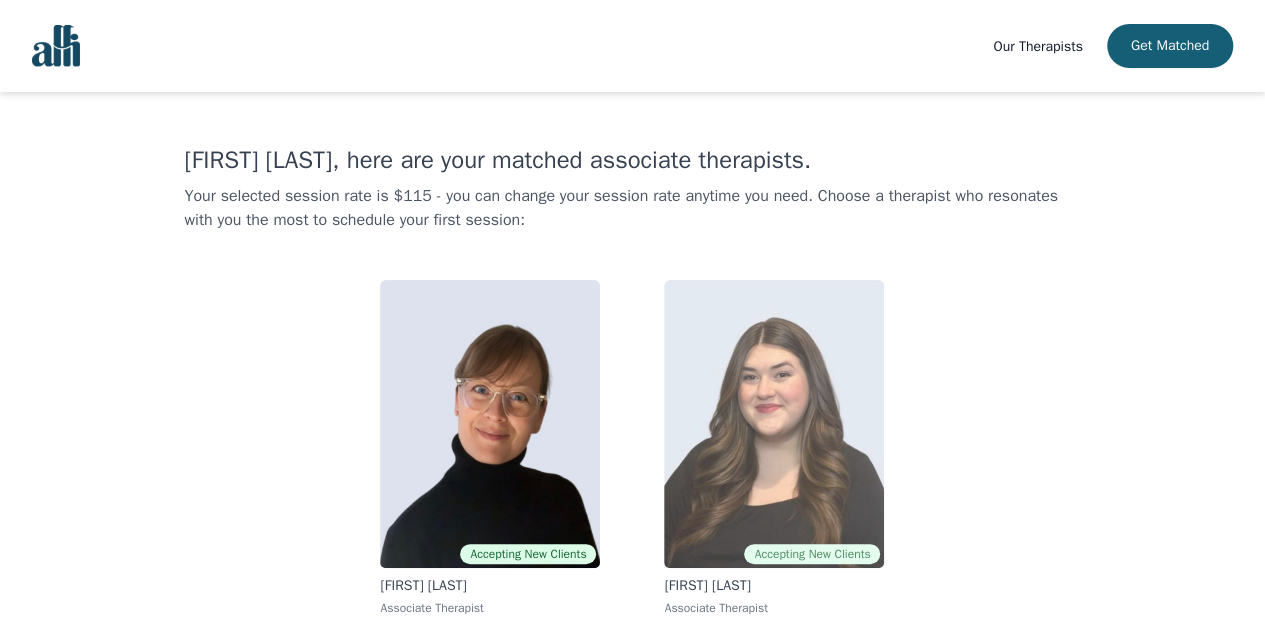 click at bounding box center (774, 424) 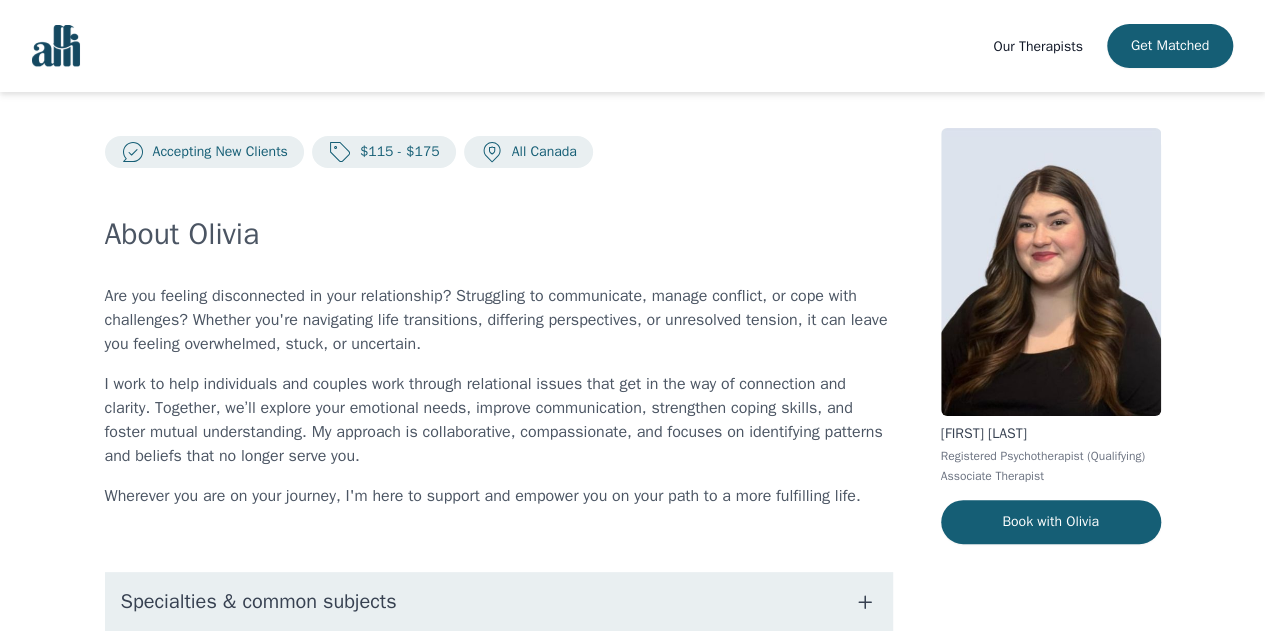 scroll, scrollTop: 0, scrollLeft: 0, axis: both 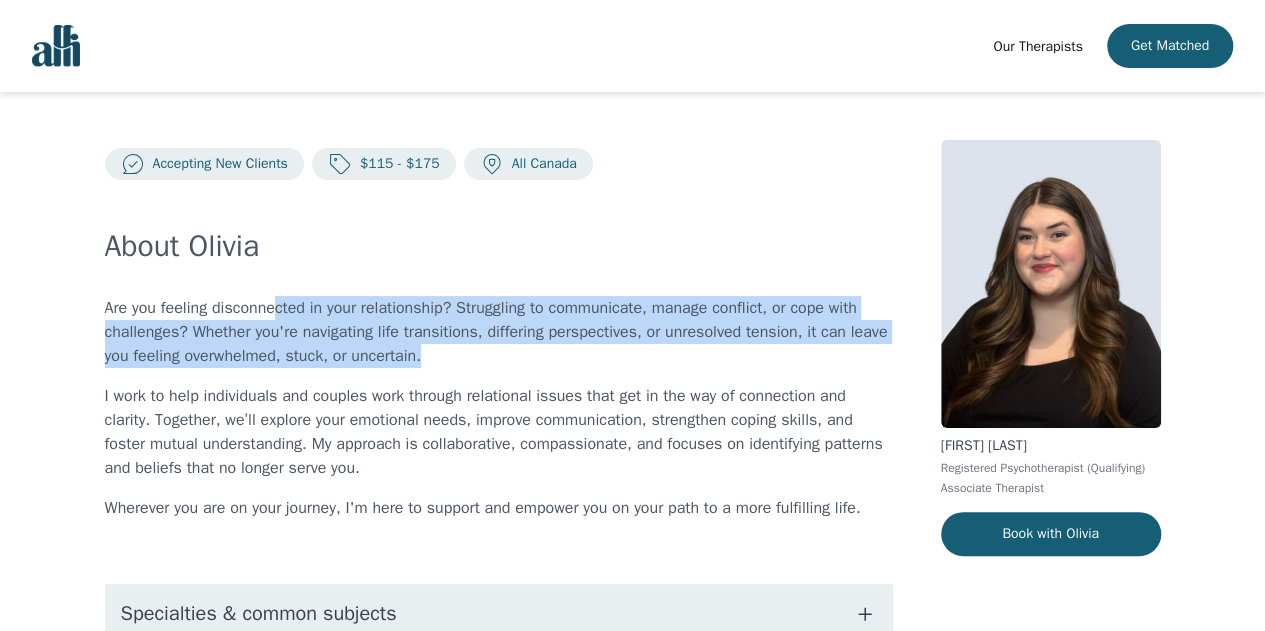 drag, startPoint x: 280, startPoint y: 307, endPoint x: 711, endPoint y: 353, distance: 433.4478 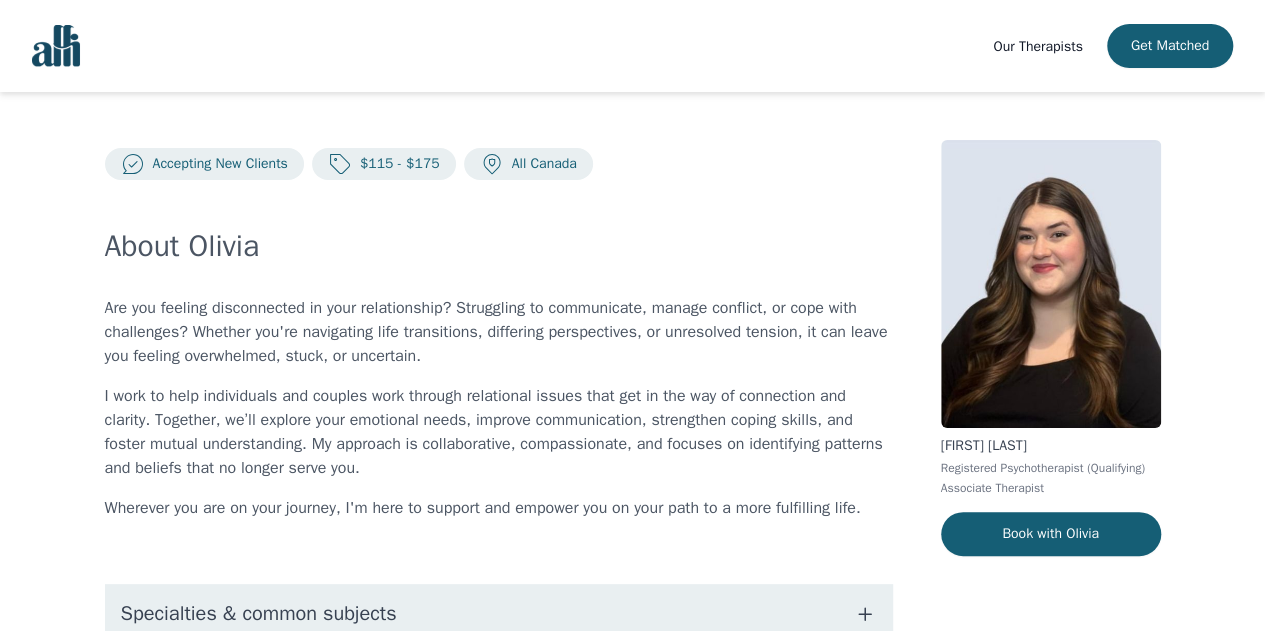 click on "I work to help individuals and couples work through relational issues that get in the way of connection and clarity. Together, we’ll explore your emotional needs, improve communication, strengthen coping skills, and foster mutual understanding. My approach is collaborative, compassionate, and focuses on identifying patterns and beliefs that no longer serve you." at bounding box center [499, 432] 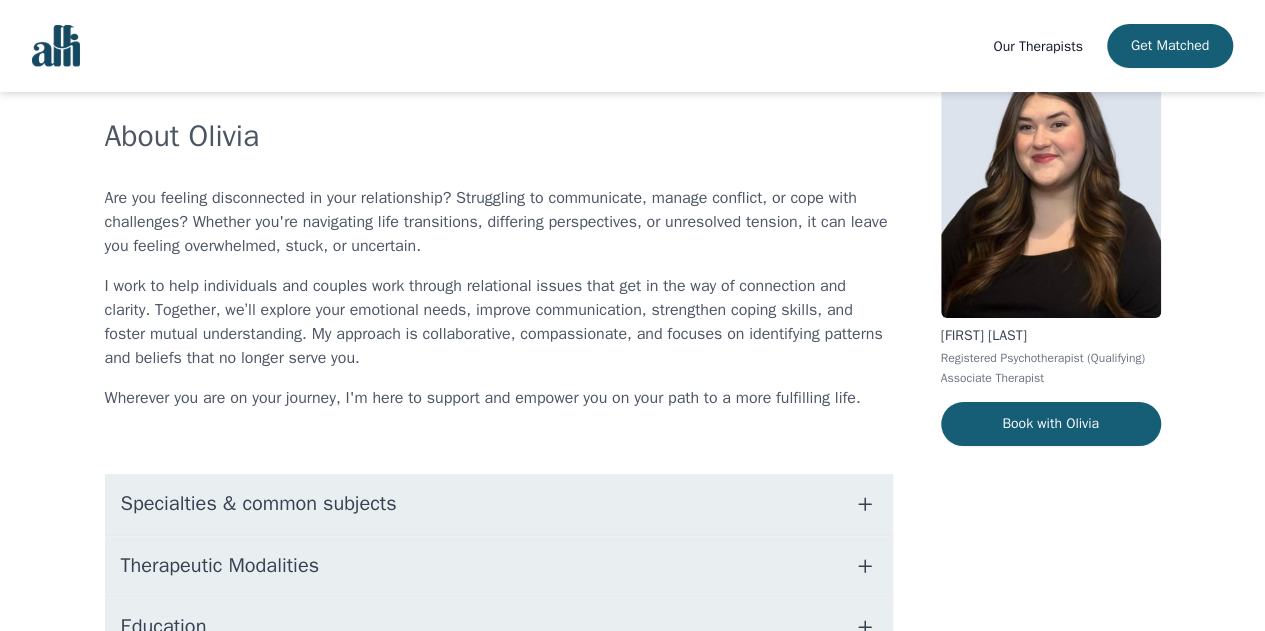 scroll, scrollTop: 112, scrollLeft: 0, axis: vertical 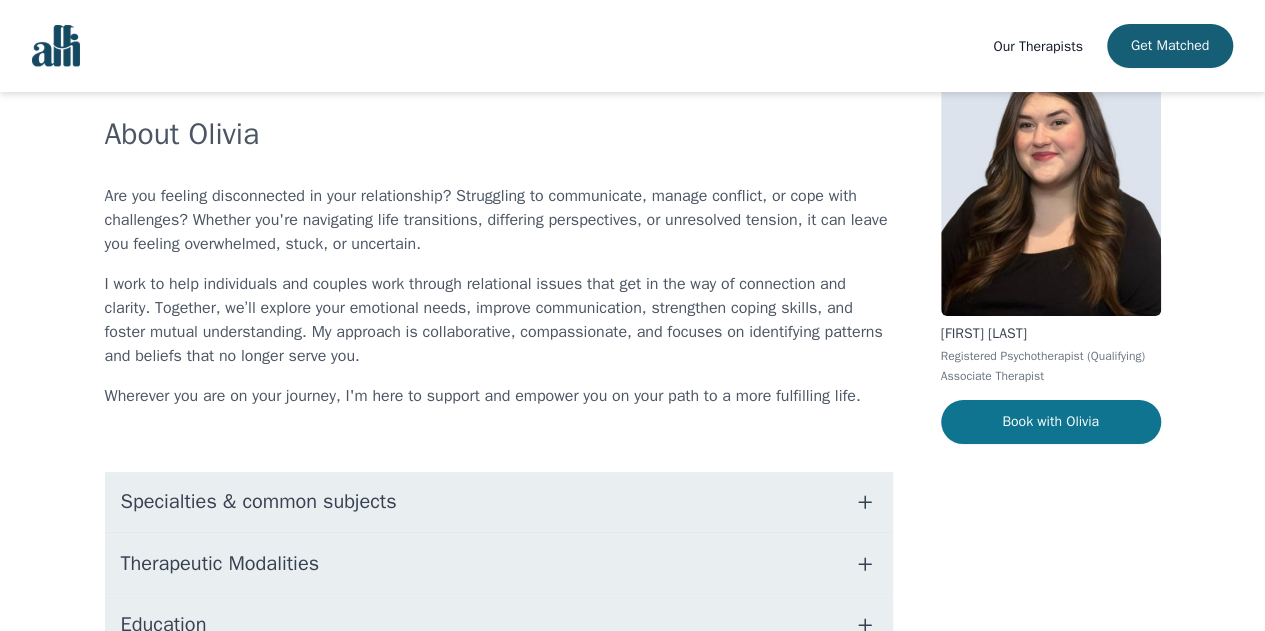 click on "Book with Olivia" at bounding box center [1051, 422] 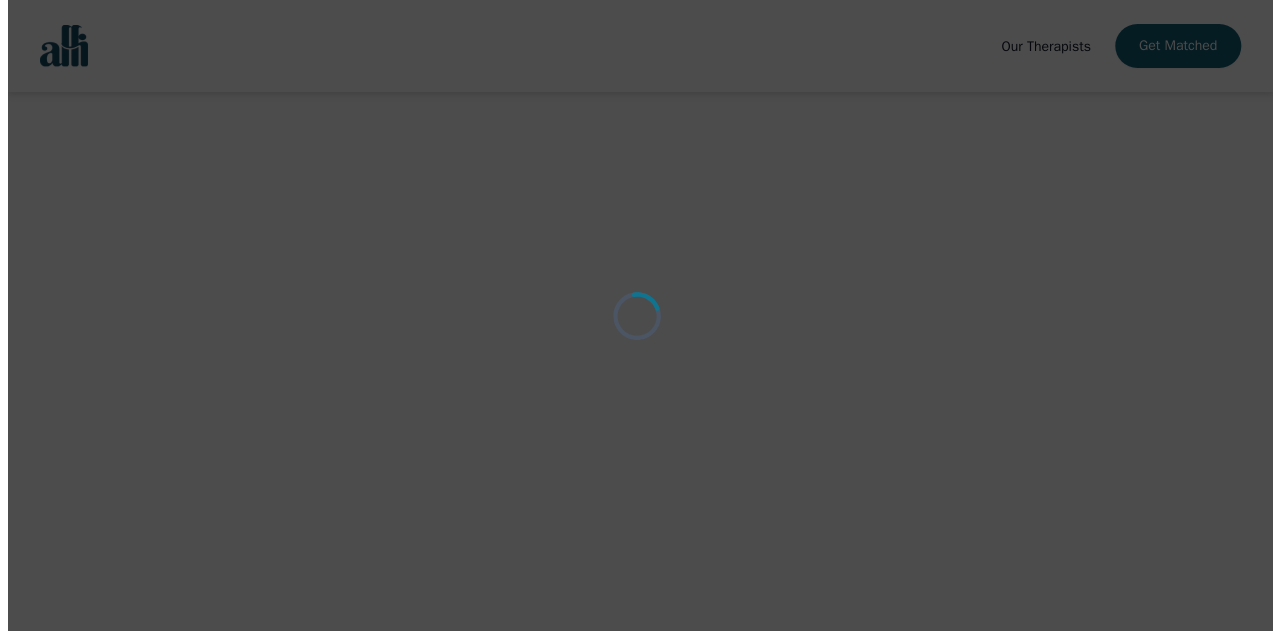 scroll, scrollTop: 0, scrollLeft: 0, axis: both 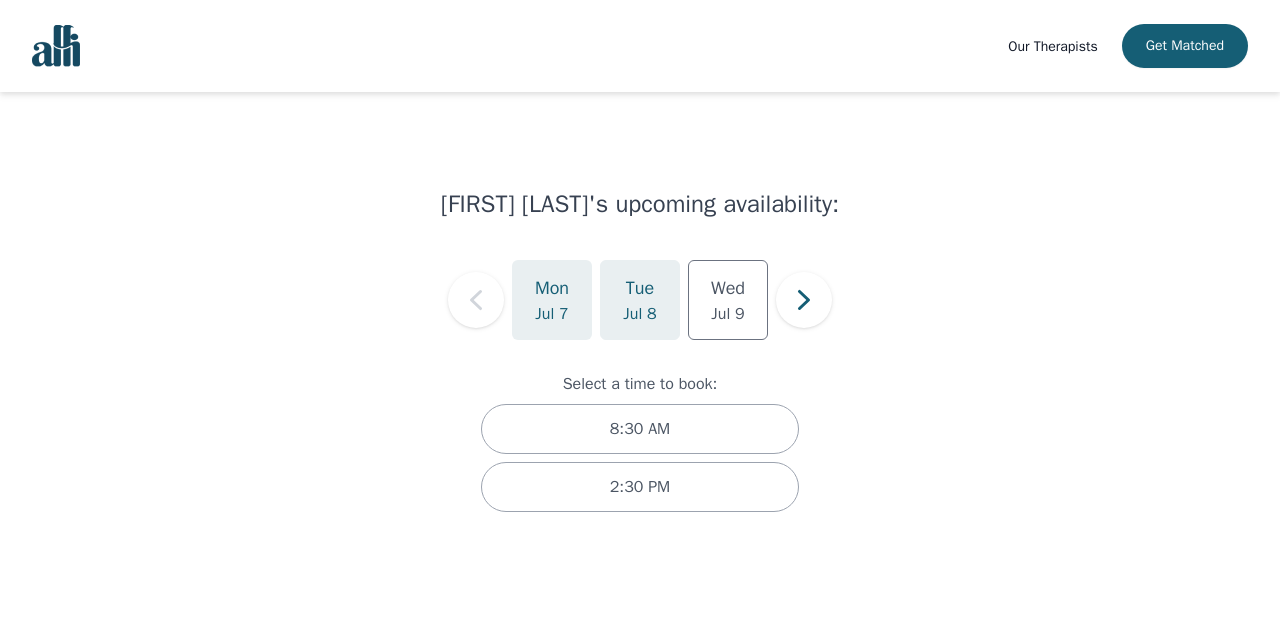 click on "Tue" at bounding box center (640, 288) 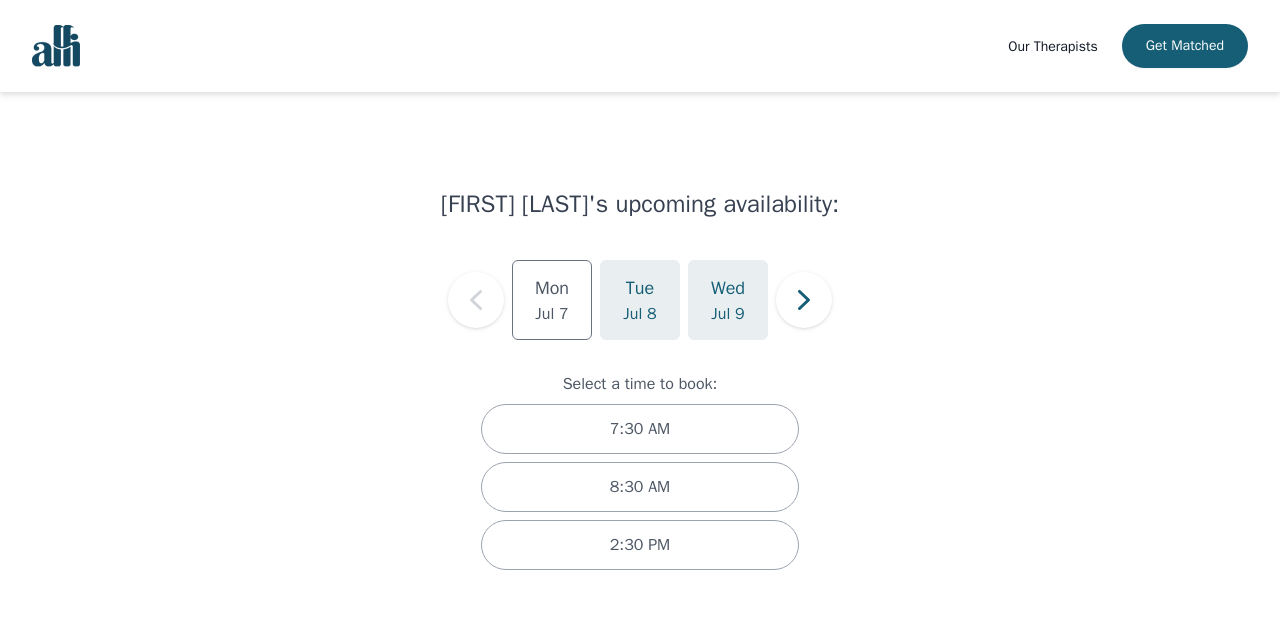 click on "Wed Jul 9" at bounding box center [728, 300] 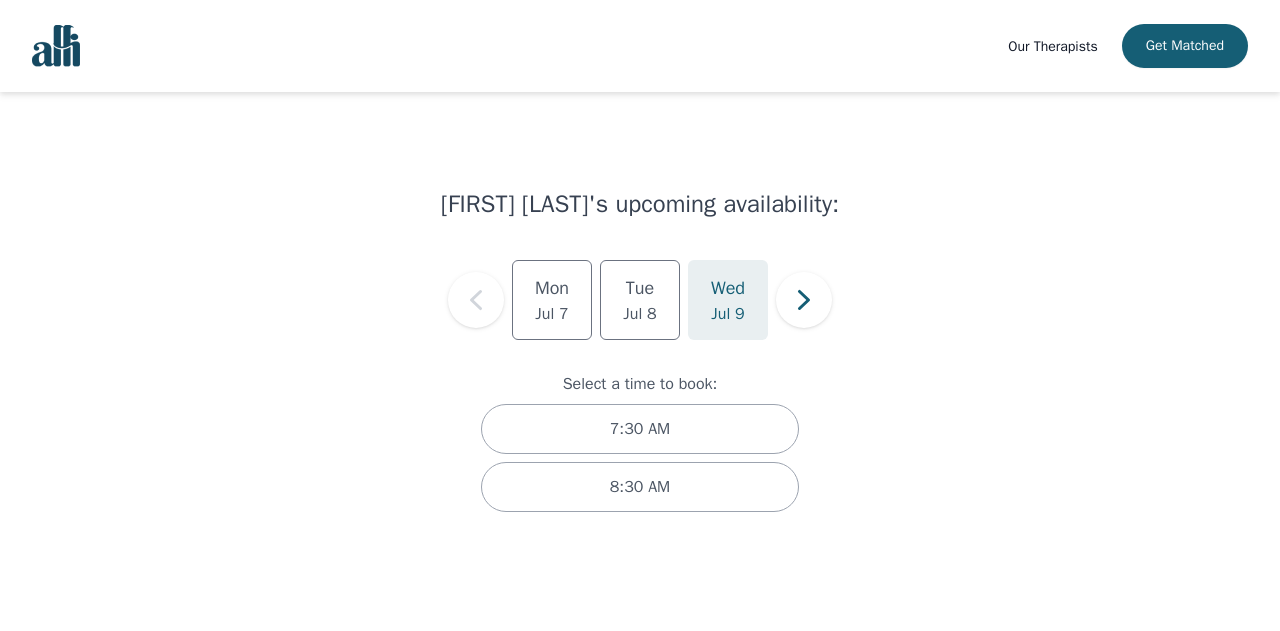 click on "Select a time to book: 7:30 AM 8:30 AM" at bounding box center (640, 446) 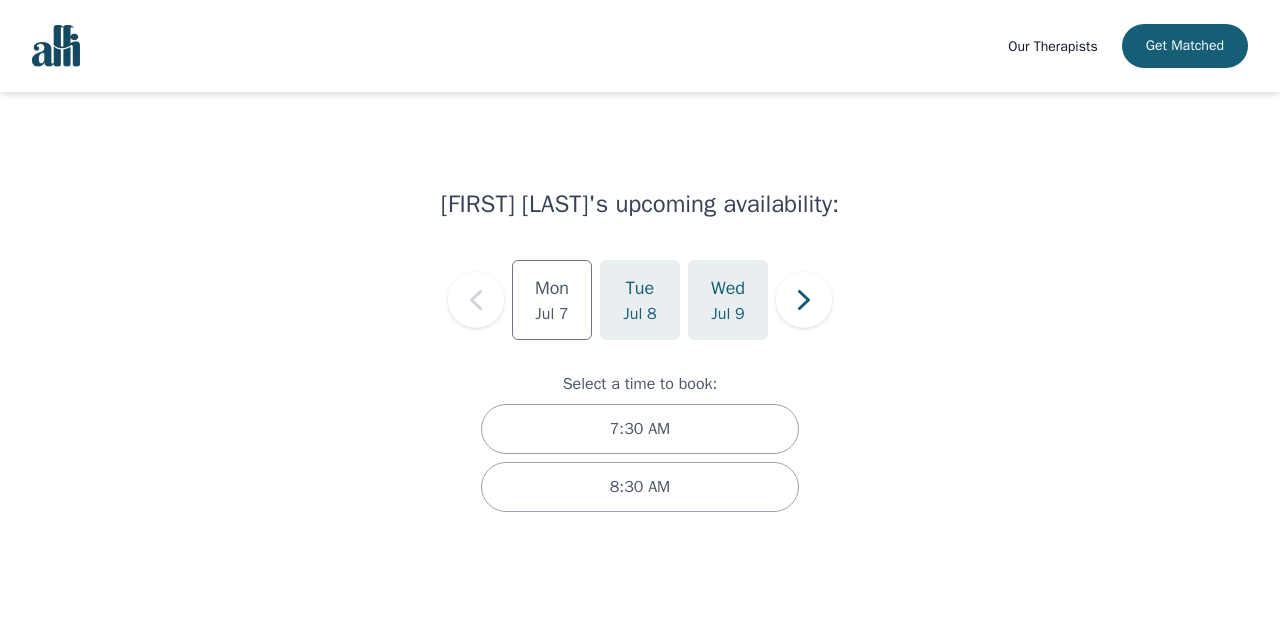 click on "Tue Jul 8" at bounding box center (640, 300) 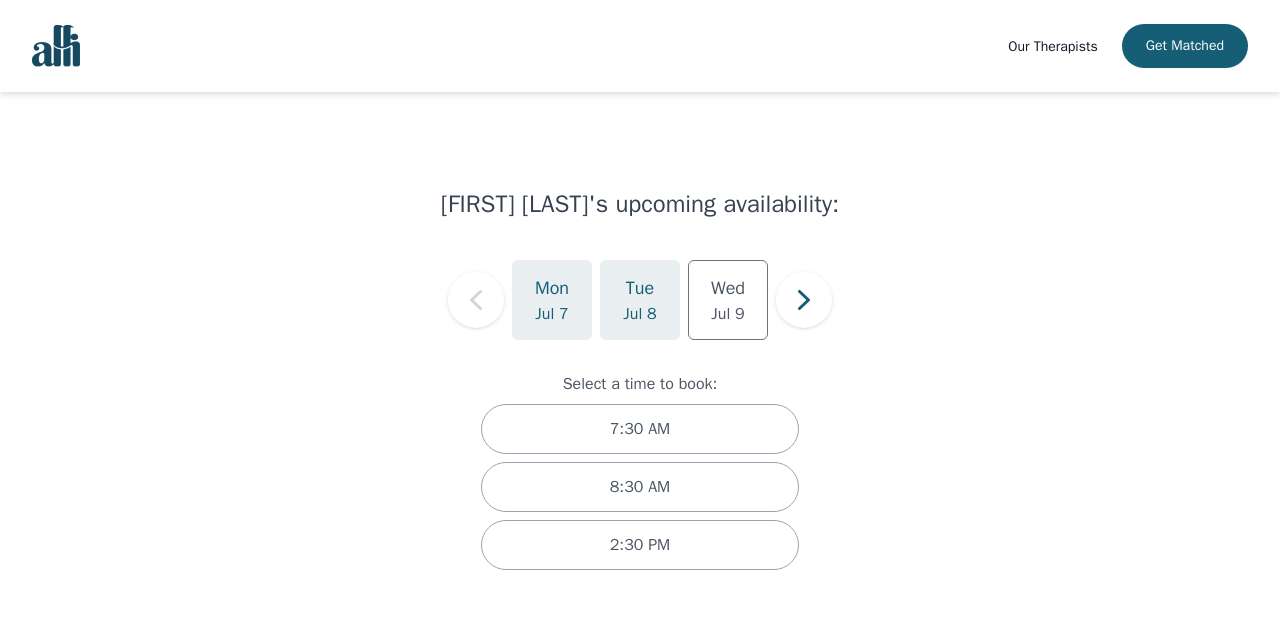 click on "Mon Jul 7" at bounding box center (552, 300) 